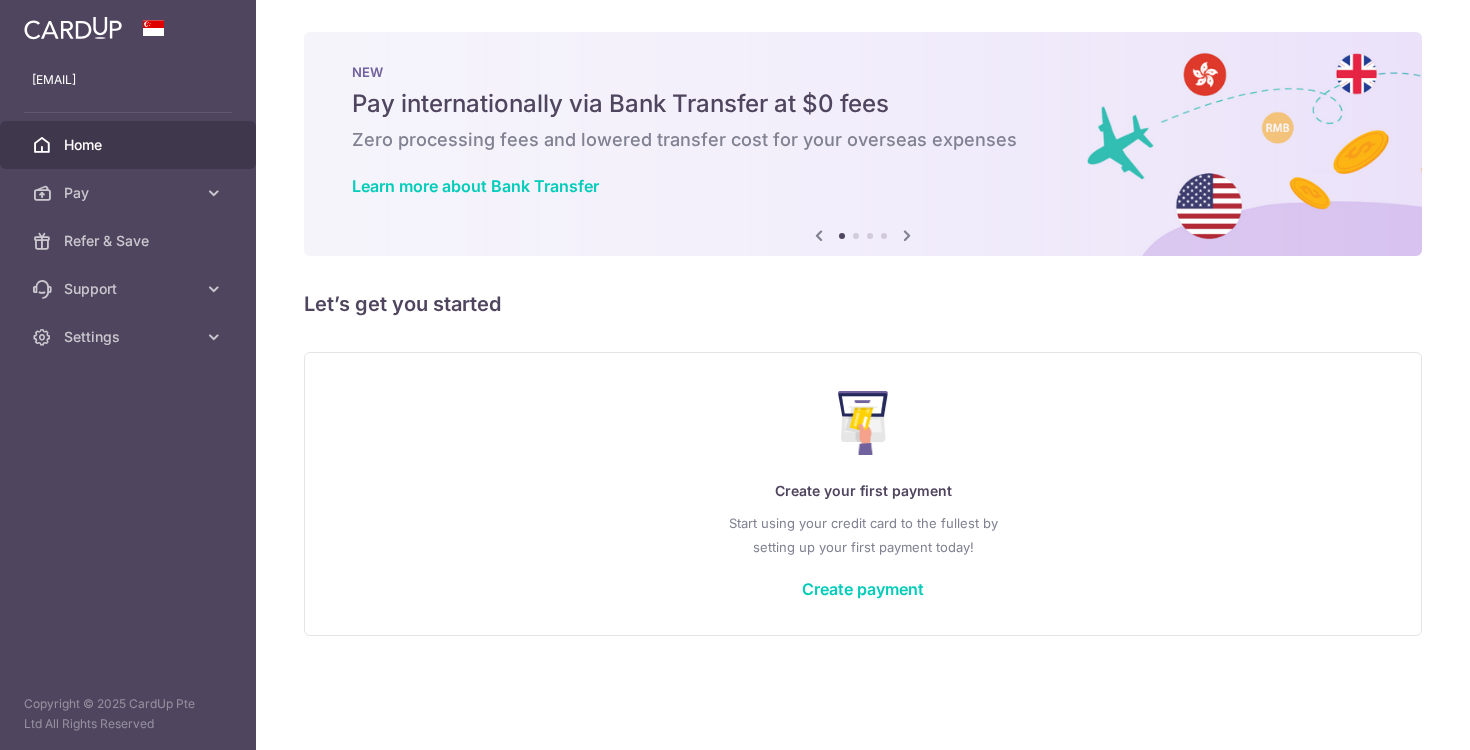scroll, scrollTop: 0, scrollLeft: 0, axis: both 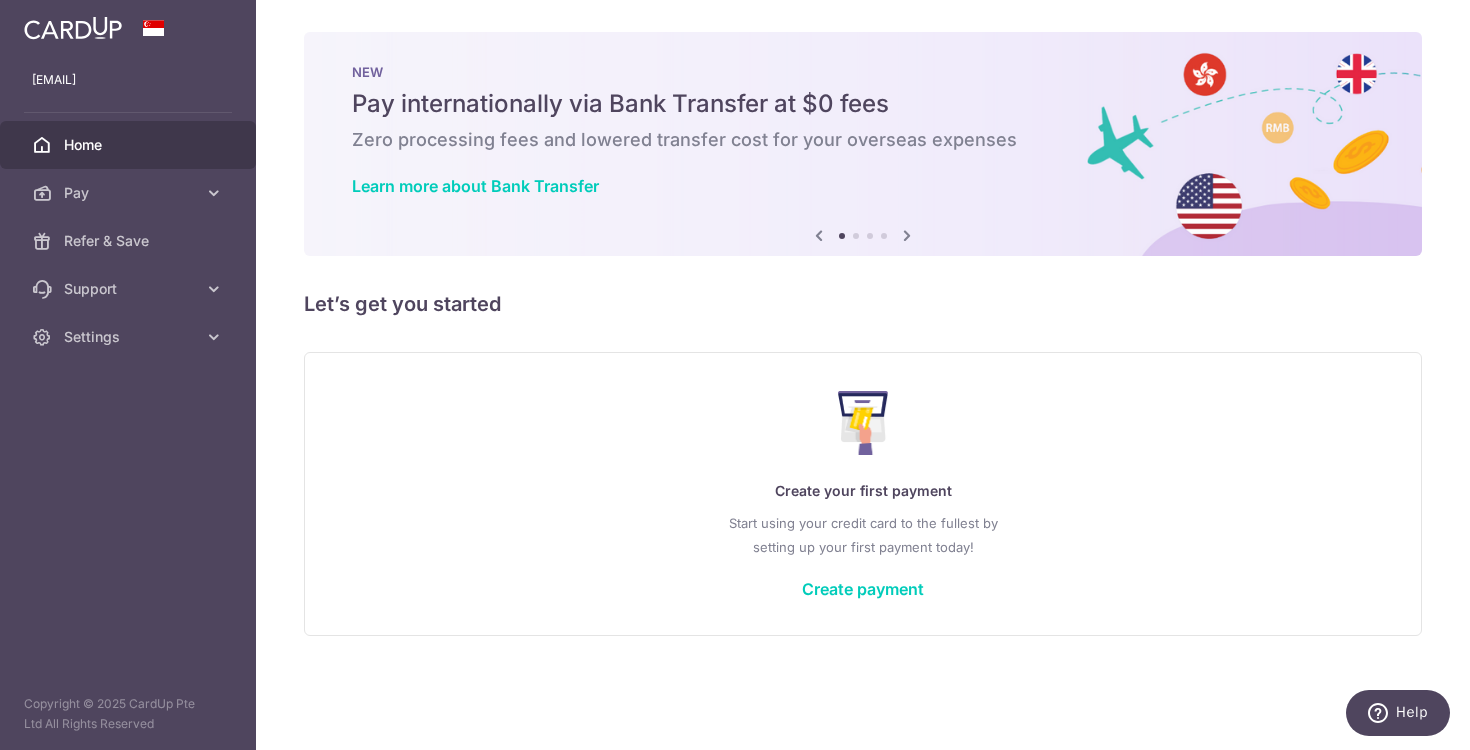 click on "Create your first payment" at bounding box center [863, 491] 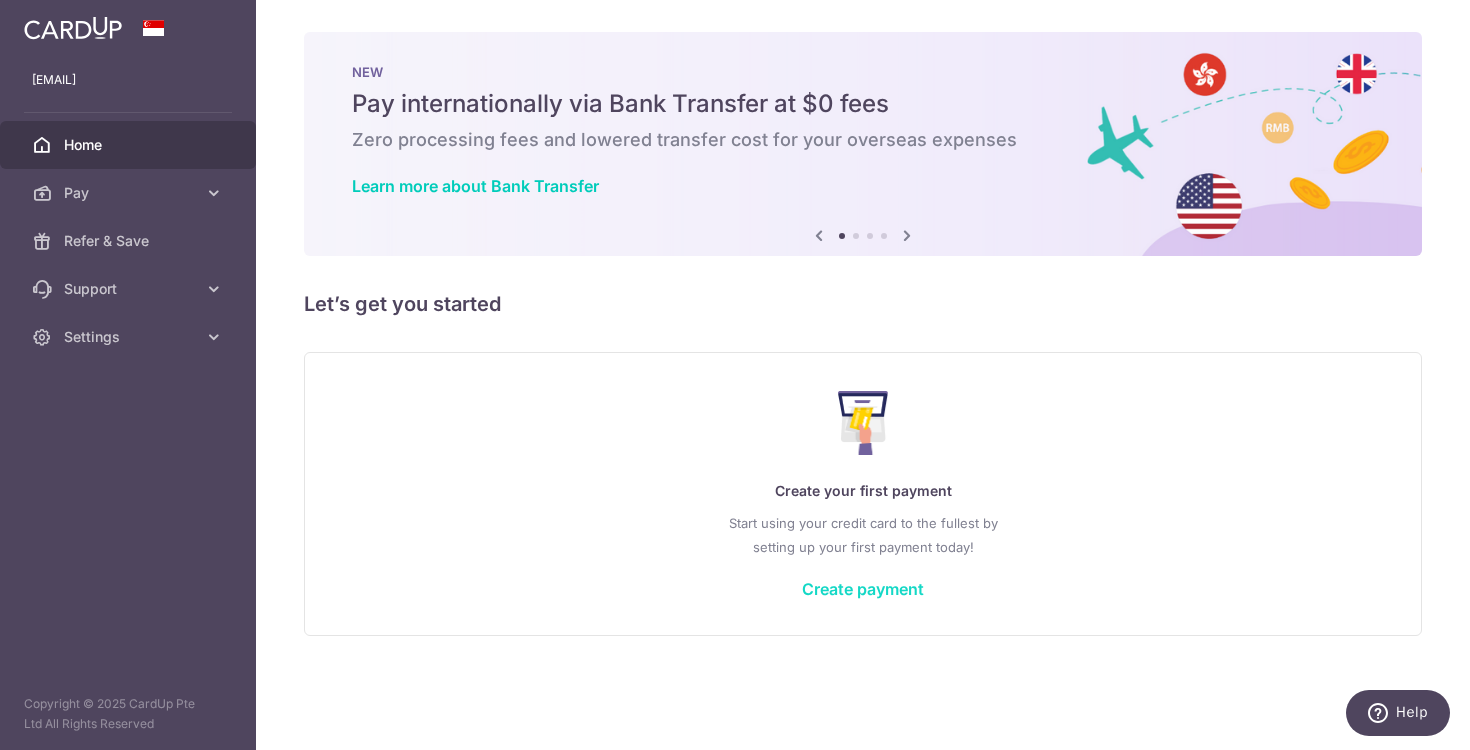 click on "Create payment" at bounding box center (863, 589) 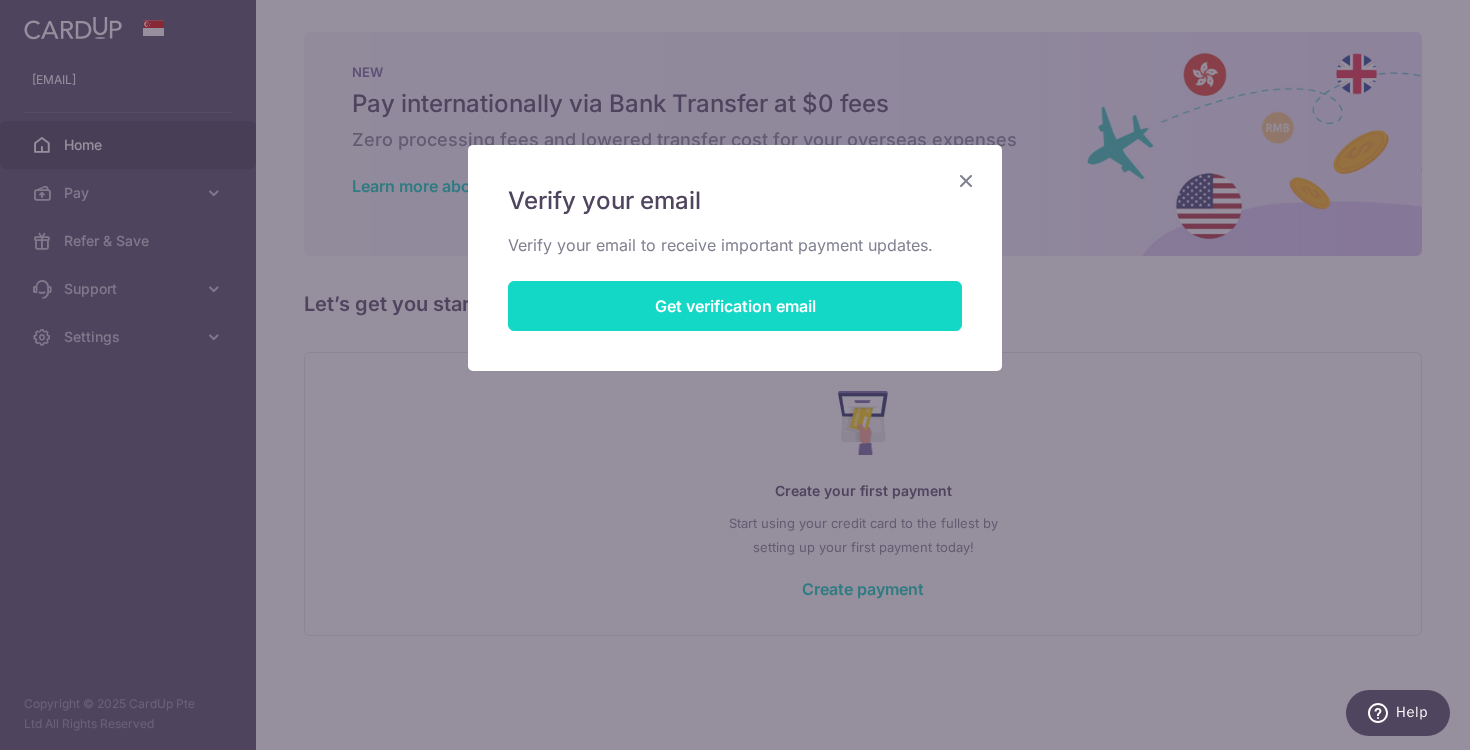 click on "Get verification email" at bounding box center [735, 306] 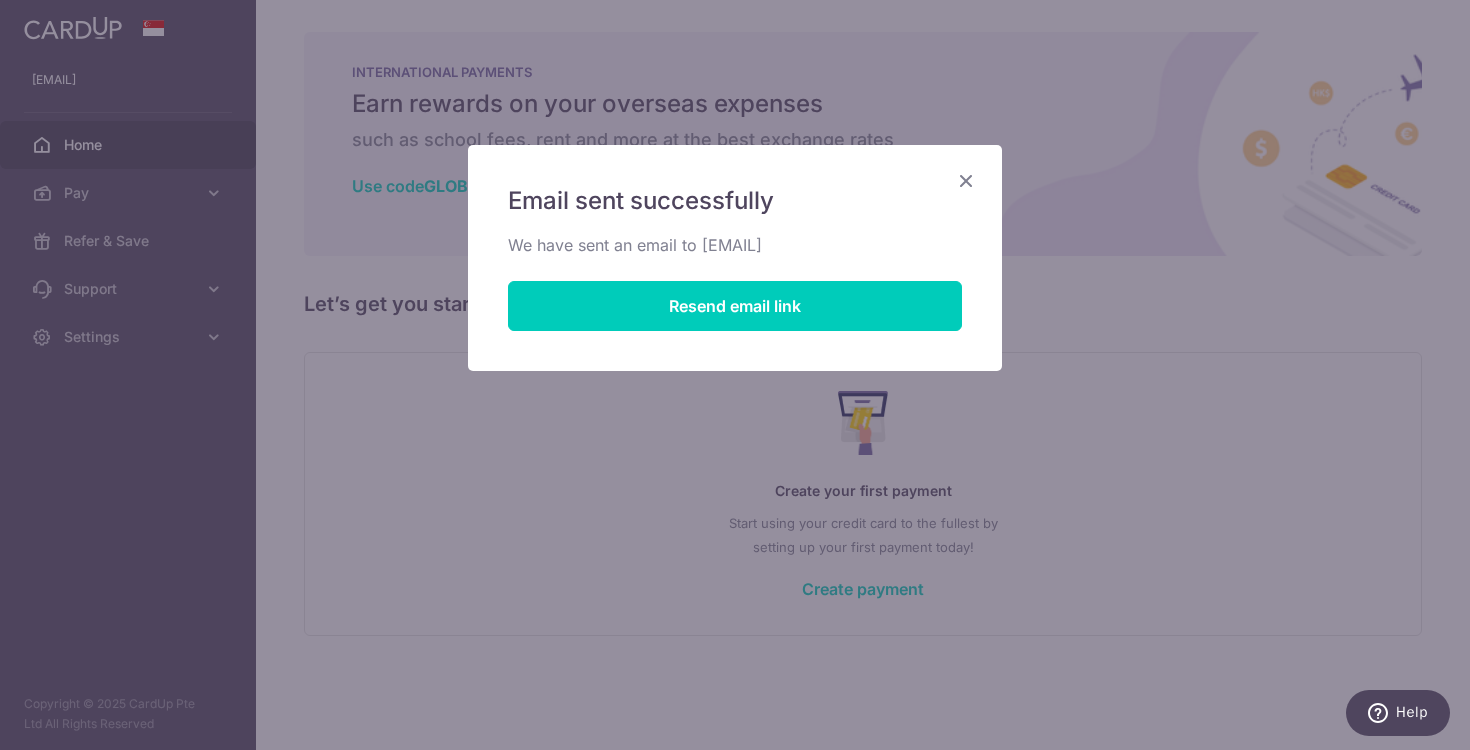 drag, startPoint x: 948, startPoint y: 183, endPoint x: 958, endPoint y: 186, distance: 10.440307 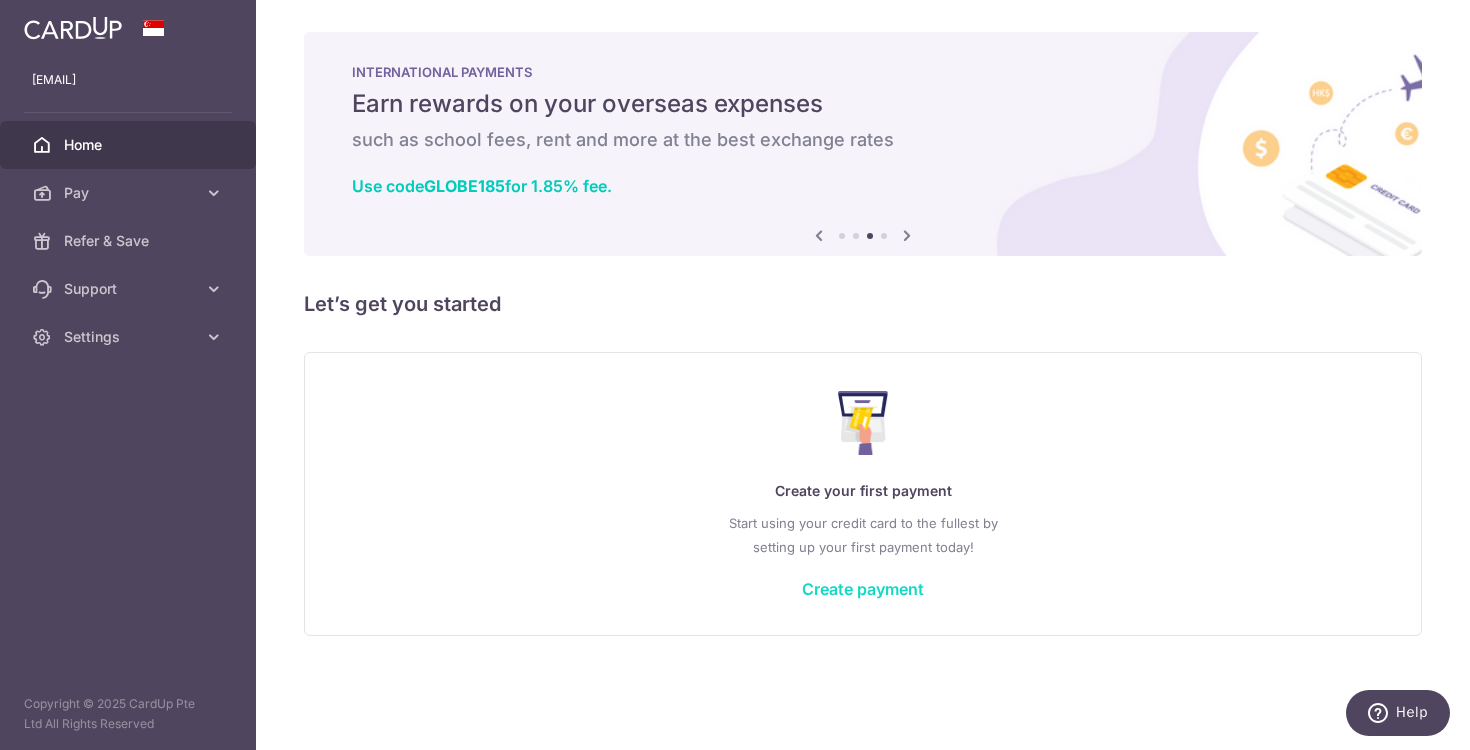 click on "Create payment" at bounding box center (863, 589) 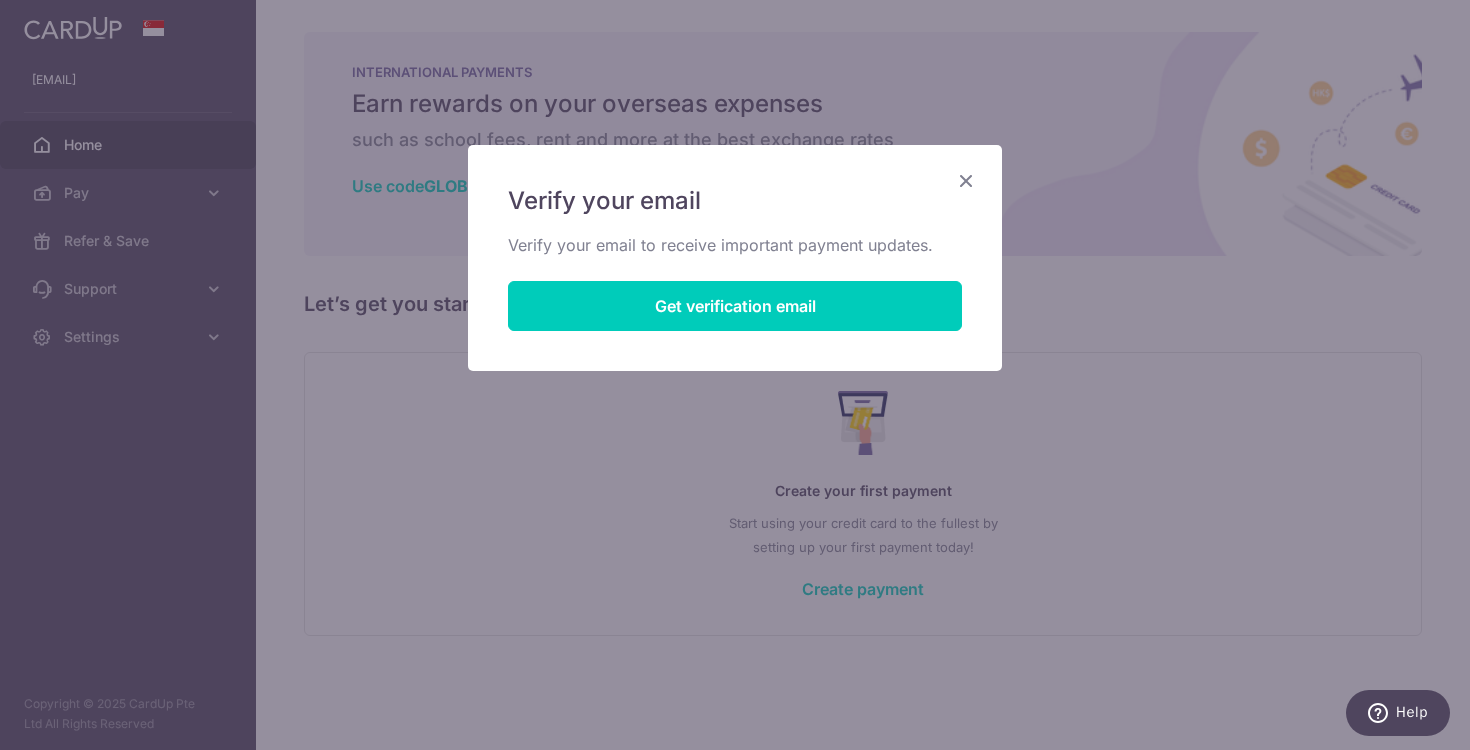 click on "Verify your email
Verify your email to receive important payment updates.
Get verification email" at bounding box center [735, 258] 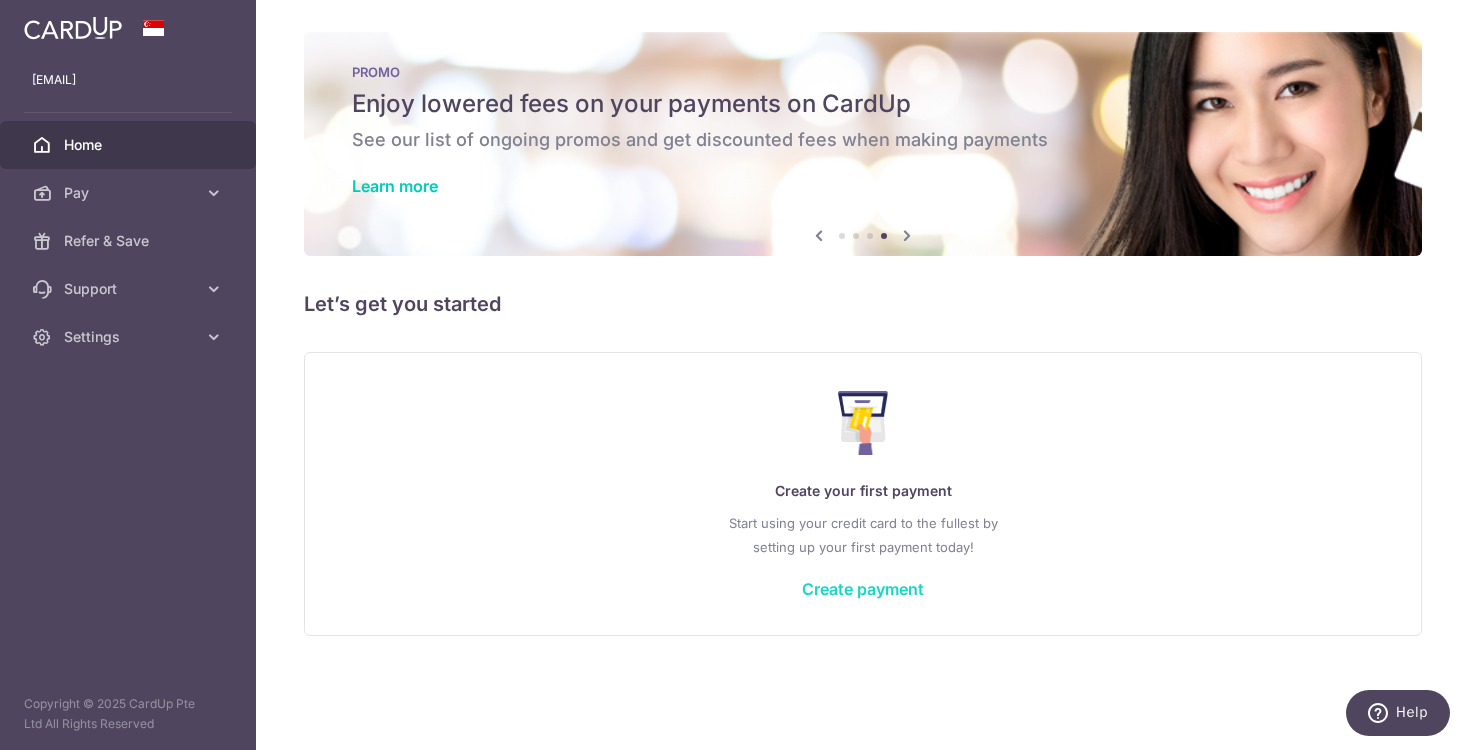 click on "Create payment" at bounding box center (863, 589) 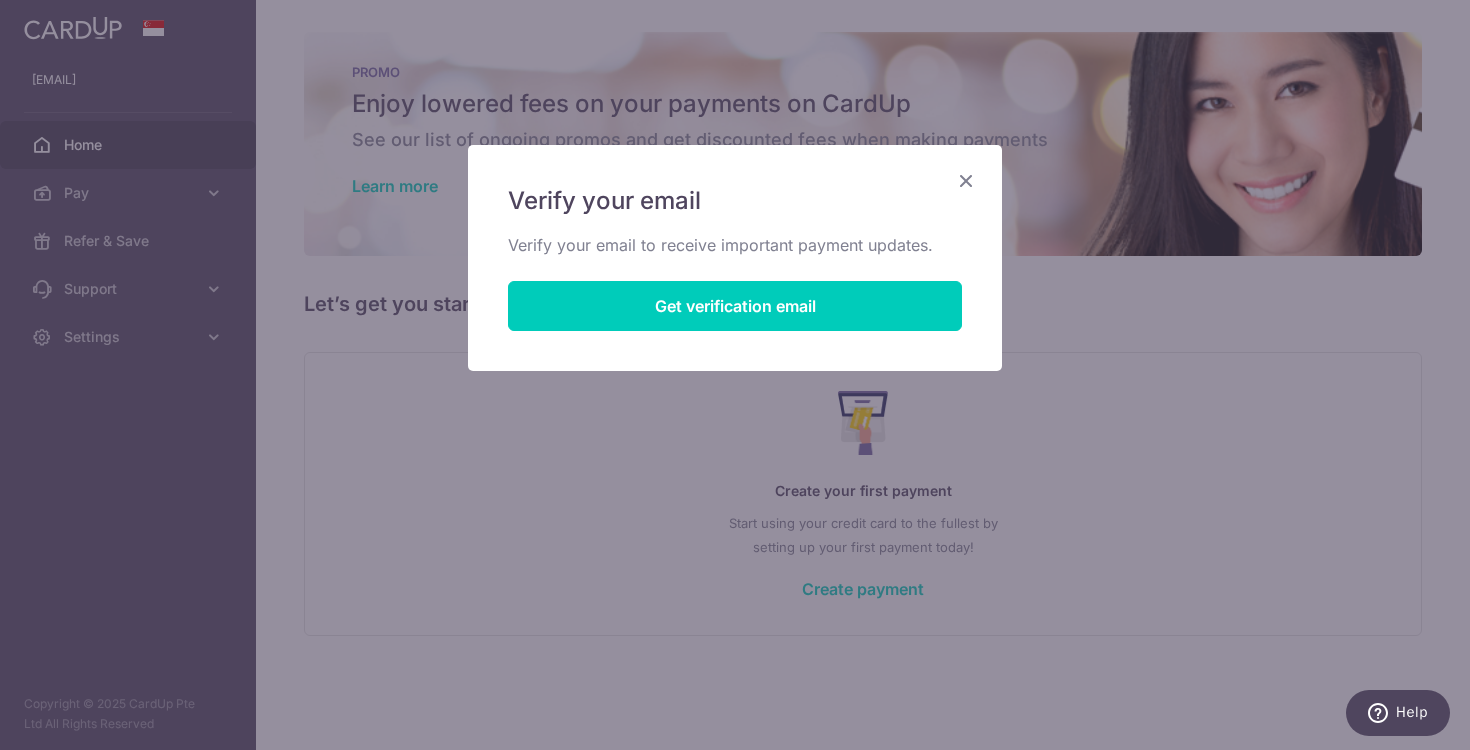 drag, startPoint x: 968, startPoint y: 178, endPoint x: 399, endPoint y: 6, distance: 594.4283 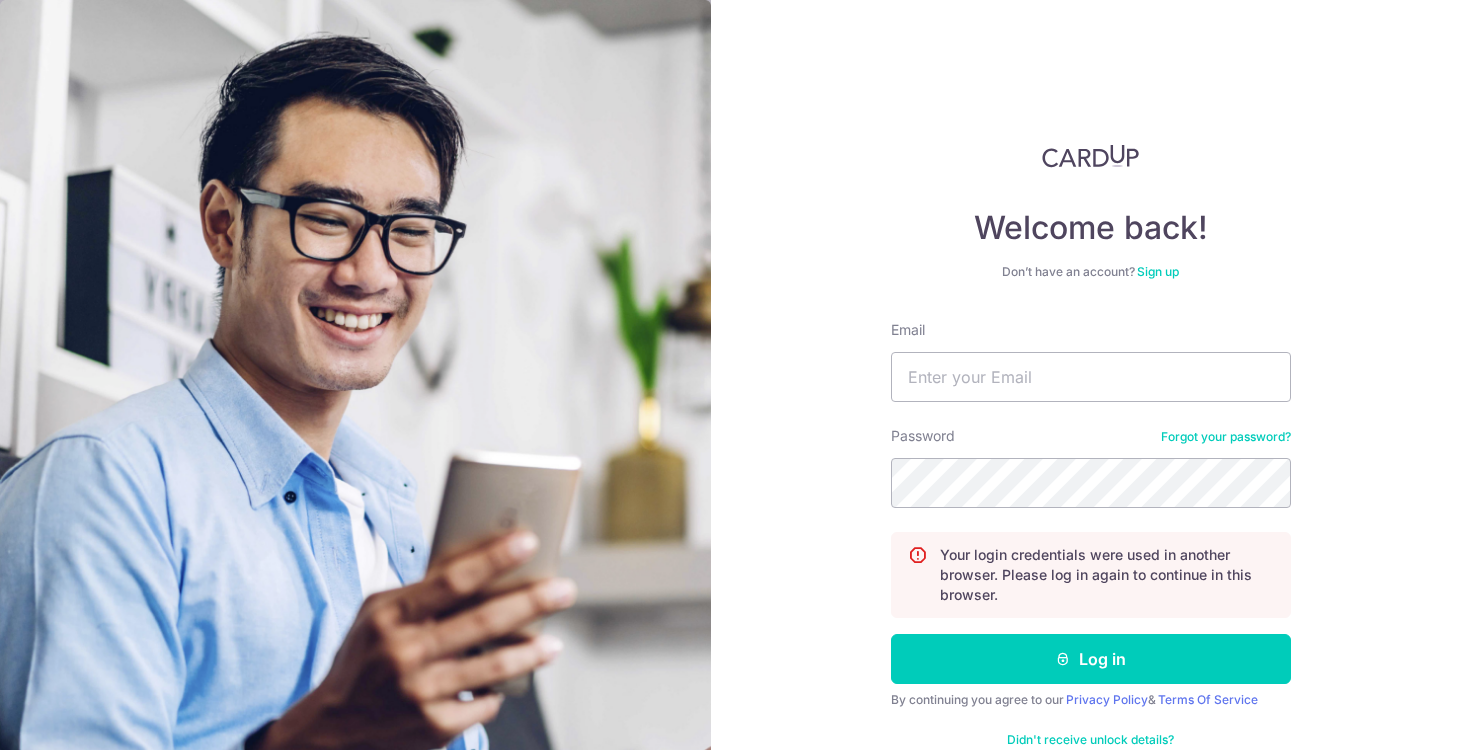 scroll, scrollTop: 0, scrollLeft: 0, axis: both 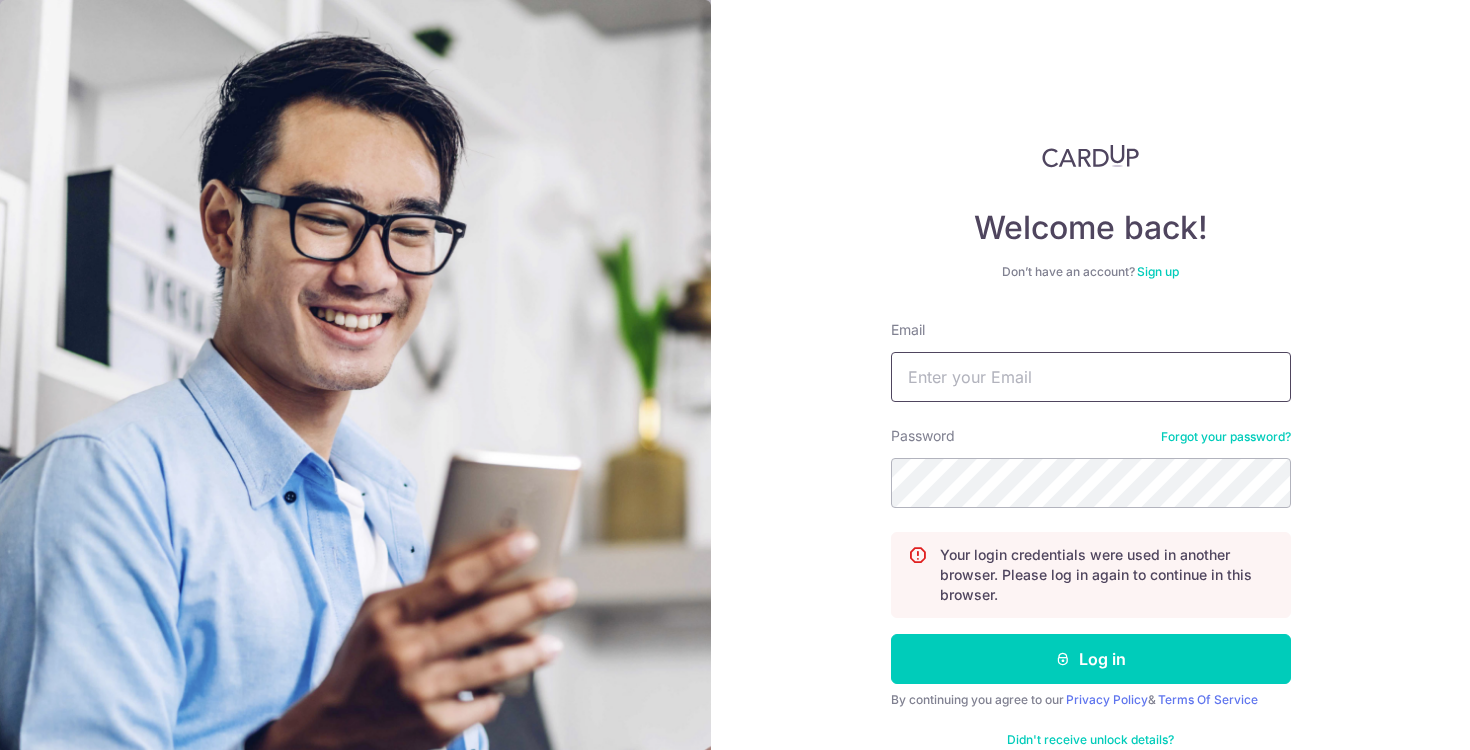click on "Email" at bounding box center [1091, 377] 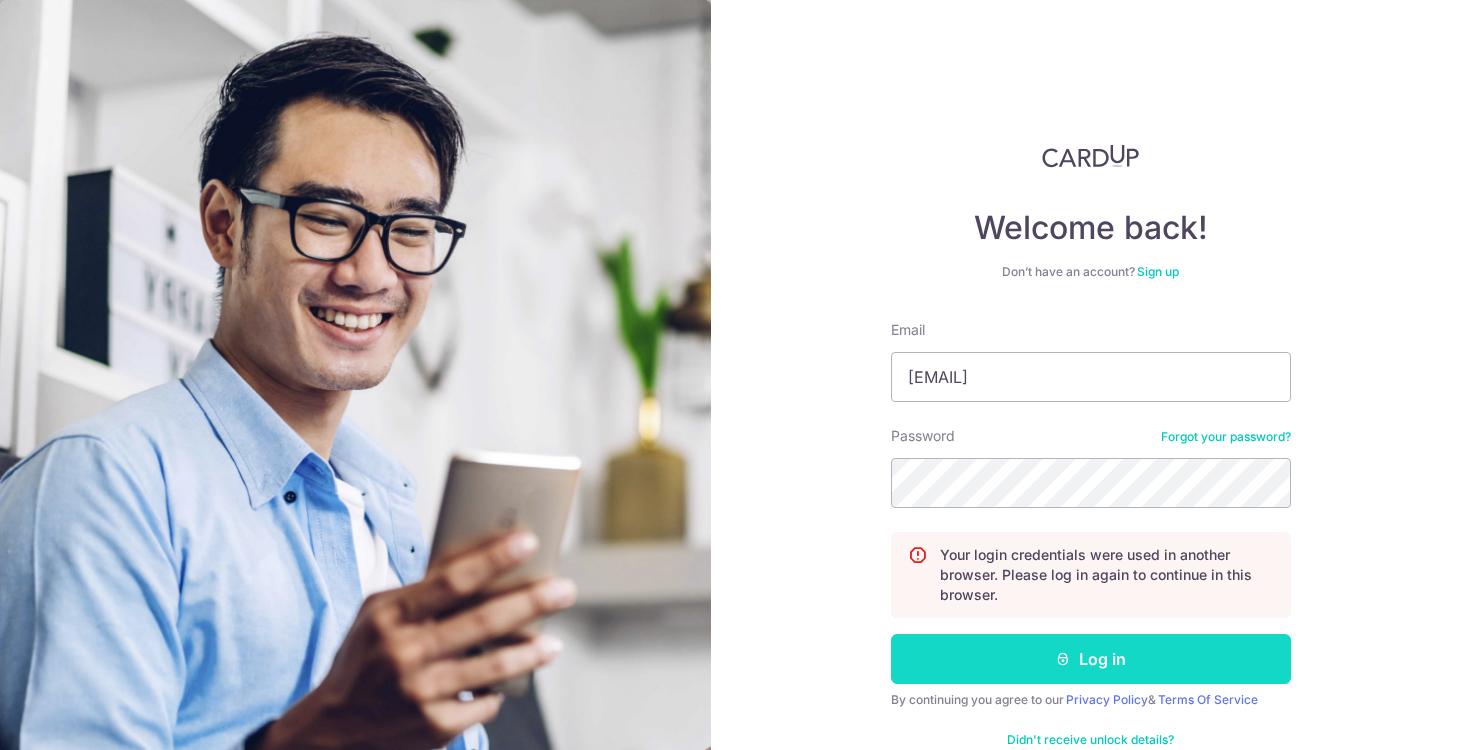 drag, startPoint x: 1067, startPoint y: 649, endPoint x: 1124, endPoint y: 644, distance: 57.21888 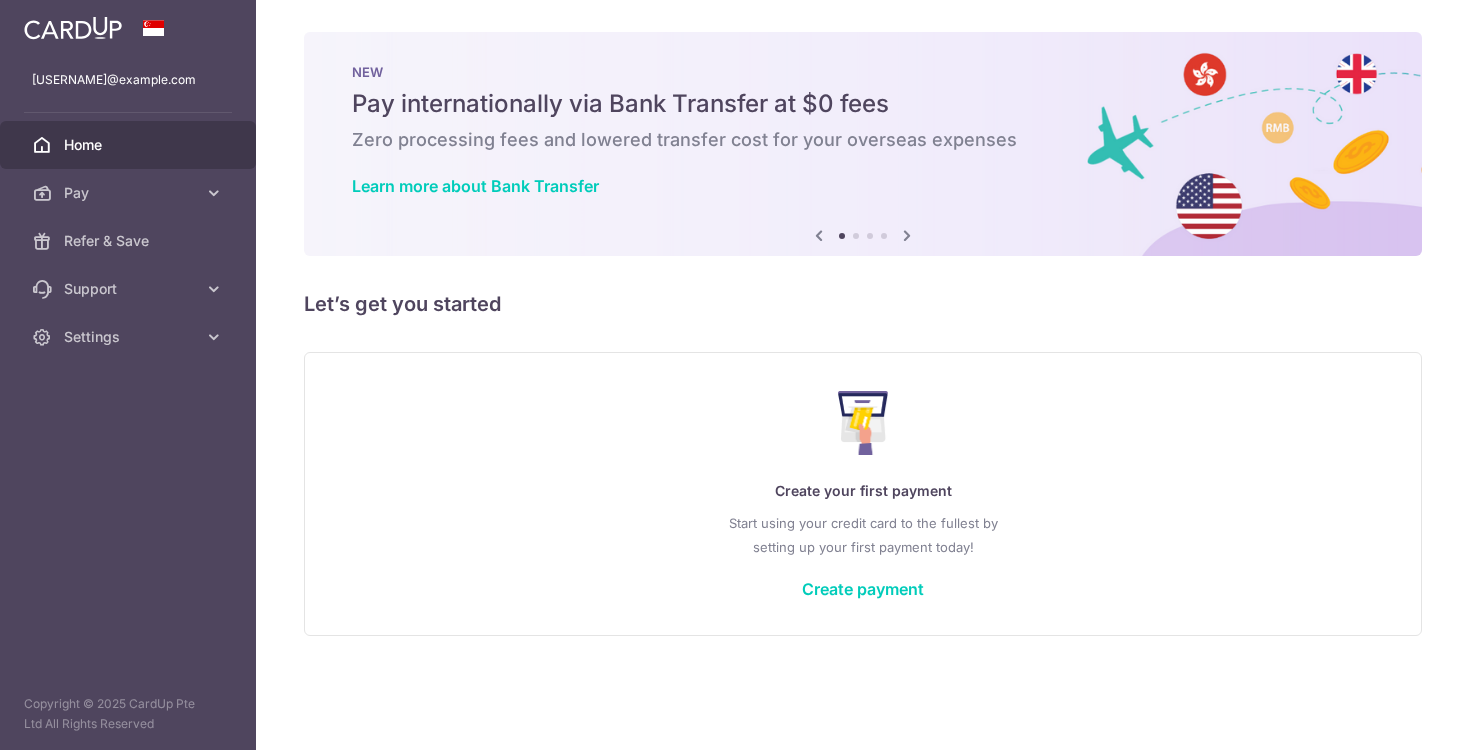 scroll, scrollTop: 0, scrollLeft: 0, axis: both 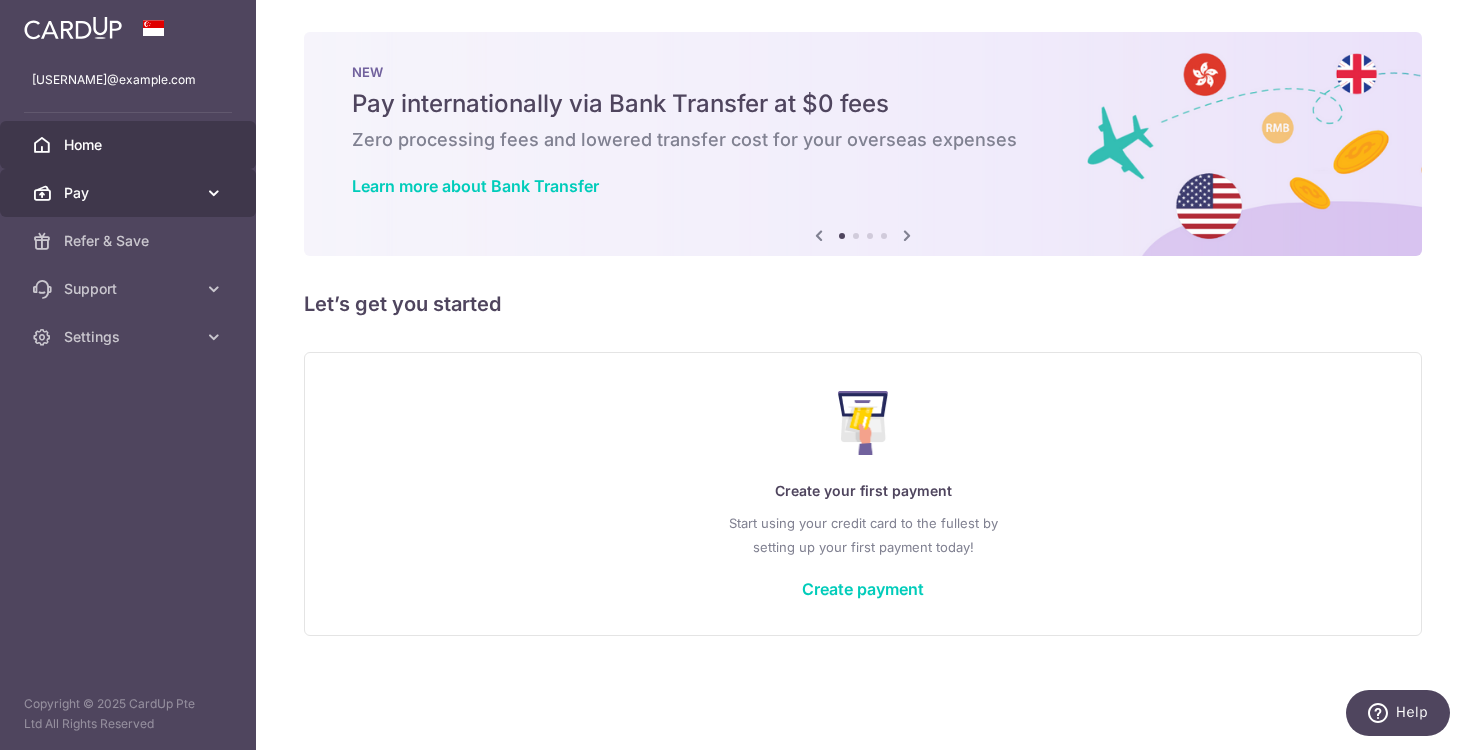 click on "Pay" at bounding box center [128, 193] 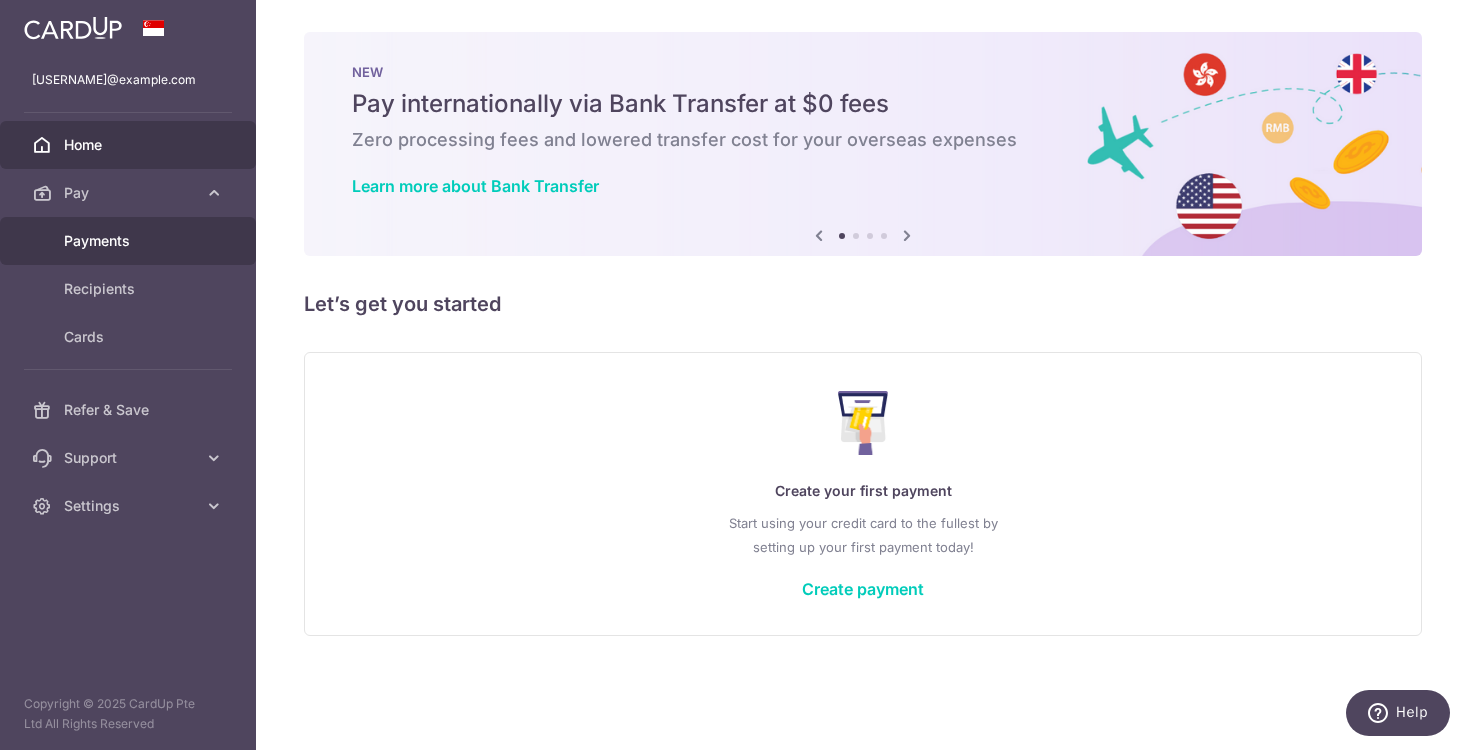 drag, startPoint x: 115, startPoint y: 206, endPoint x: 110, endPoint y: 221, distance: 15.811388 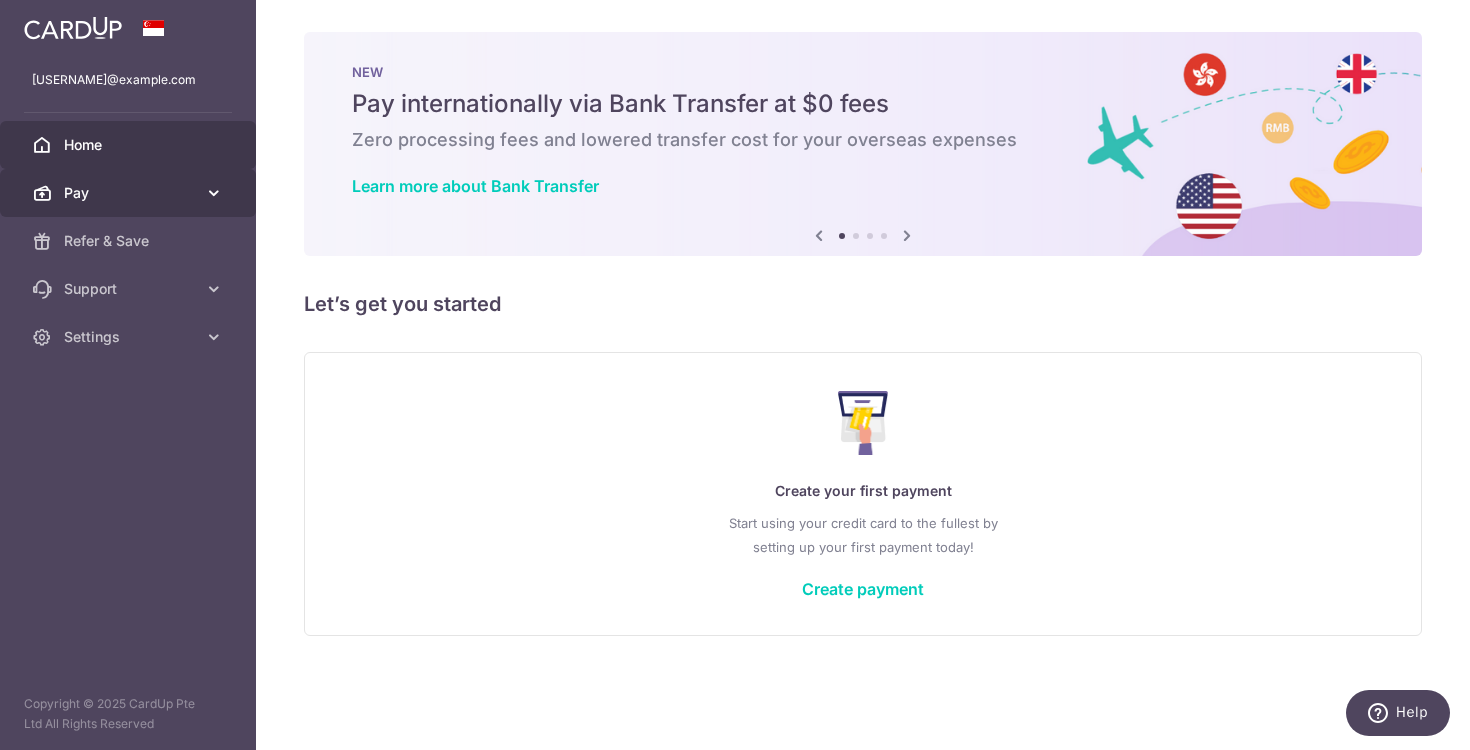 click on "Pay" at bounding box center (128, 193) 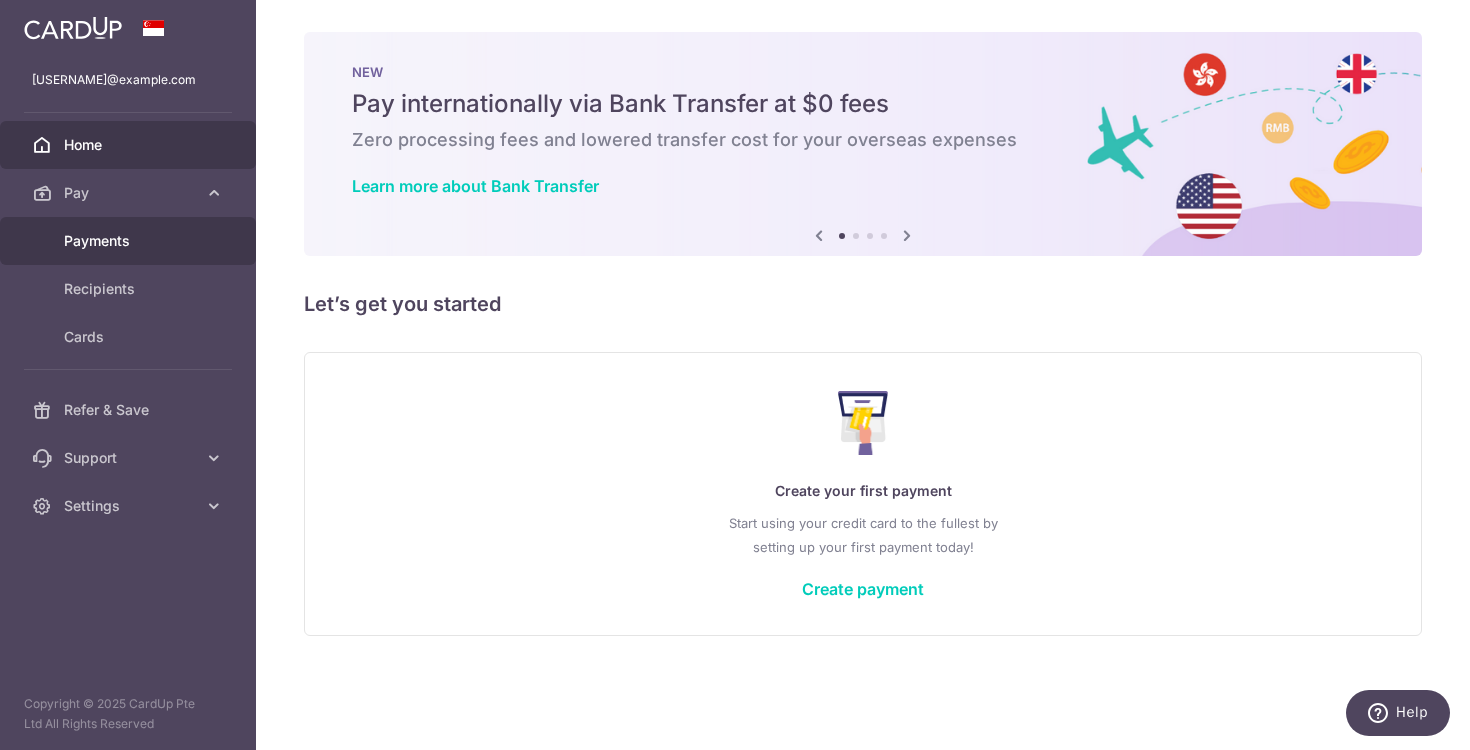 click on "Payments" at bounding box center [130, 241] 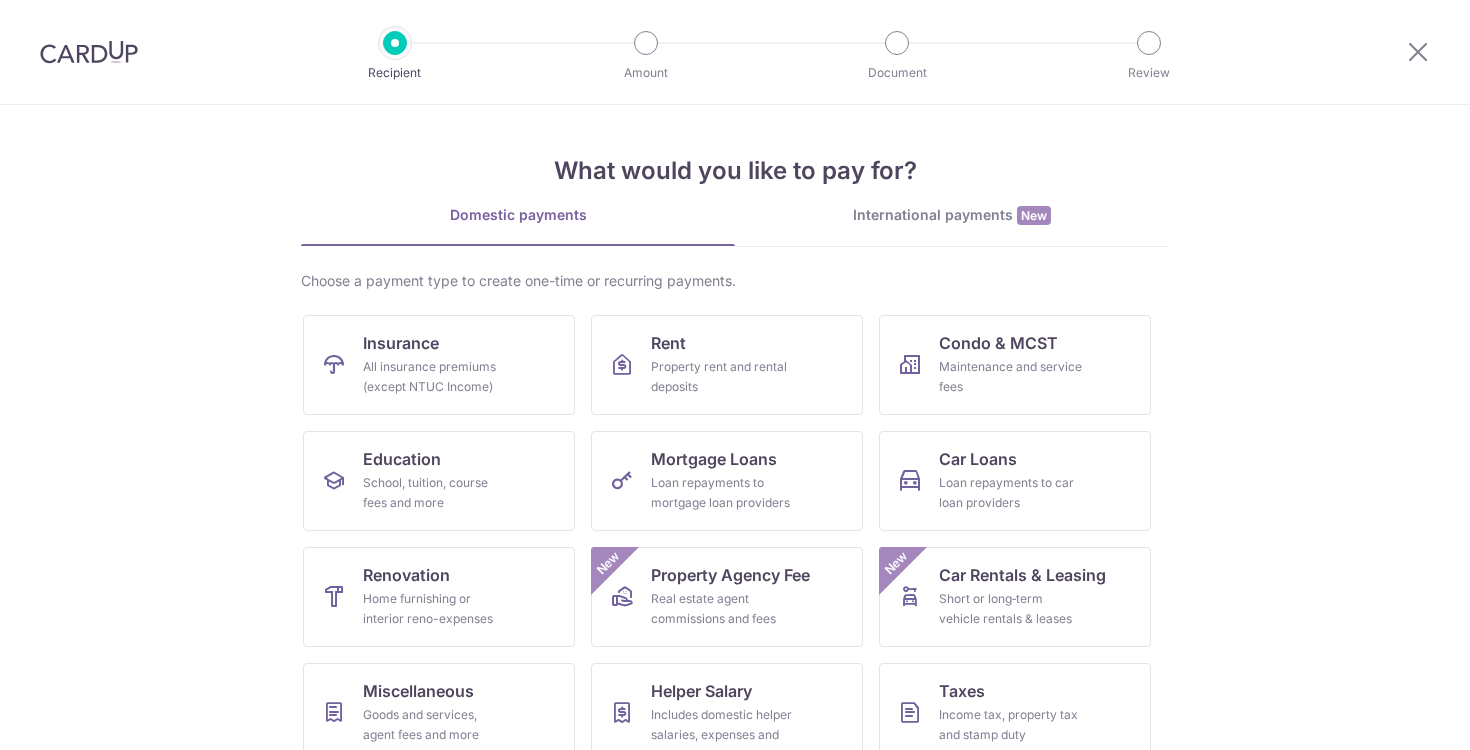 scroll, scrollTop: 0, scrollLeft: 0, axis: both 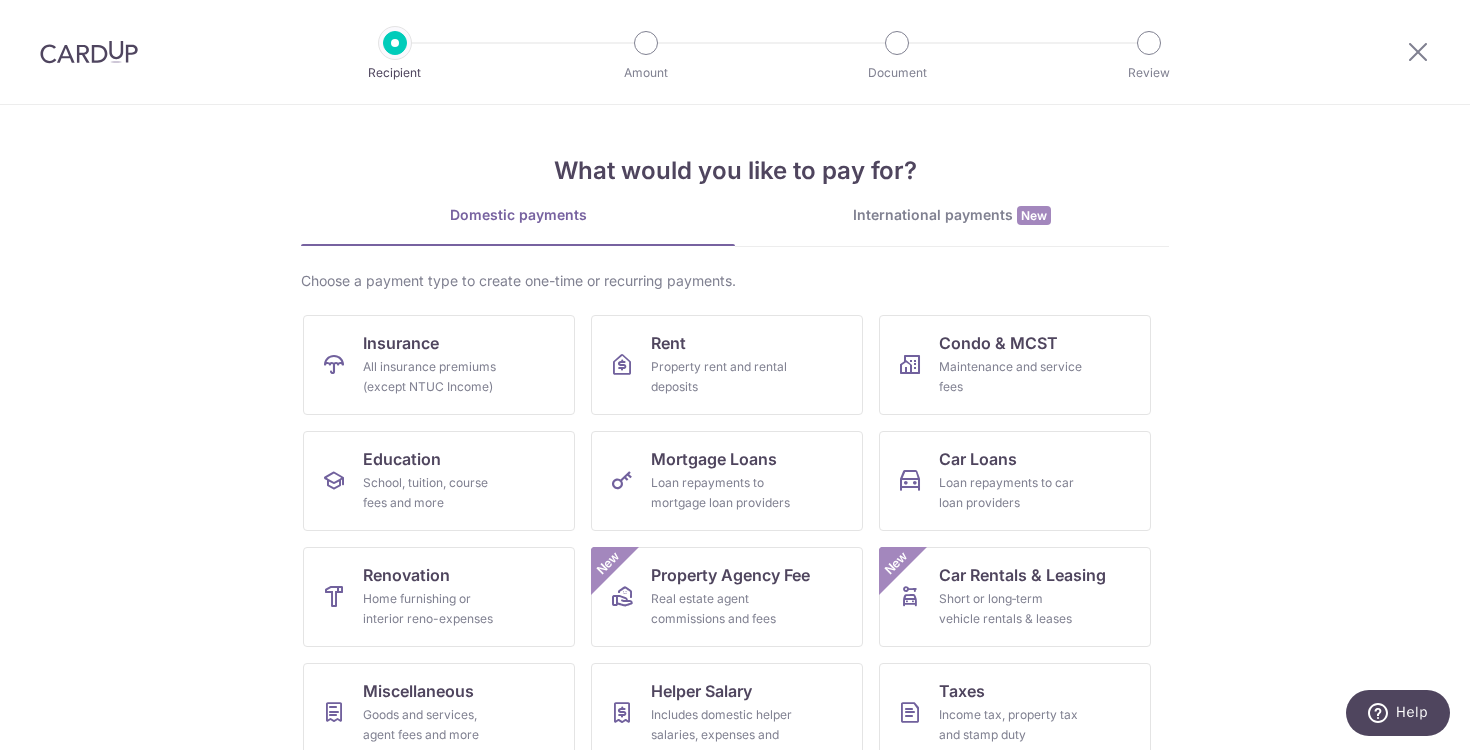 click on "What would you like to pay for?
Domestic payments
International payments
New
Choose a payment type to create one-time or recurring payments.
Insurance All insurance premiums (except NTUC Income)
Rent Property rent and rental deposits
Condo & MCST Maintenance and service fees
Education School, tuition, course fees and more
Mortgage Loans Loan repayments to mortgage loan providers
Car Loans Loan repayments to car loan providers
Renovation Home furnishing or interior reno-expenses
Property Agency Fee Real estate agent commissions and fees New
Car Rentals & Leasing Short or long‑term vehicle rentals & leases New
Miscellaneous Goods and services, agent fees and more
Helper Salary
Taxes" at bounding box center [735, 500] 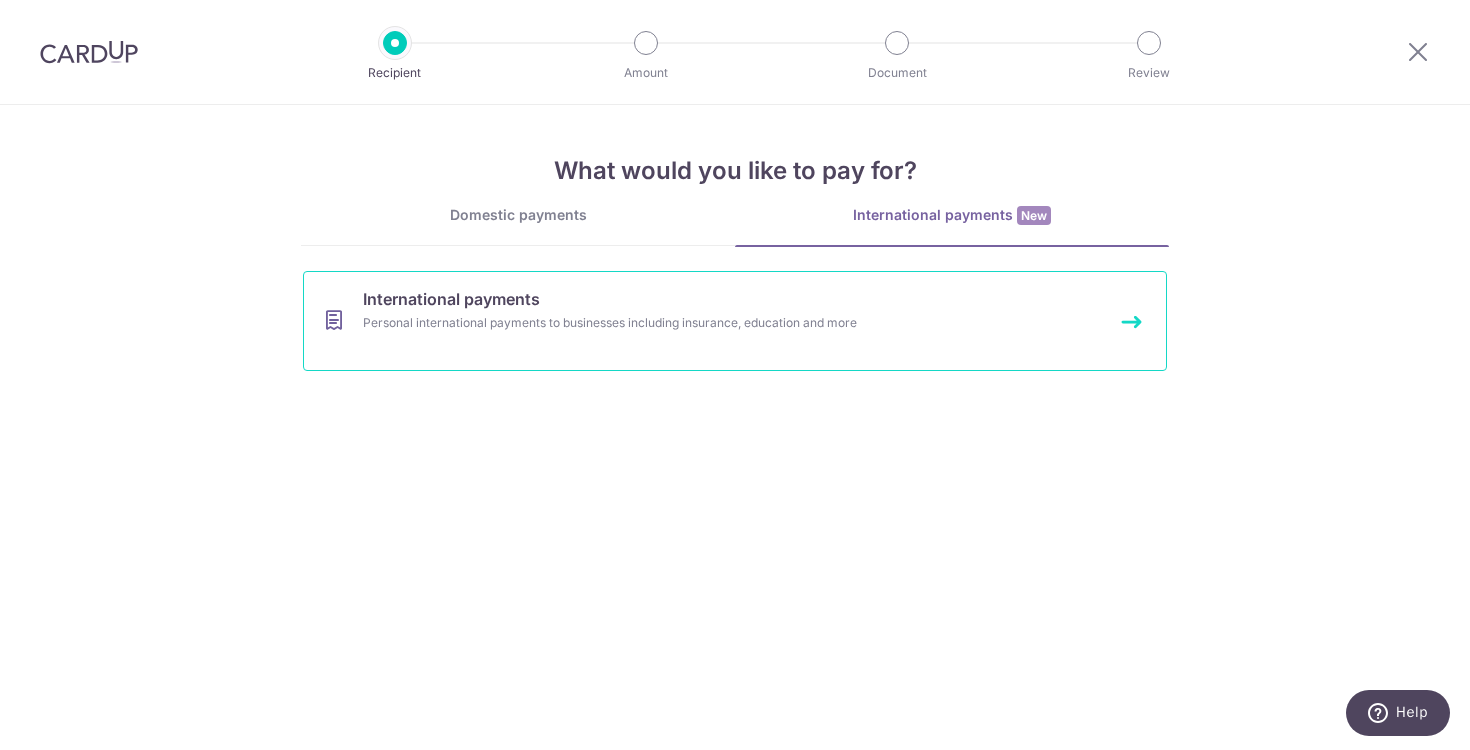 click on "Personal international payments to businesses including insurance, education and more" at bounding box center [708, 323] 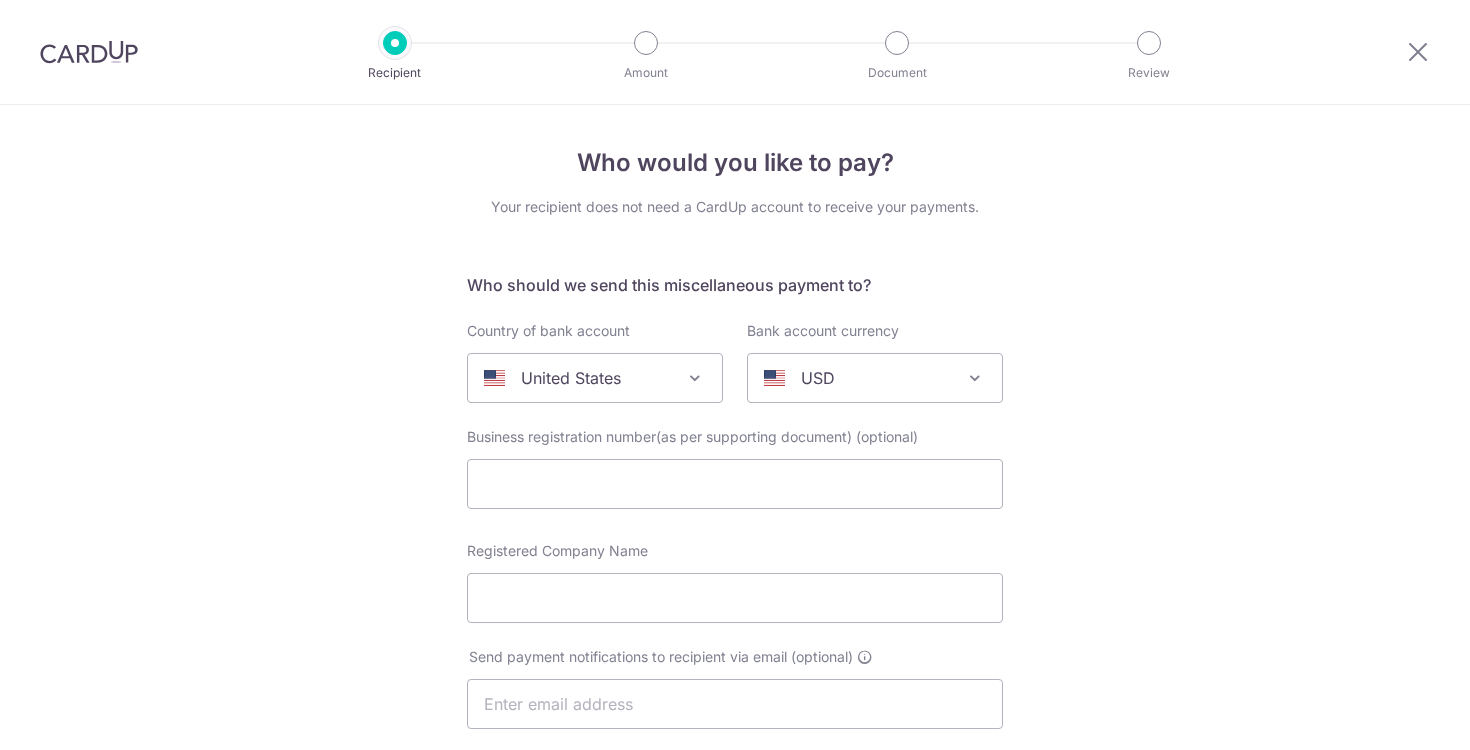 select 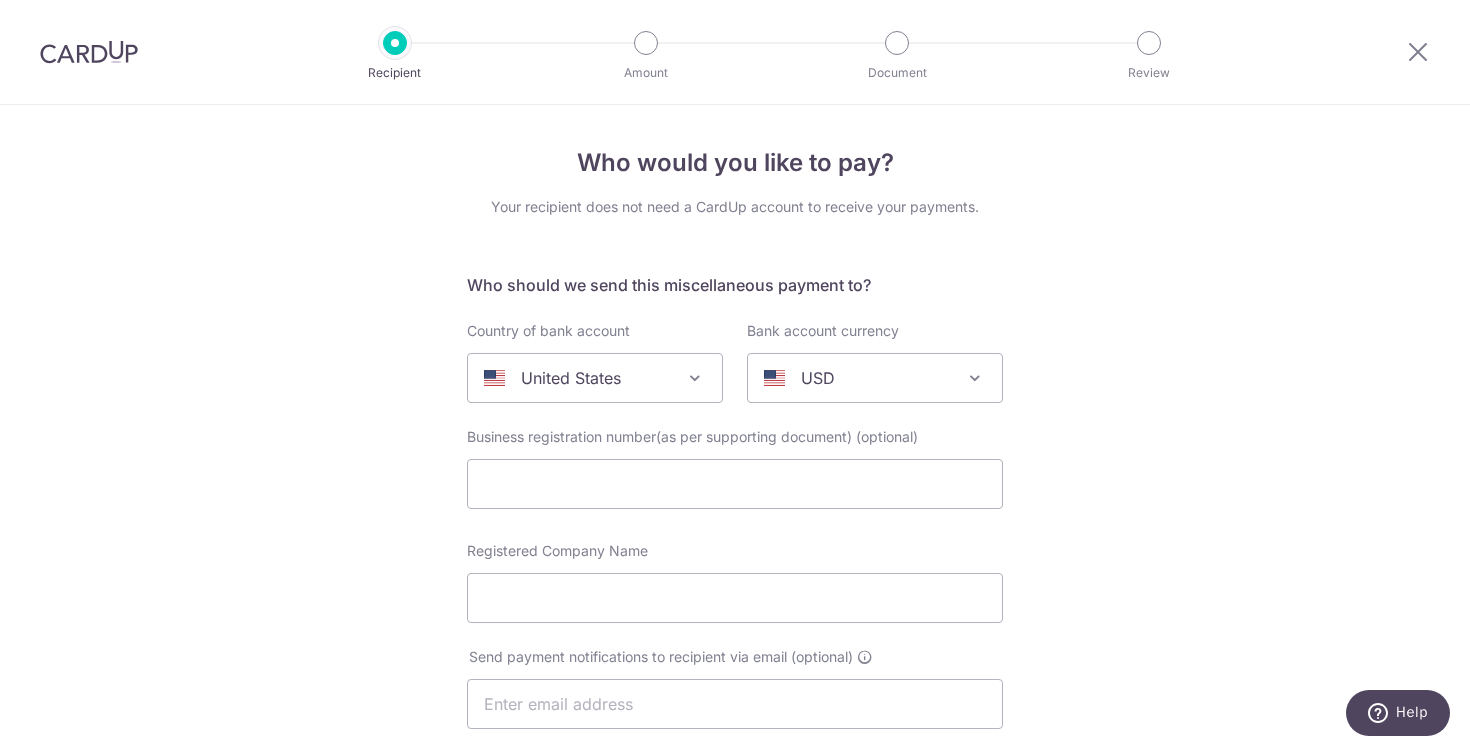 click on "United States" at bounding box center [579, 378] 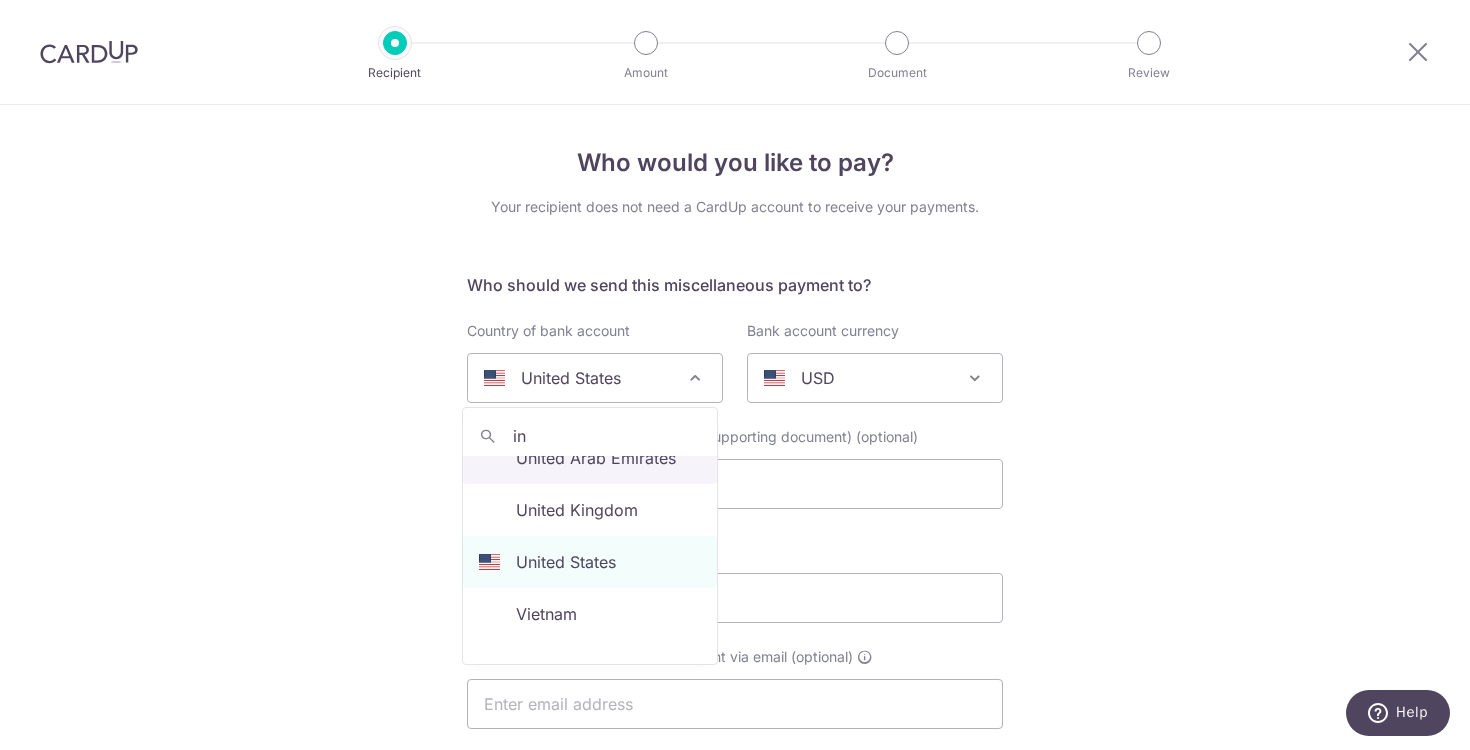 scroll, scrollTop: 0, scrollLeft: 0, axis: both 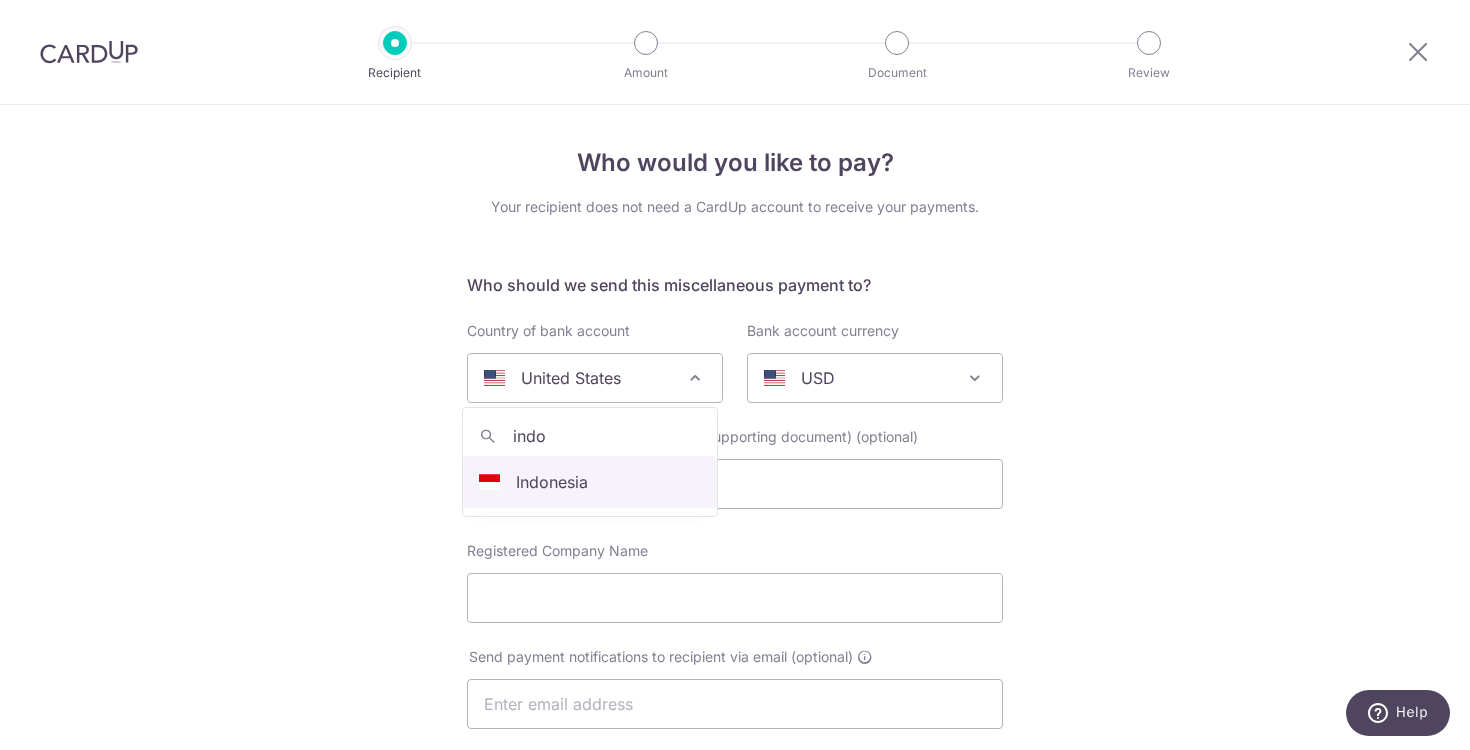 type on "indo" 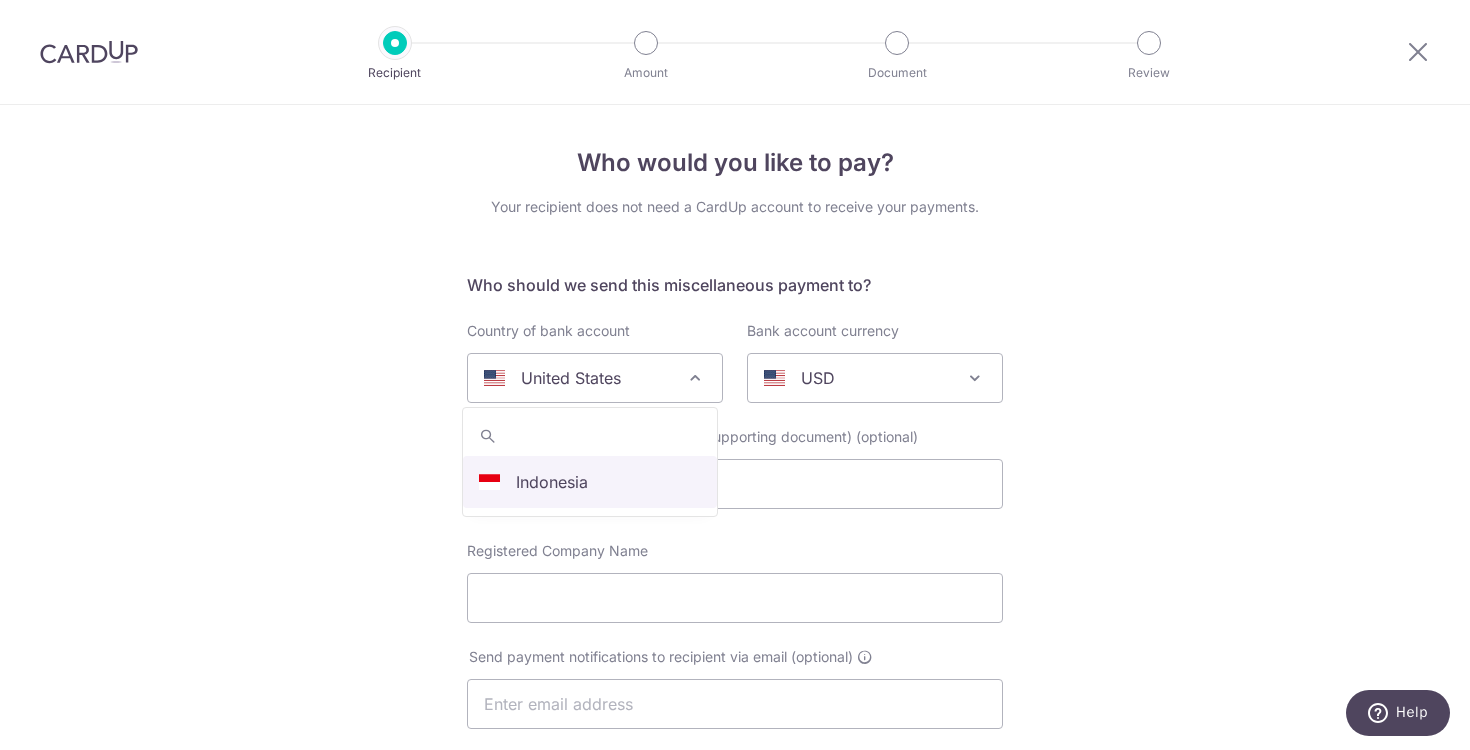 select 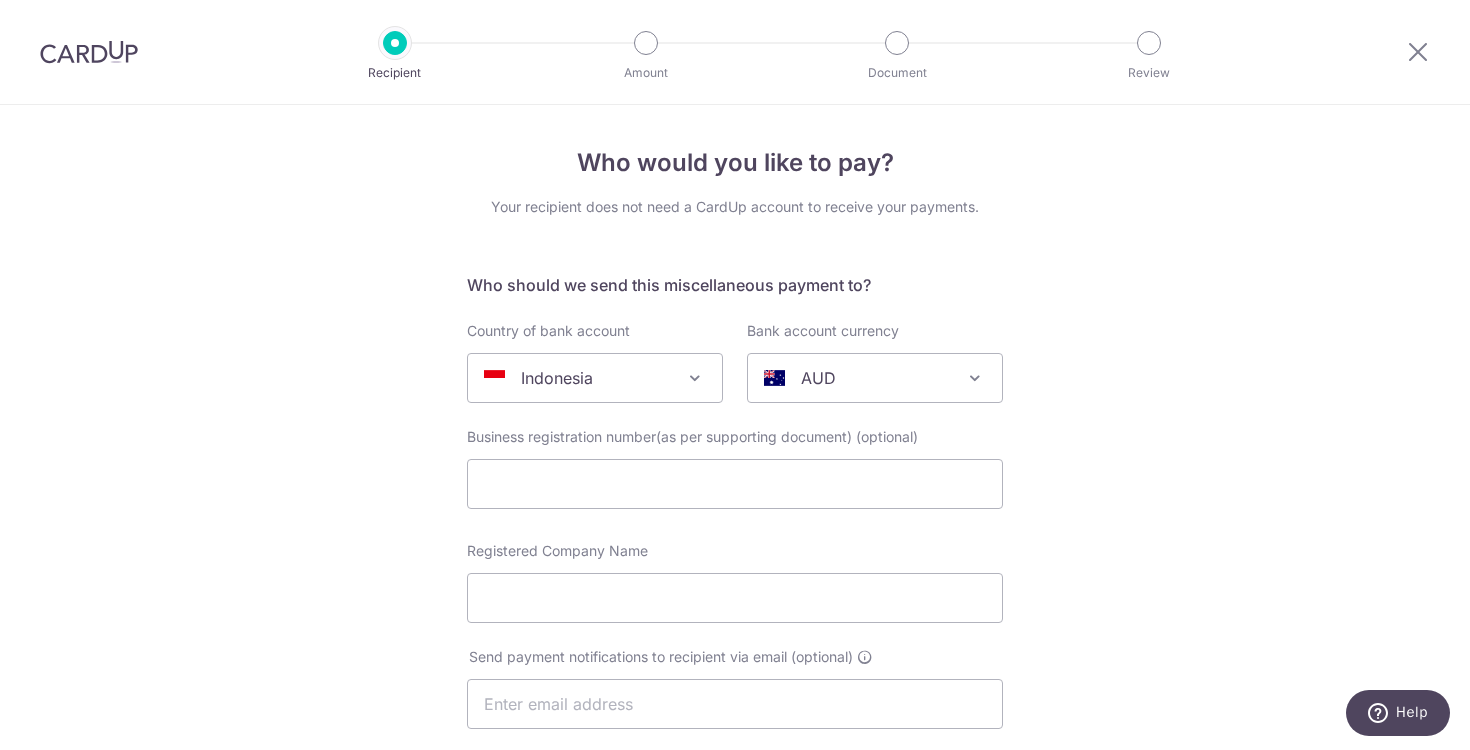 click on "AUD" at bounding box center [859, 378] 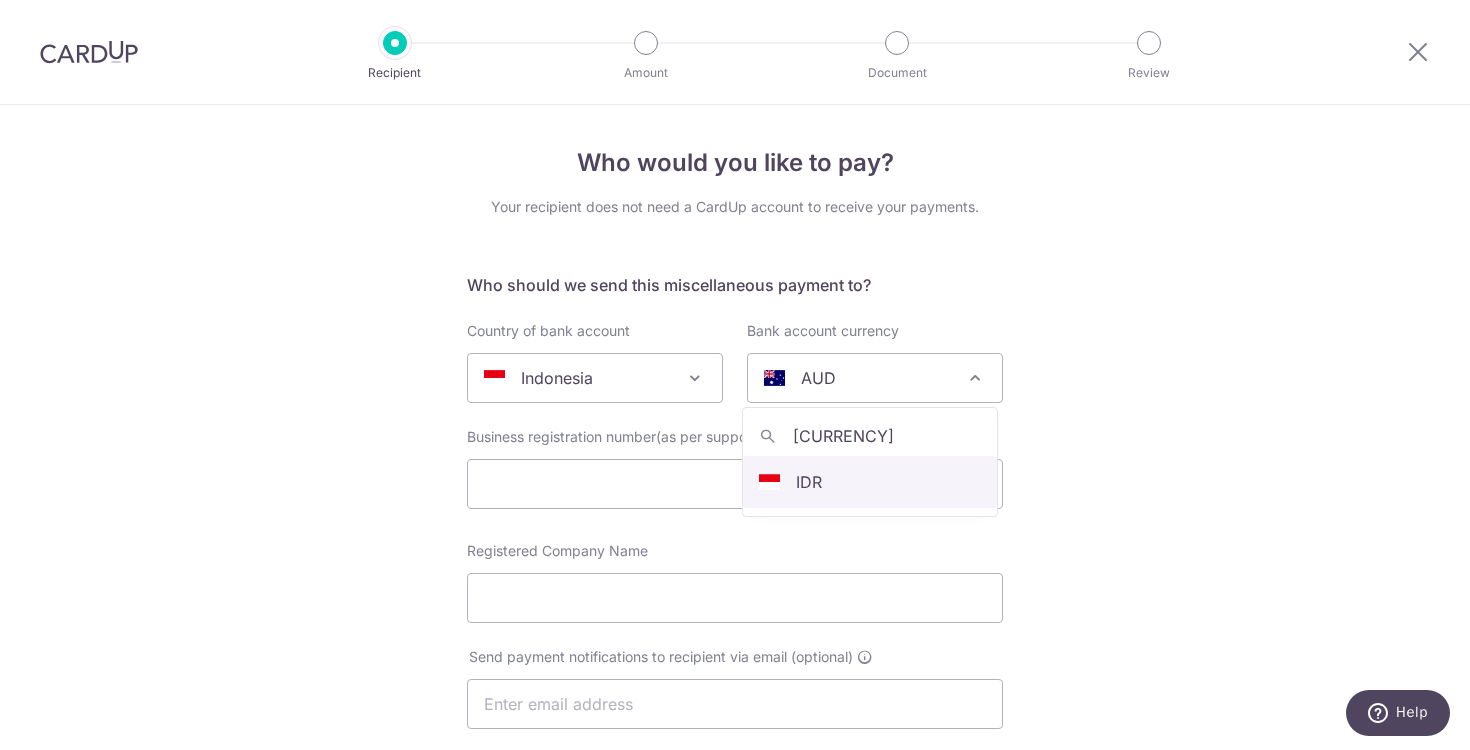 type on "idr" 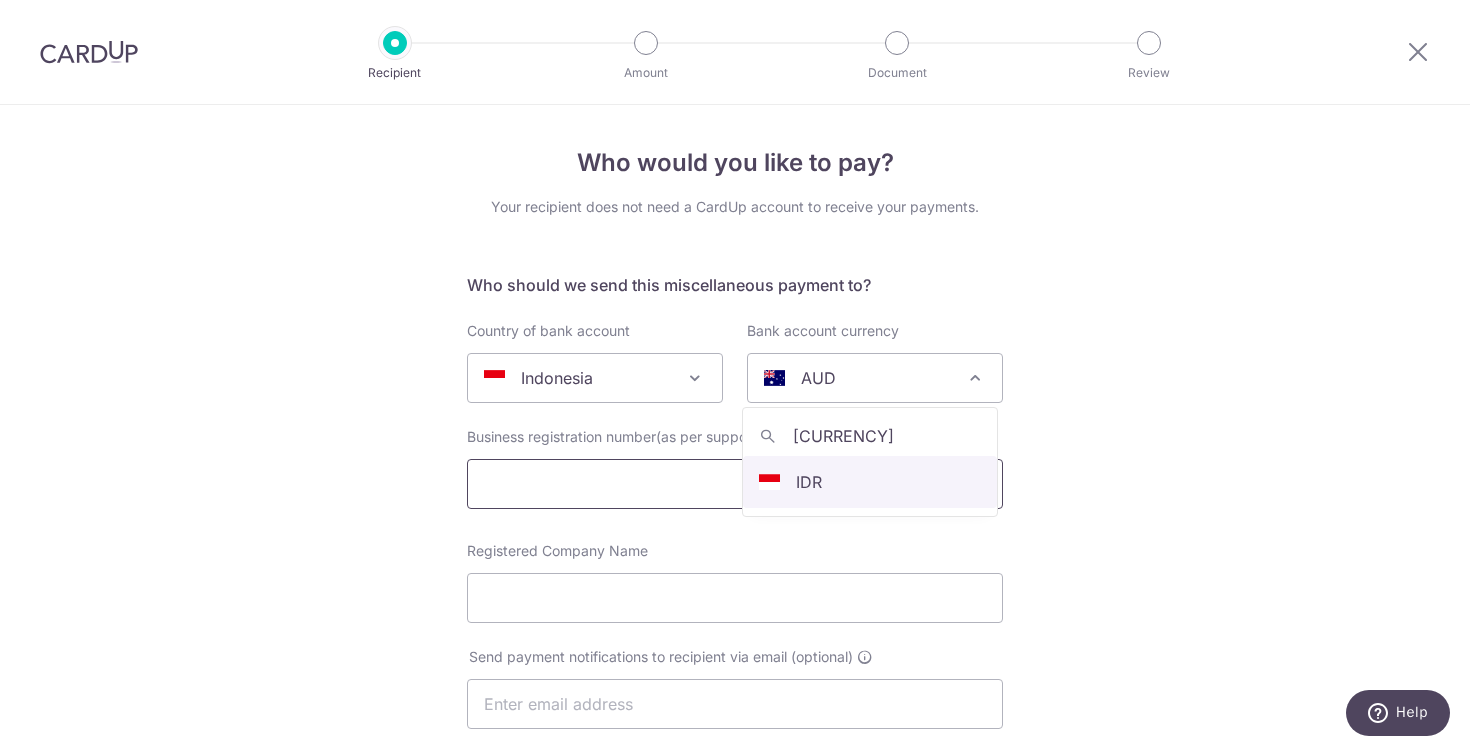 select on "9" 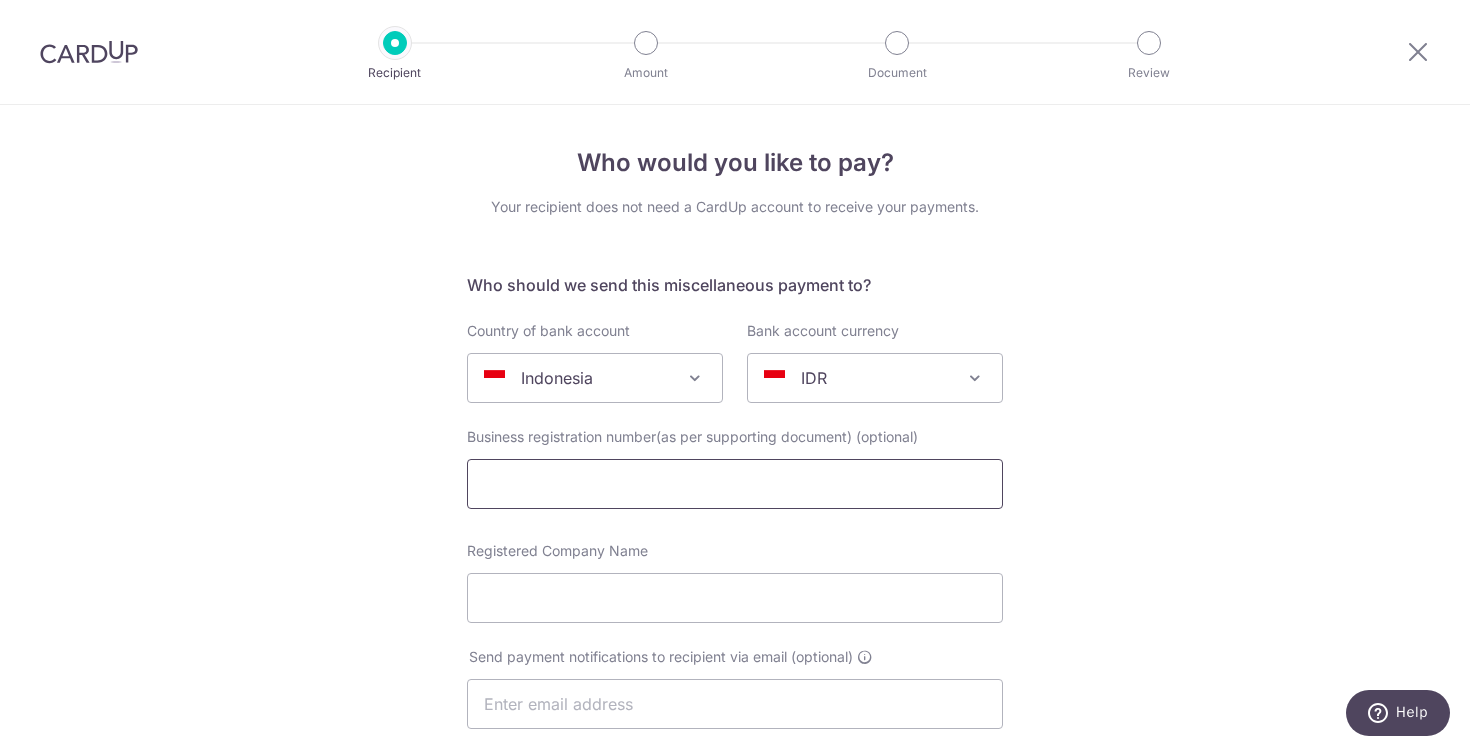 click at bounding box center (735, 484) 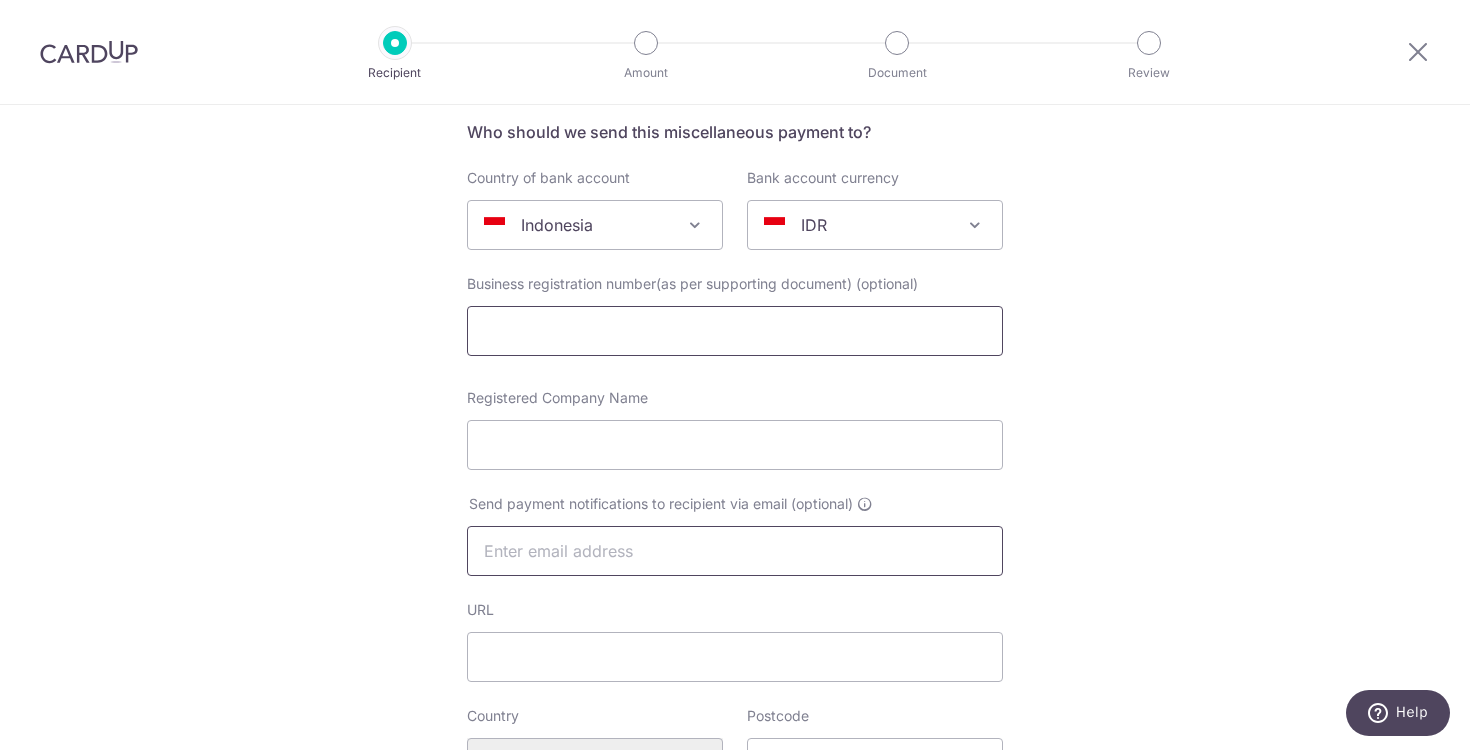 scroll, scrollTop: 228, scrollLeft: 0, axis: vertical 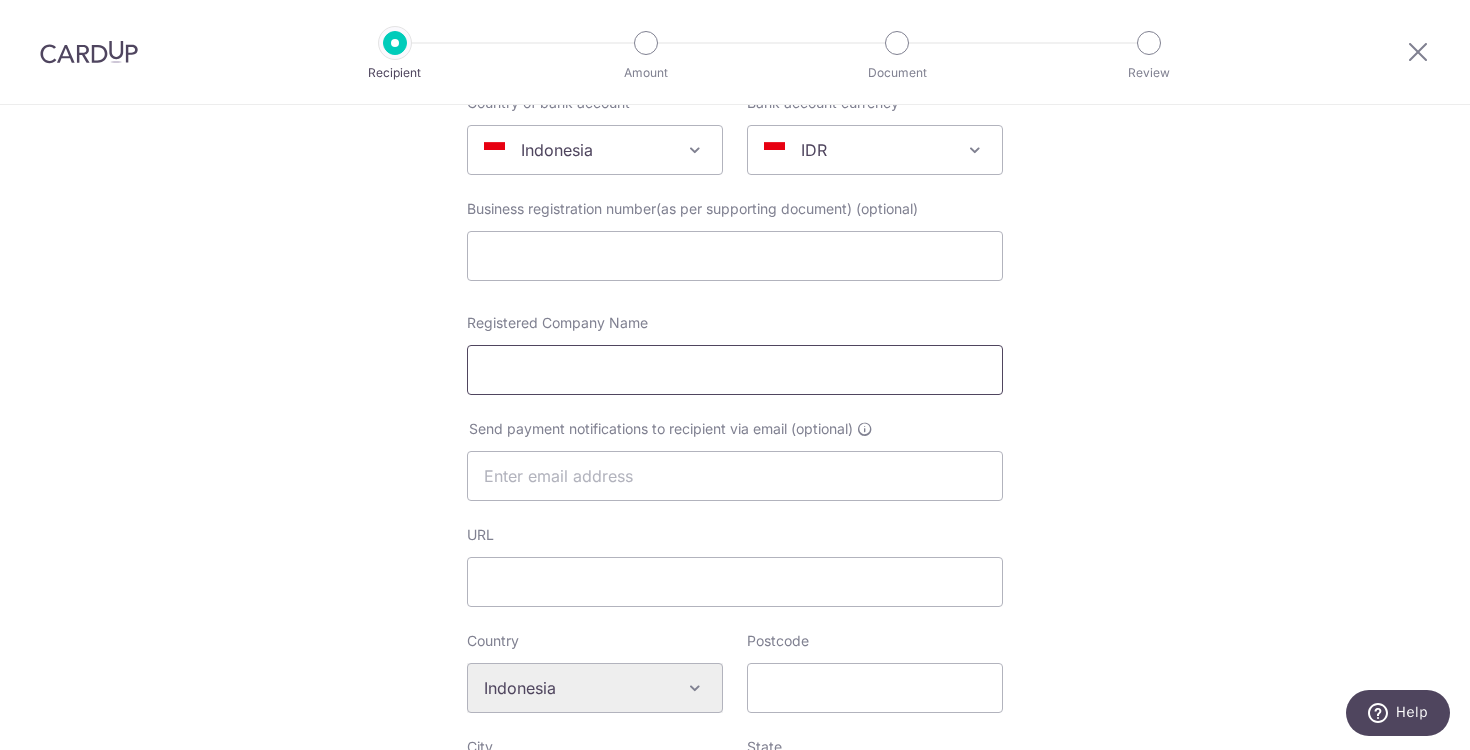 click on "Registered Company Name" at bounding box center (735, 370) 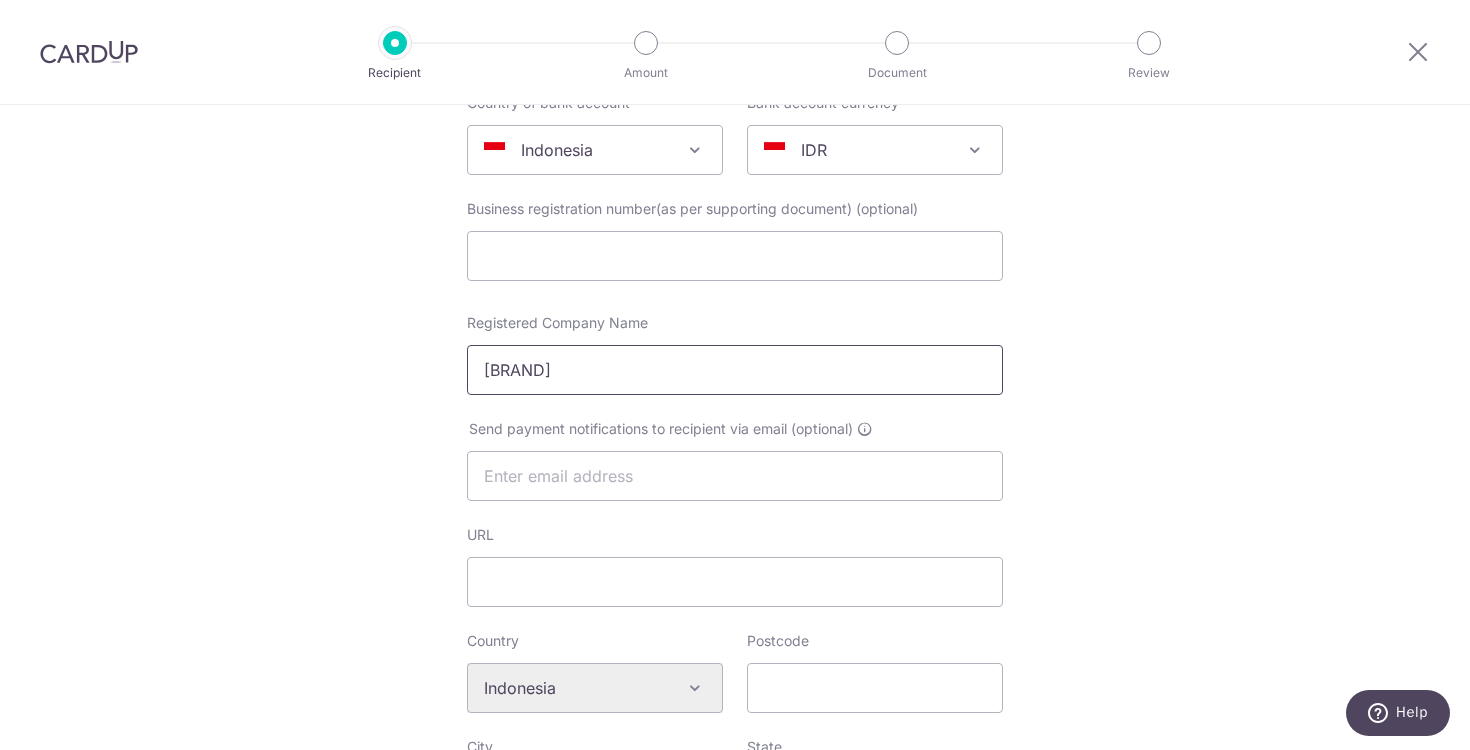 type on "Varawedding" 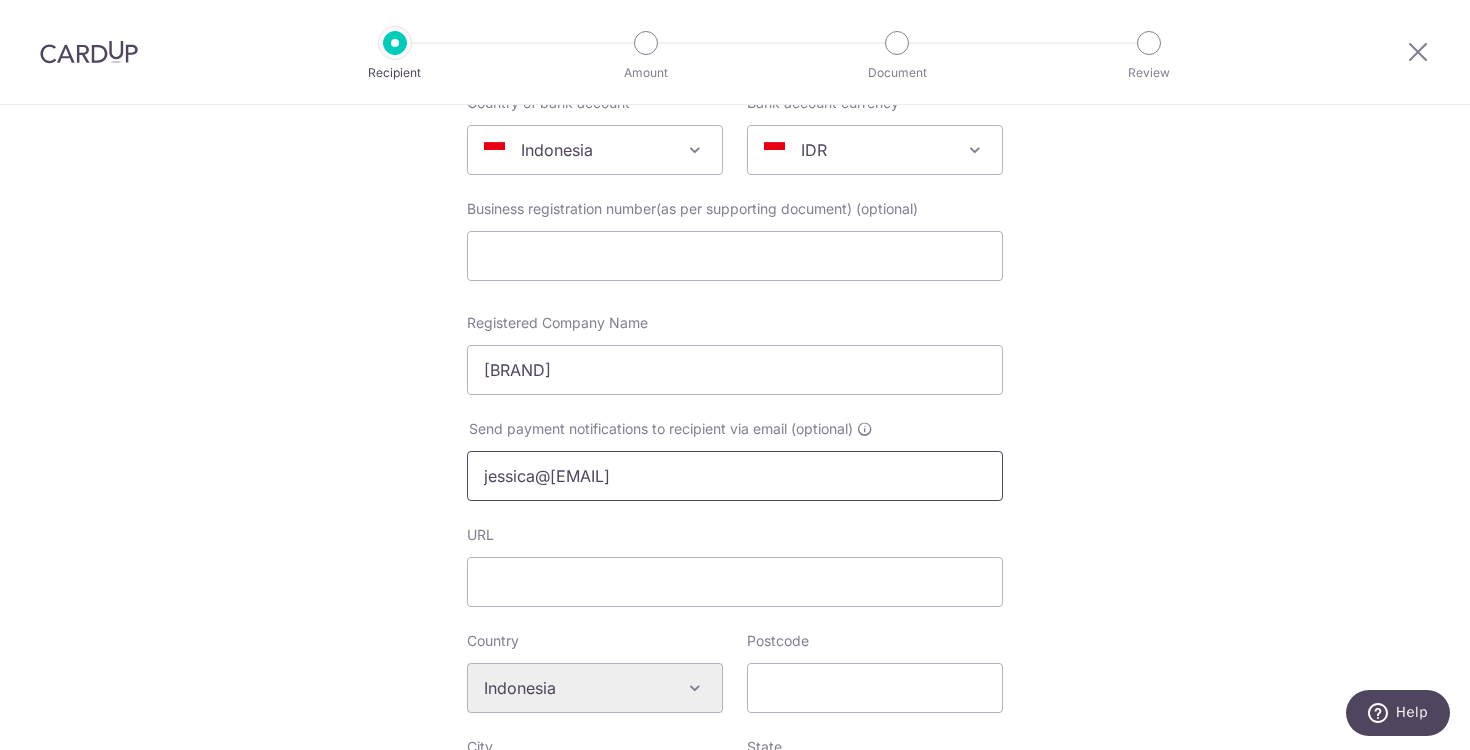 type on "jessica@varawedding.com" 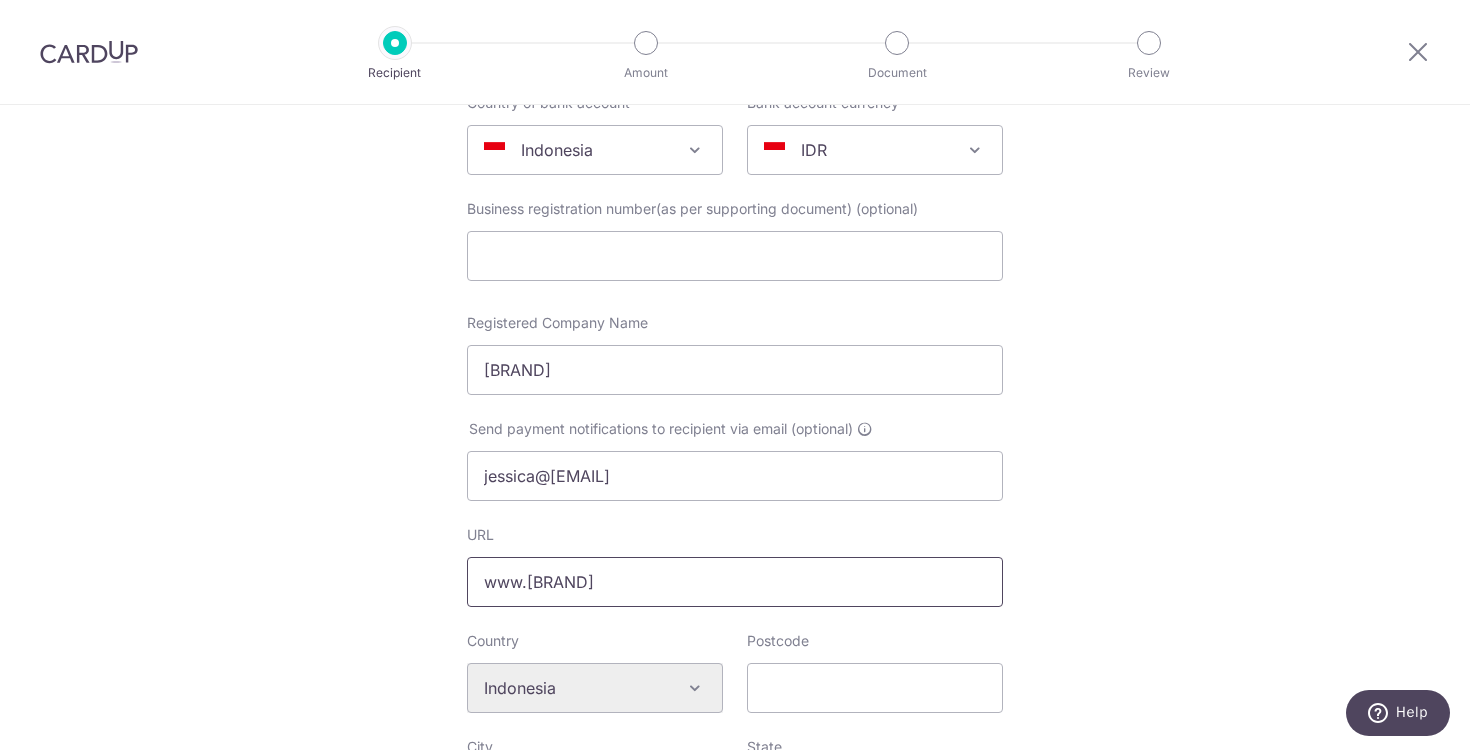 type on "www.varawedding.com" 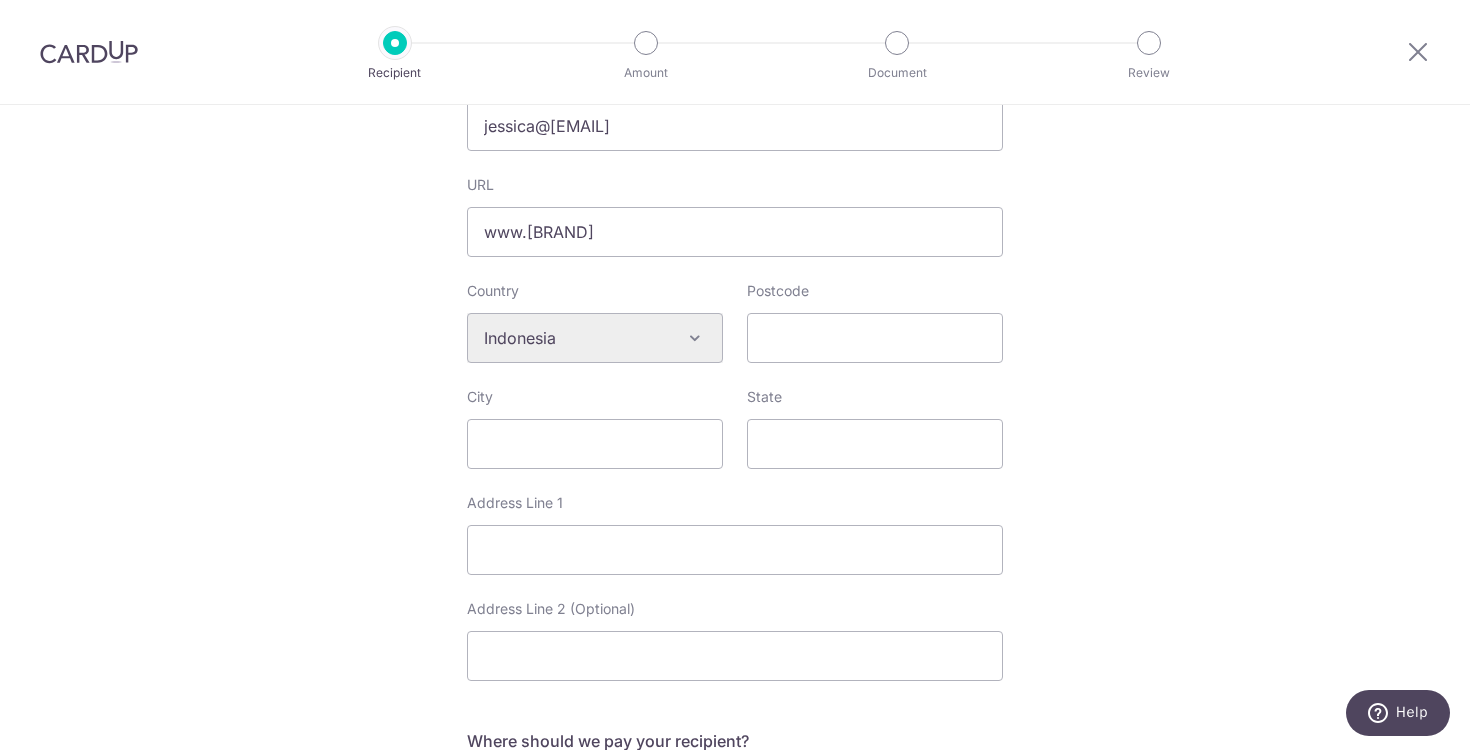 scroll, scrollTop: 606, scrollLeft: 0, axis: vertical 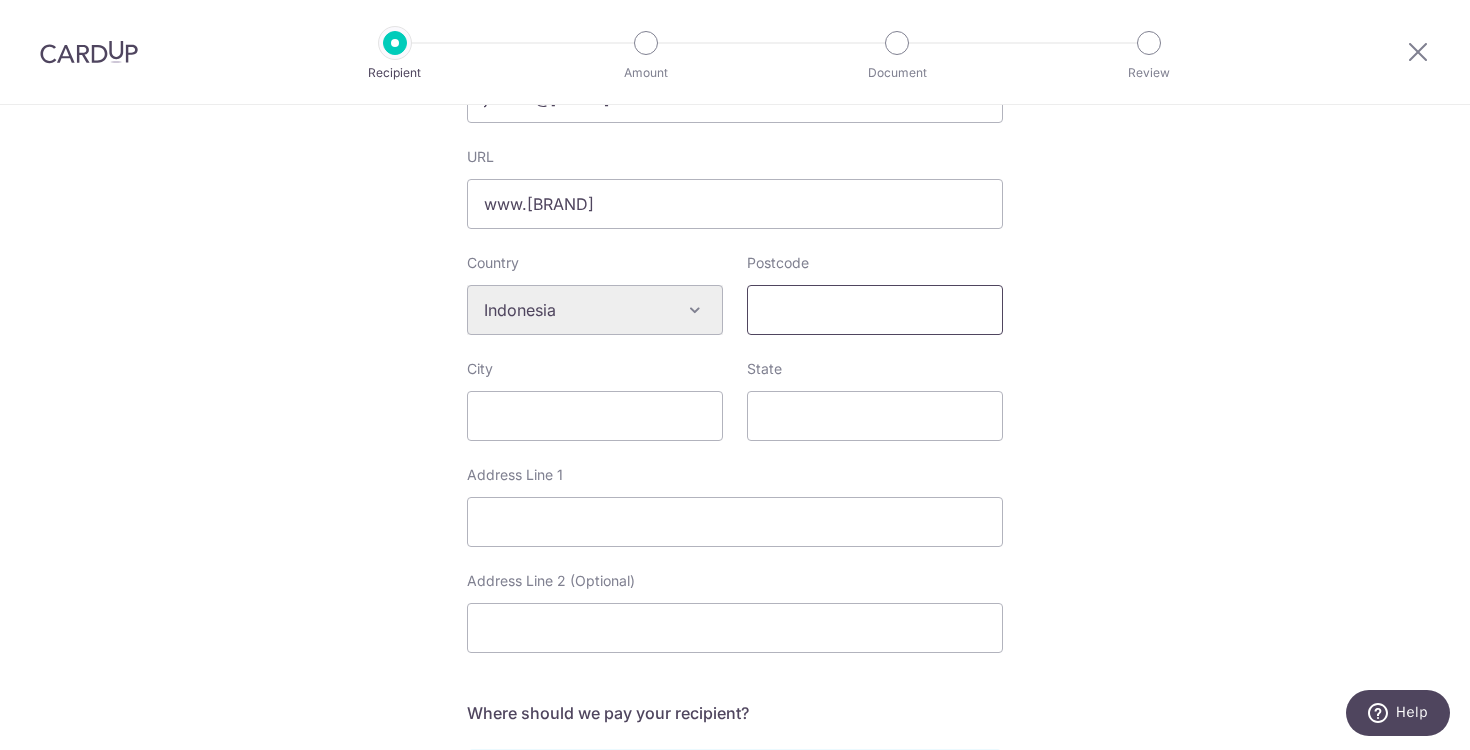 click on "Postcode" at bounding box center [875, 310] 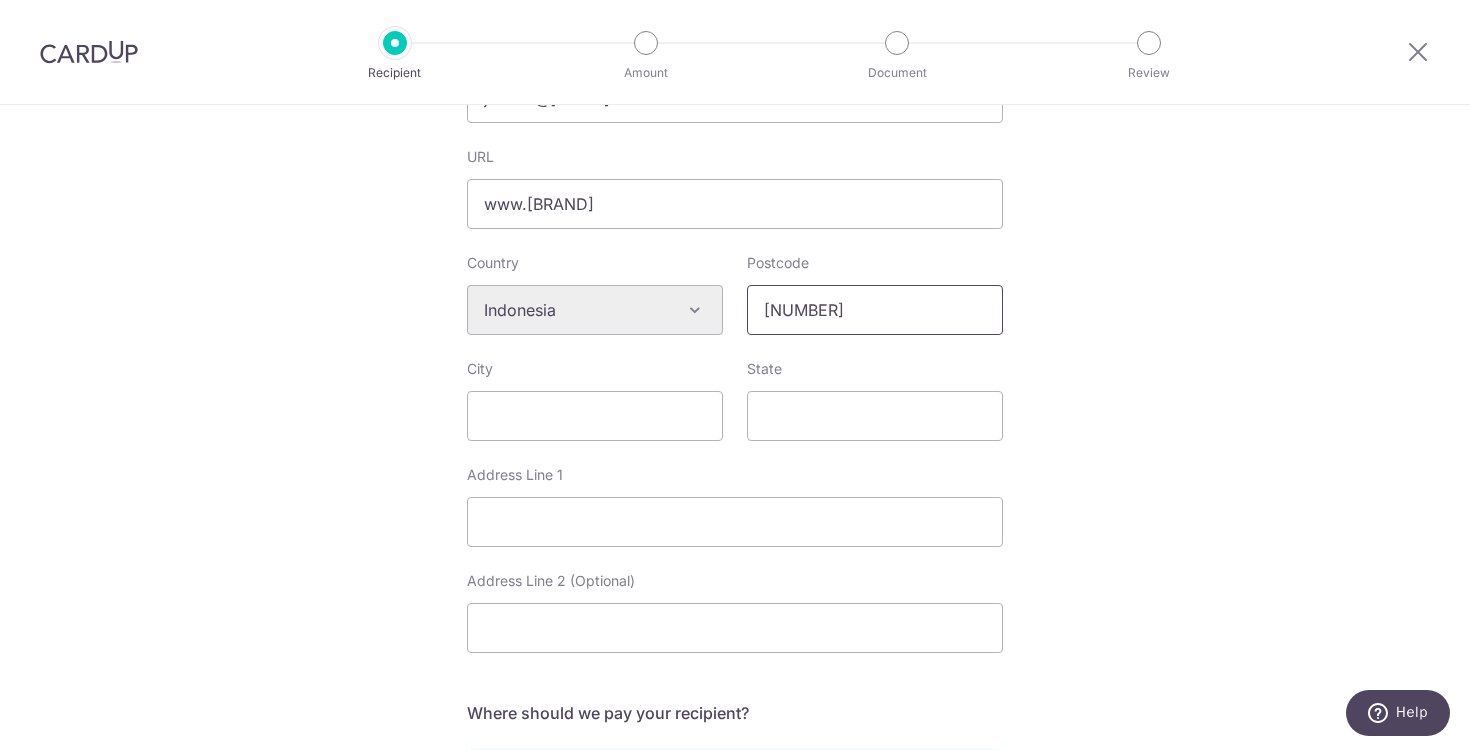 type on "80363" 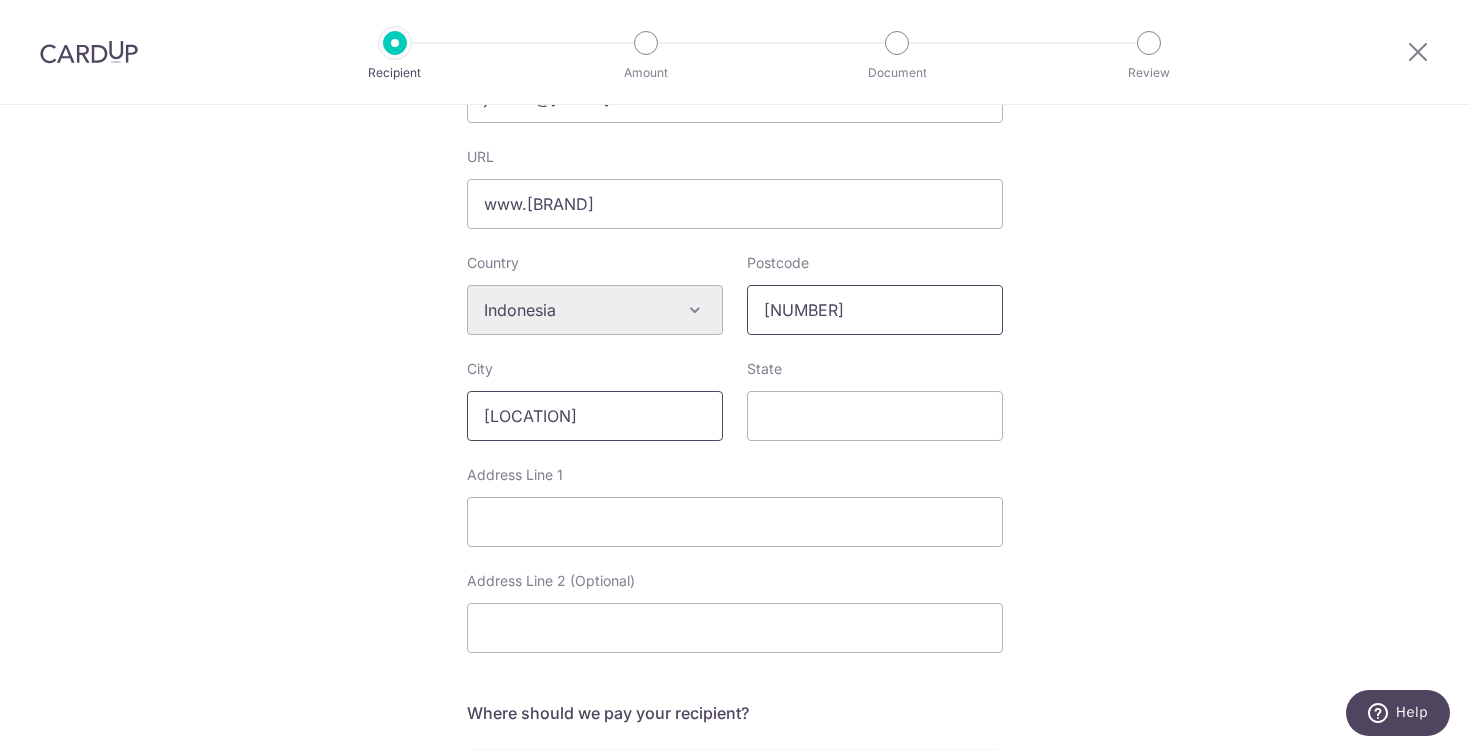 type on "Jimbaran" 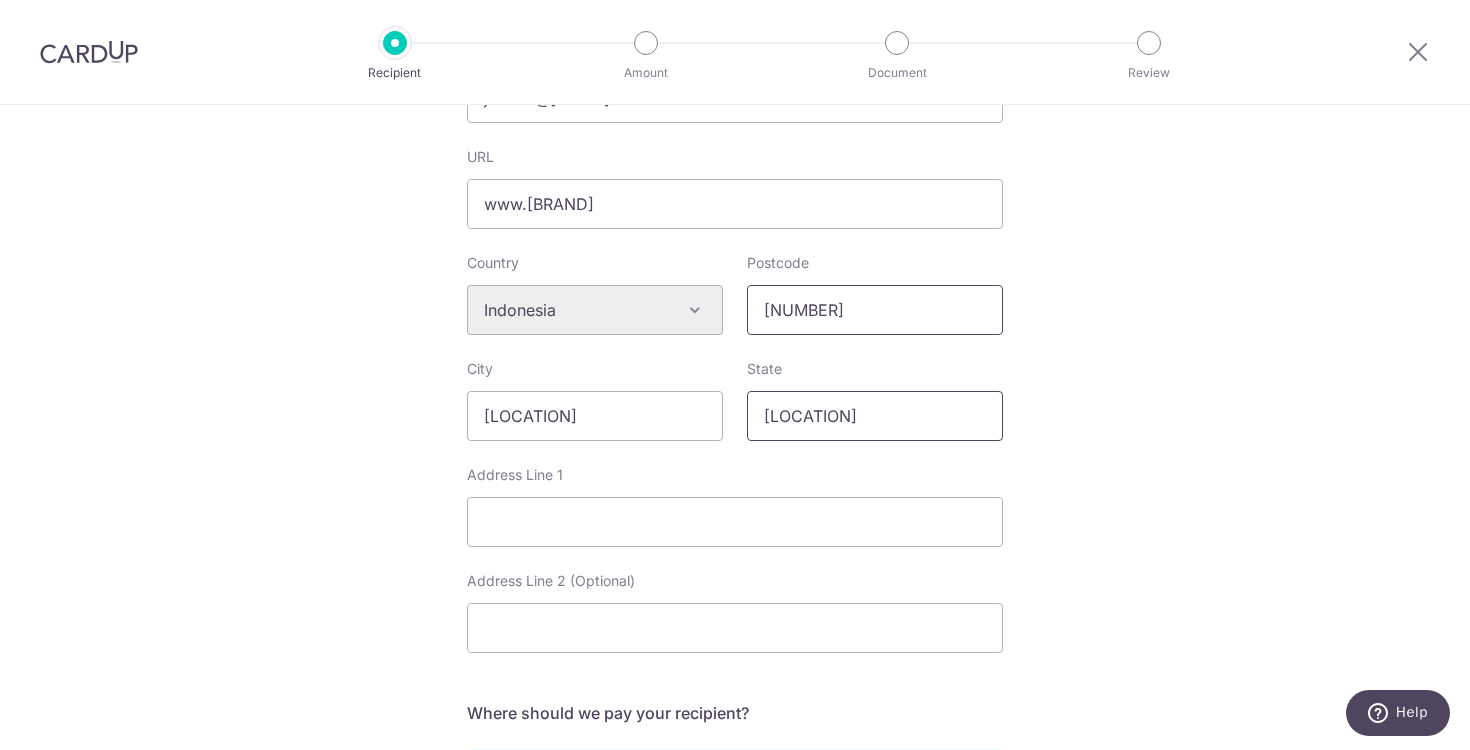 type on "Bali" 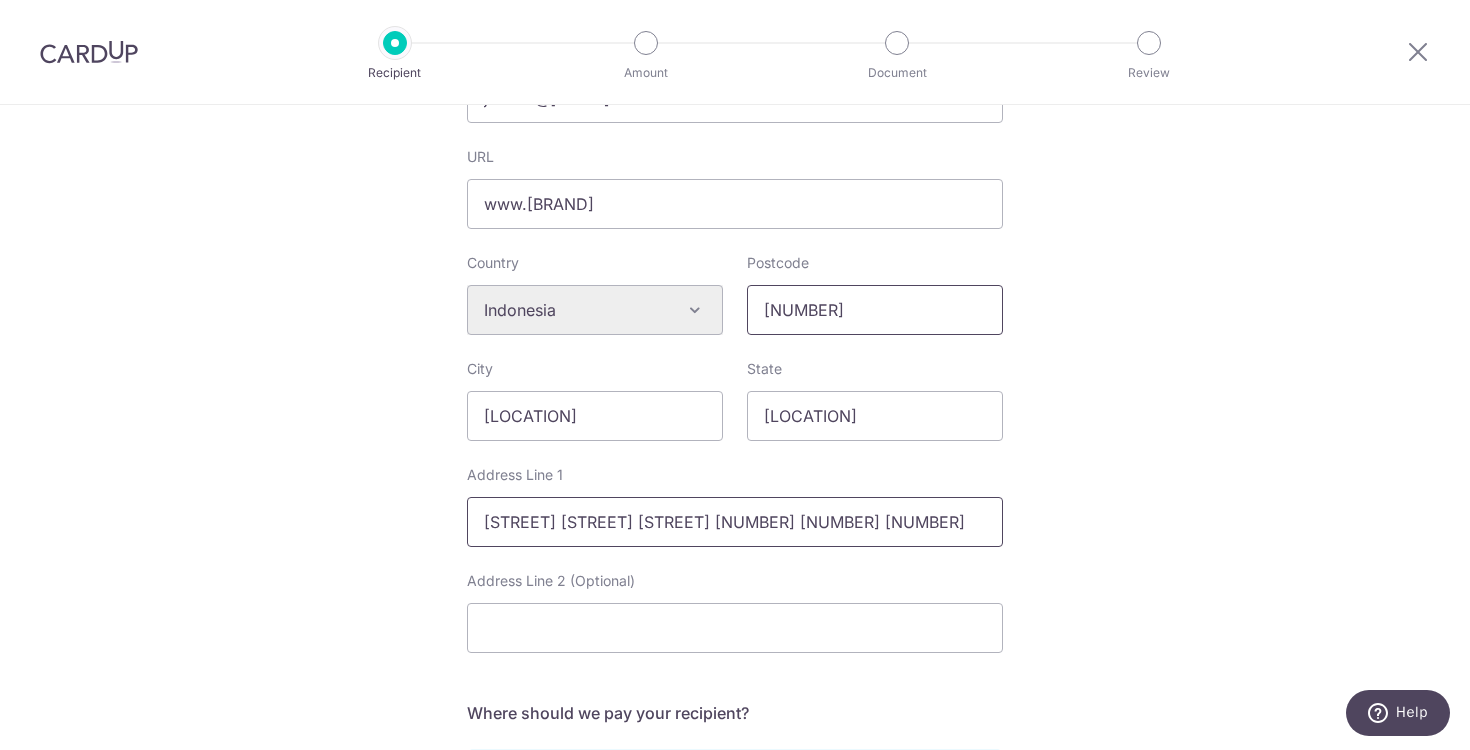 type on "Jalan By Pass Ngurah Rai No.88 A" 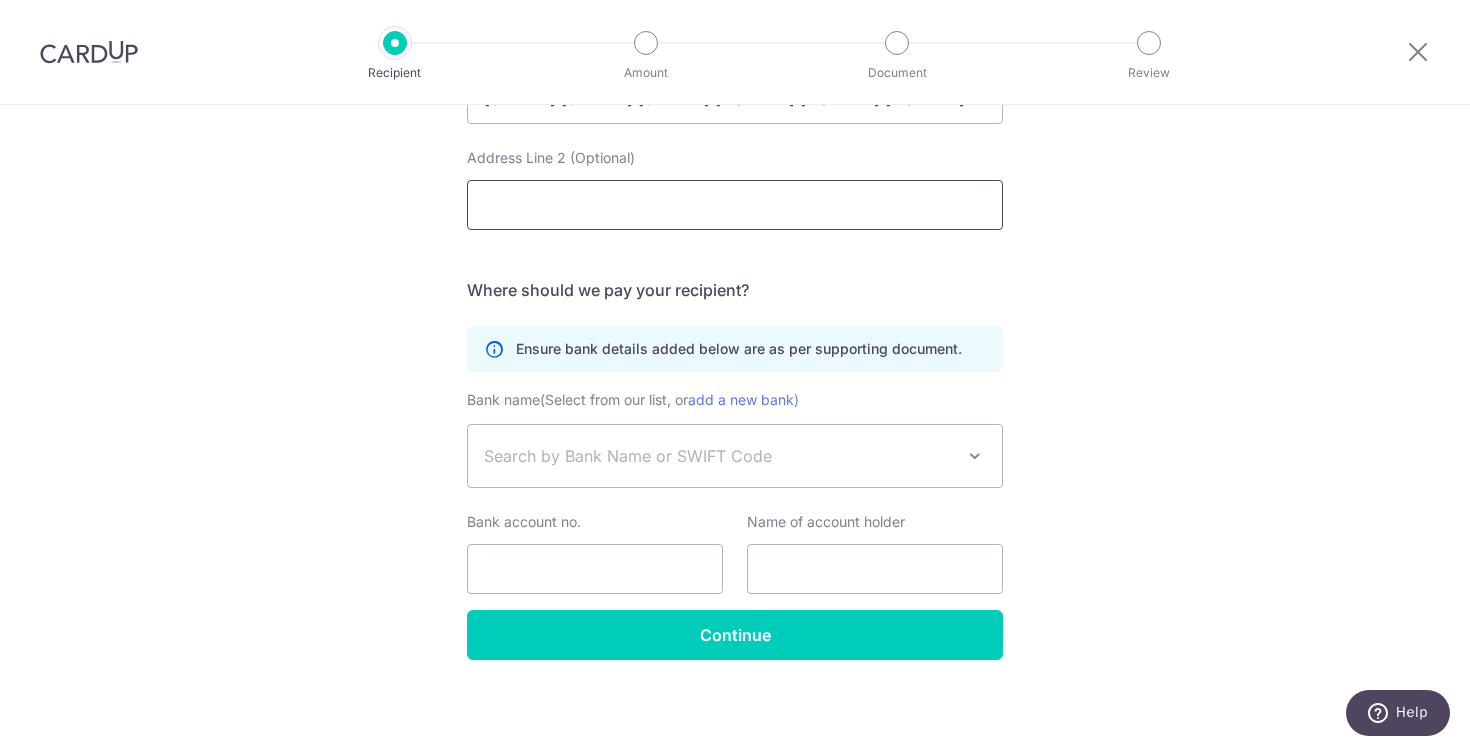 scroll, scrollTop: 1033, scrollLeft: 0, axis: vertical 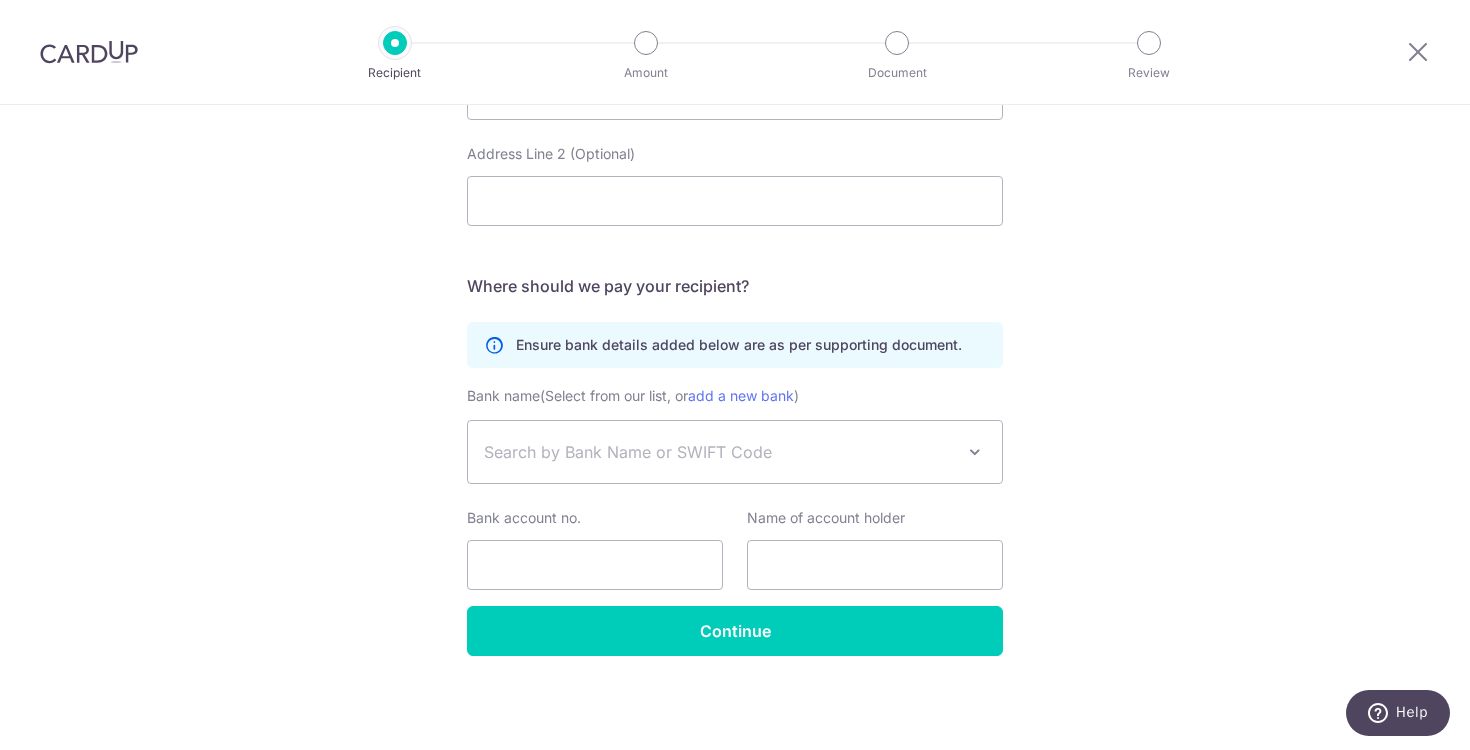 click on "Search by Bank Name or SWIFT Code" at bounding box center [719, 452] 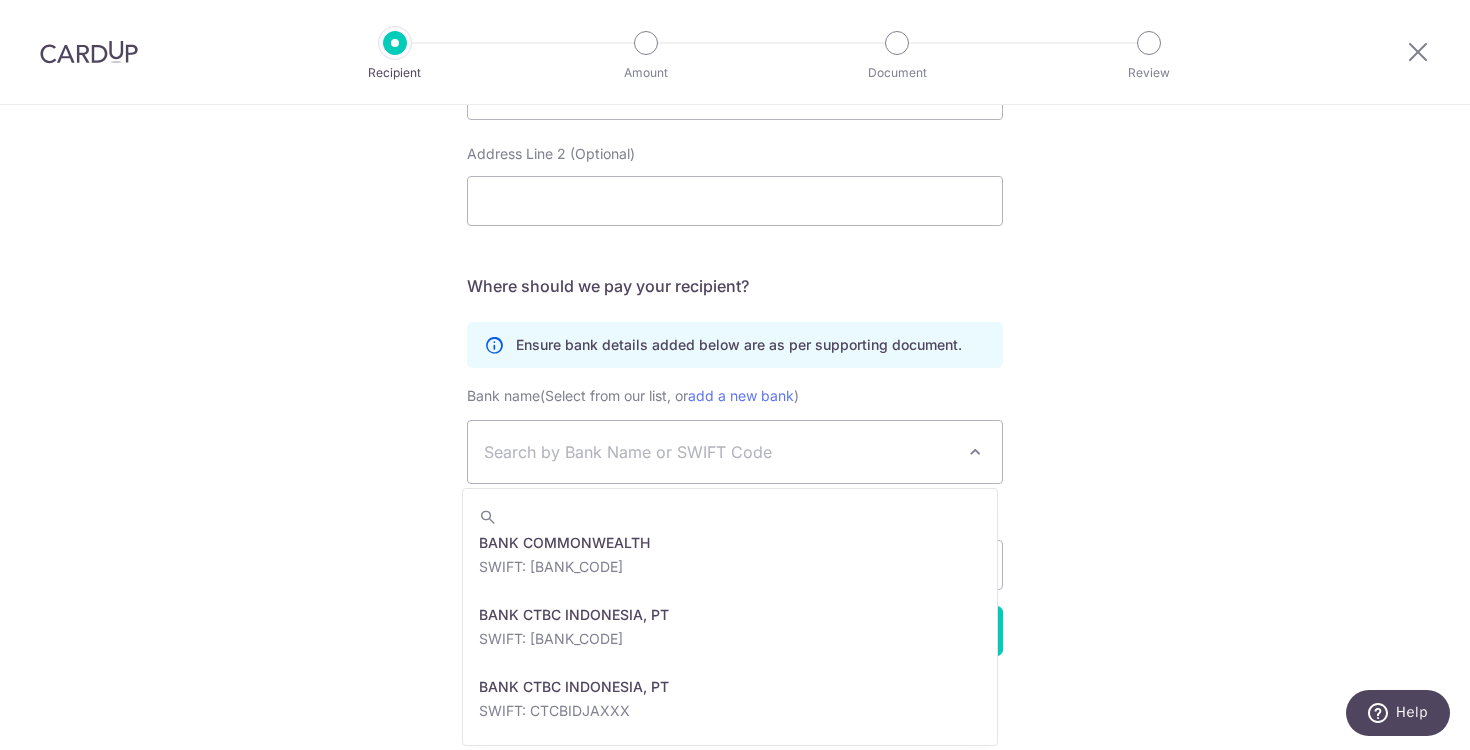 scroll, scrollTop: 609, scrollLeft: 0, axis: vertical 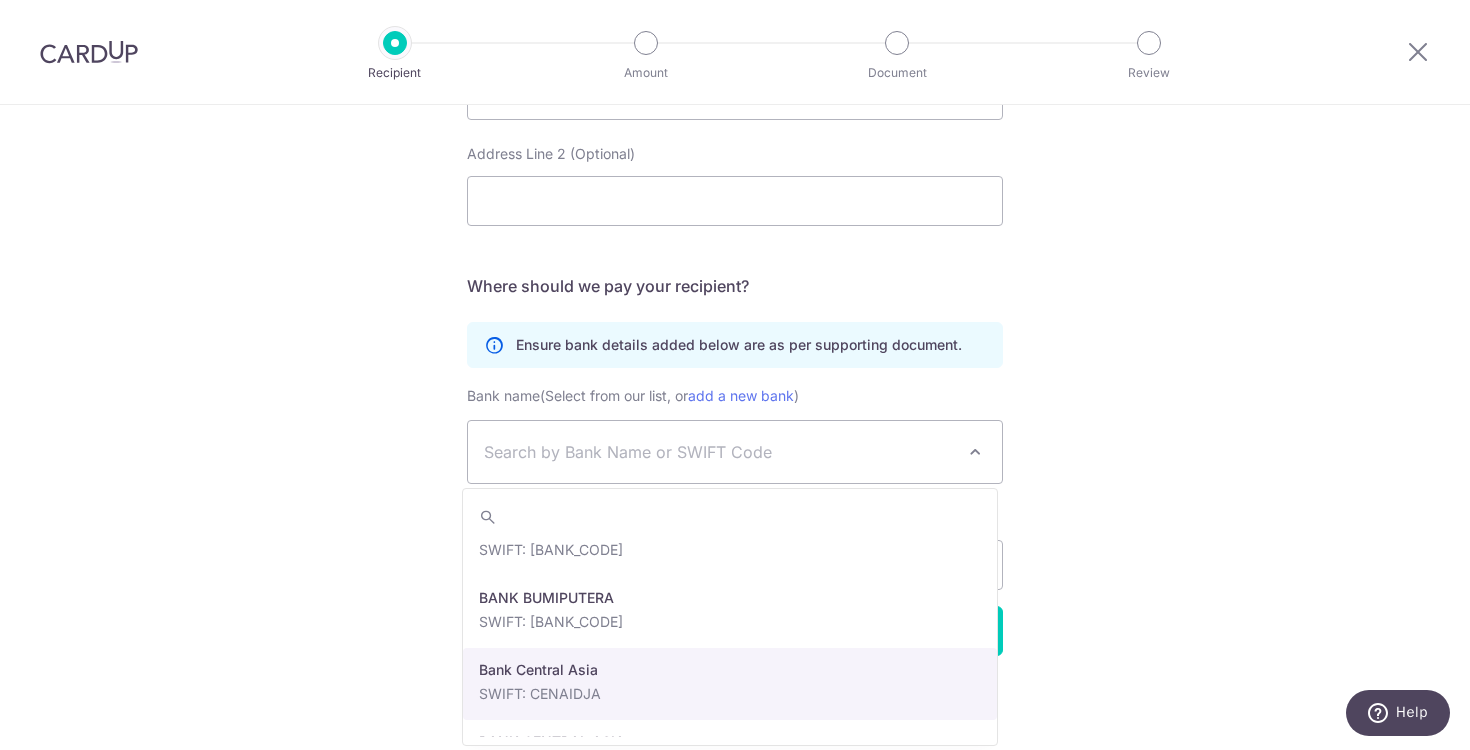 select on "22496" 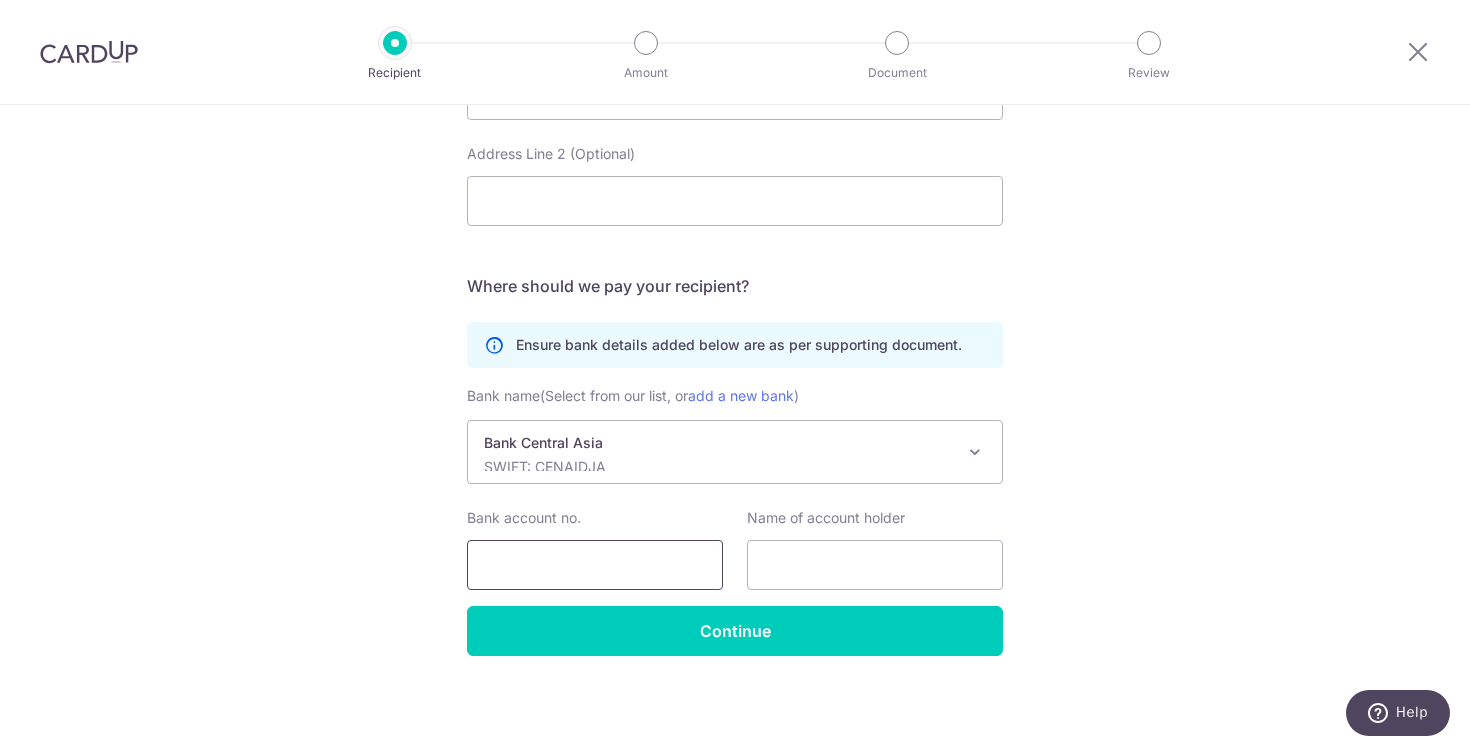 click on "Bank account no." at bounding box center (595, 565) 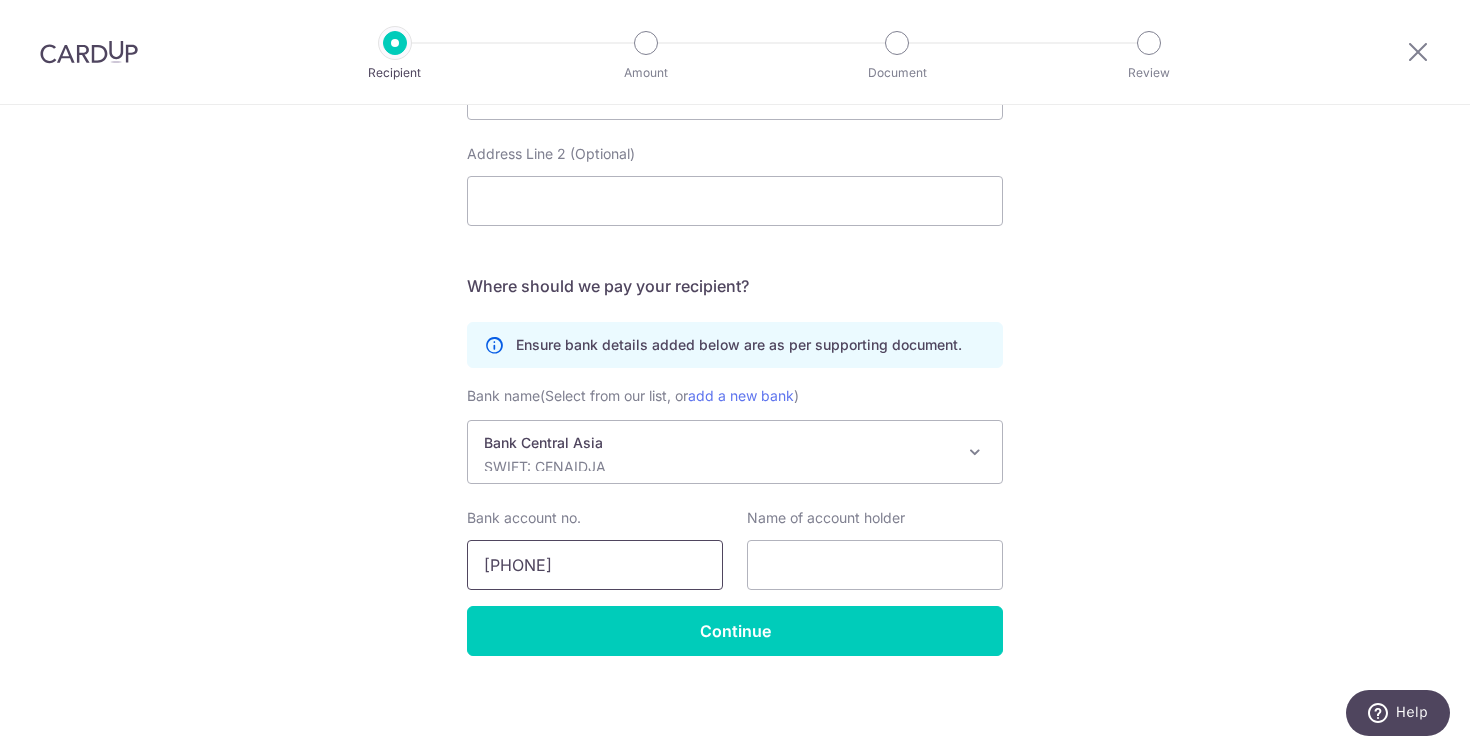 type on "6460158719" 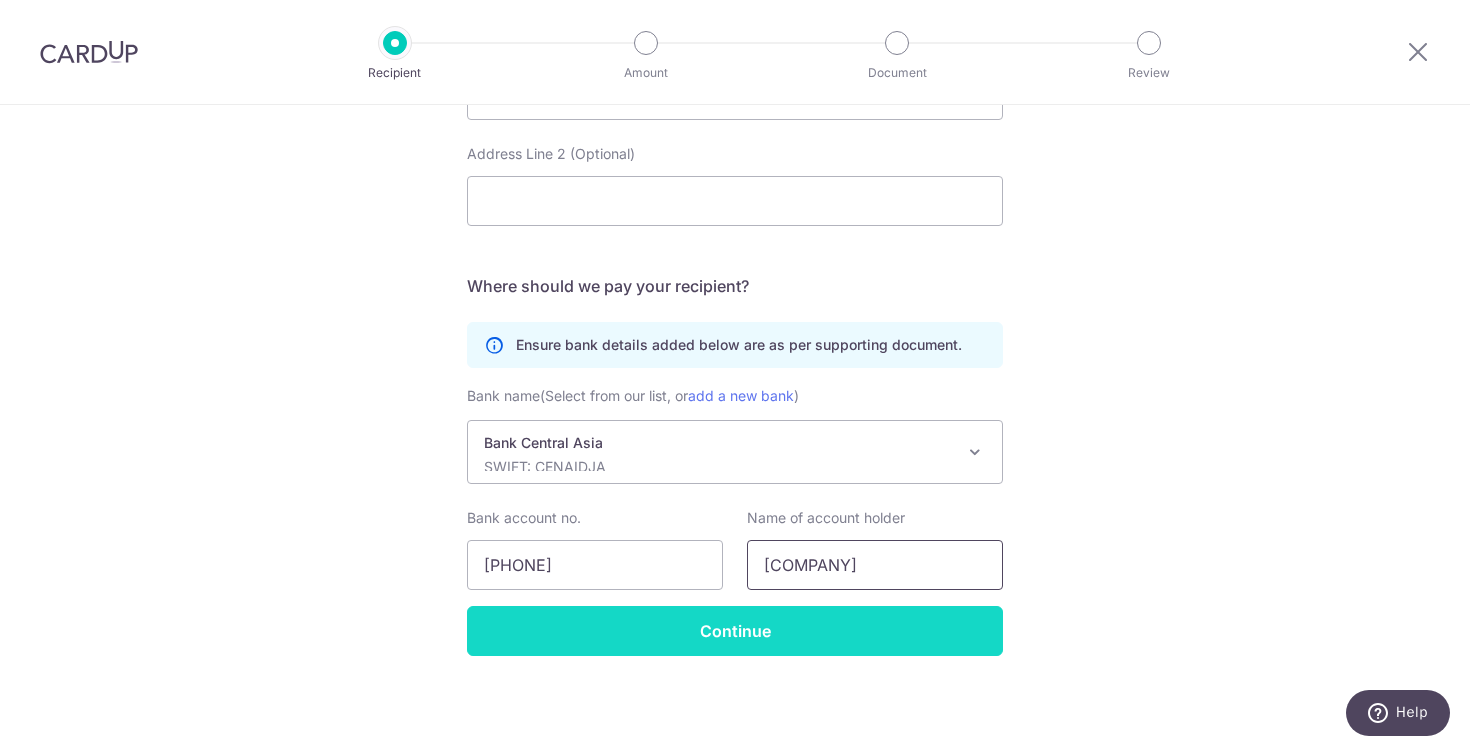 type on "PT Menaravisi Mediatama" 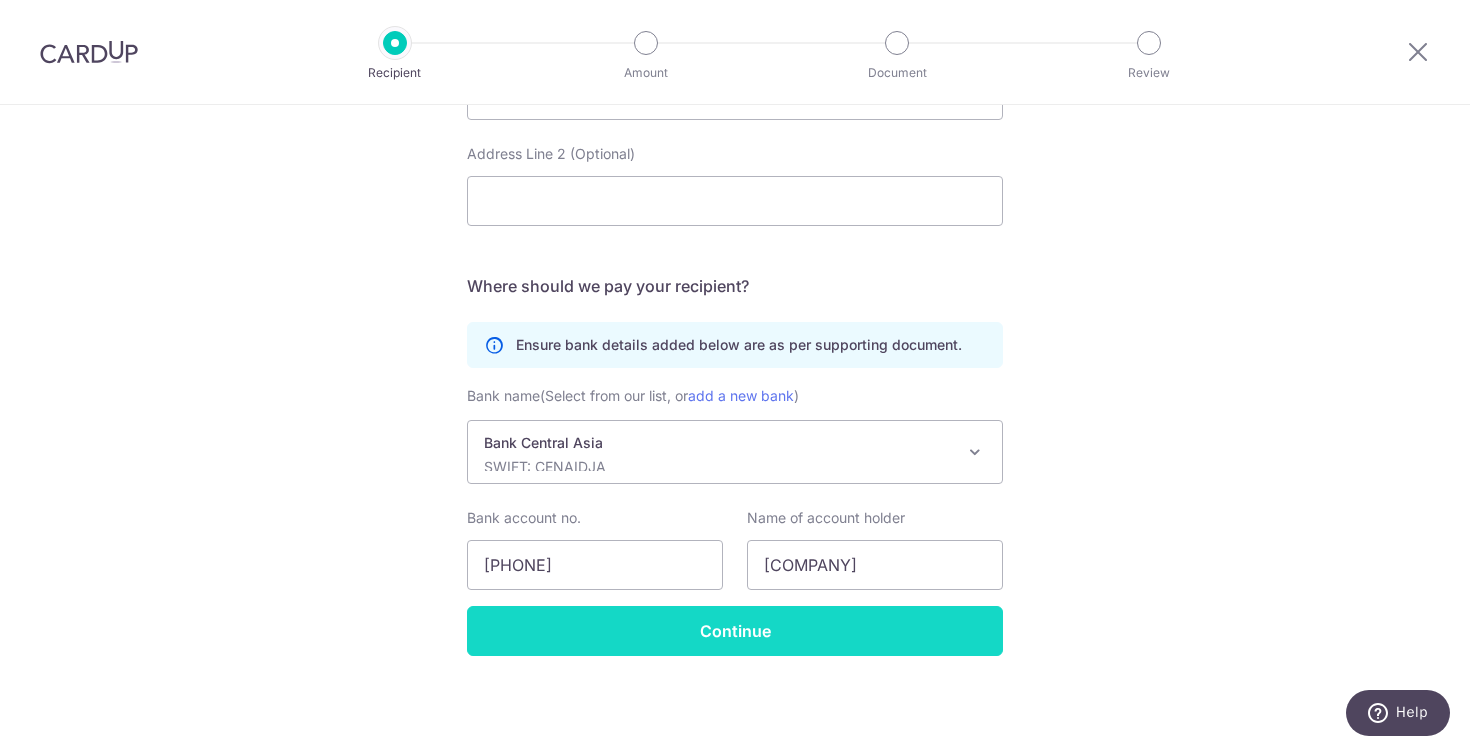 click on "Continue" at bounding box center (735, 631) 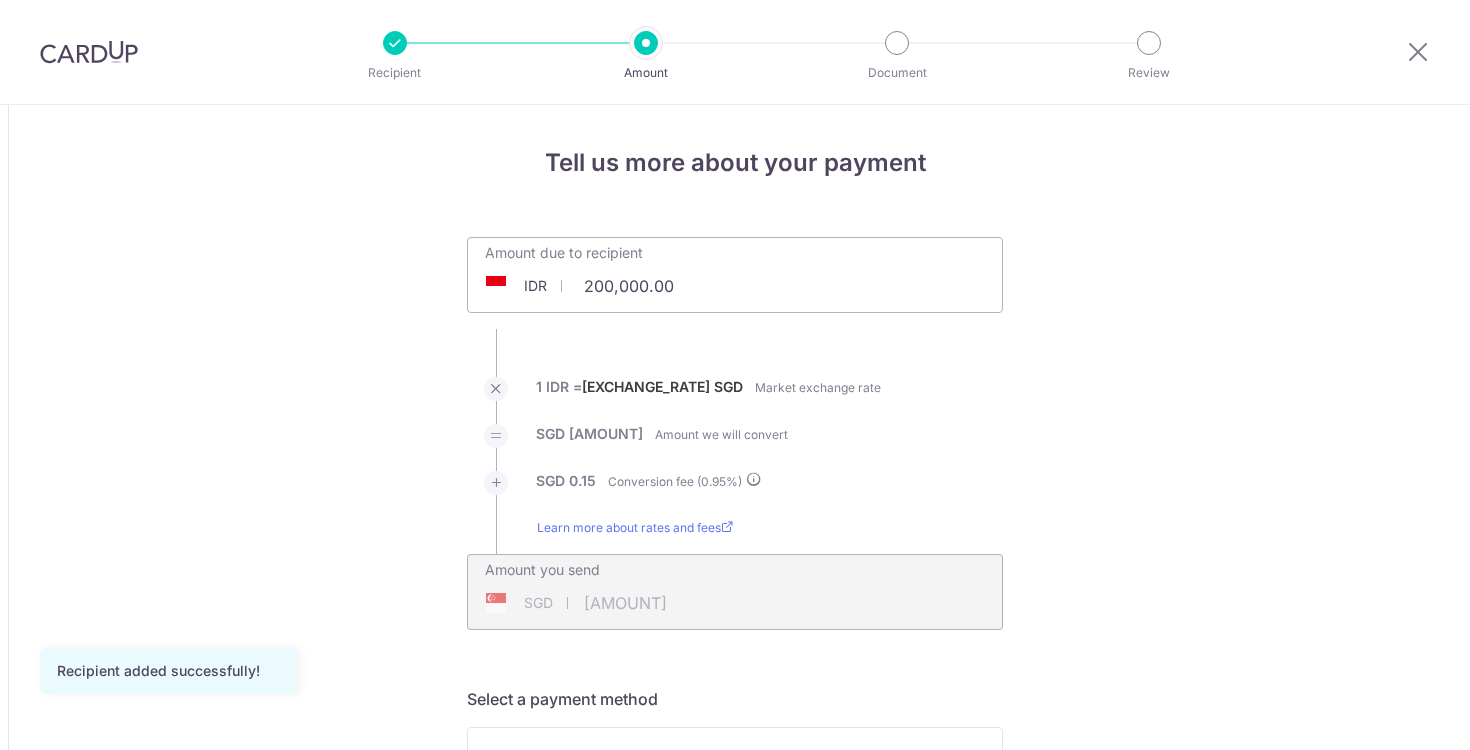 scroll, scrollTop: 0, scrollLeft: 0, axis: both 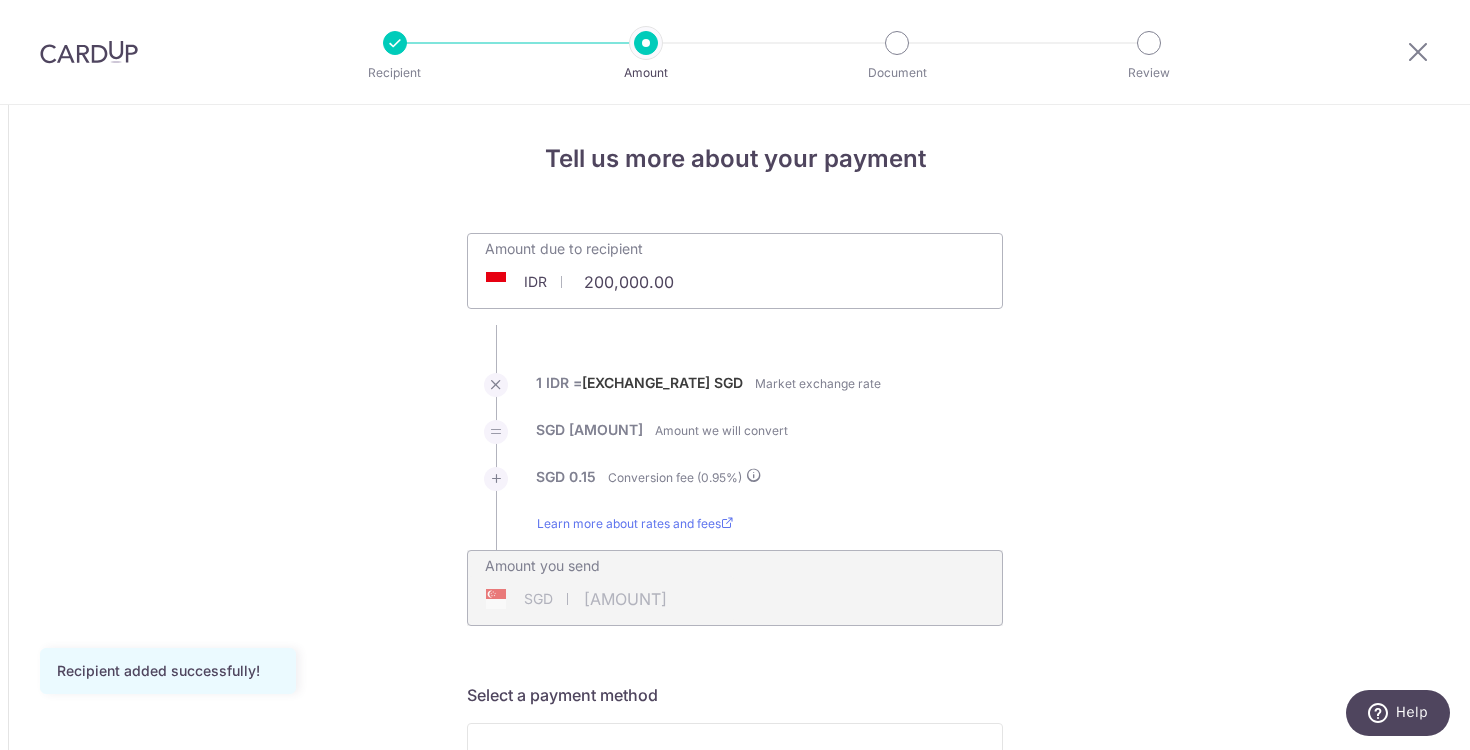 drag, startPoint x: 643, startPoint y: 283, endPoint x: 583, endPoint y: 286, distance: 60.074955 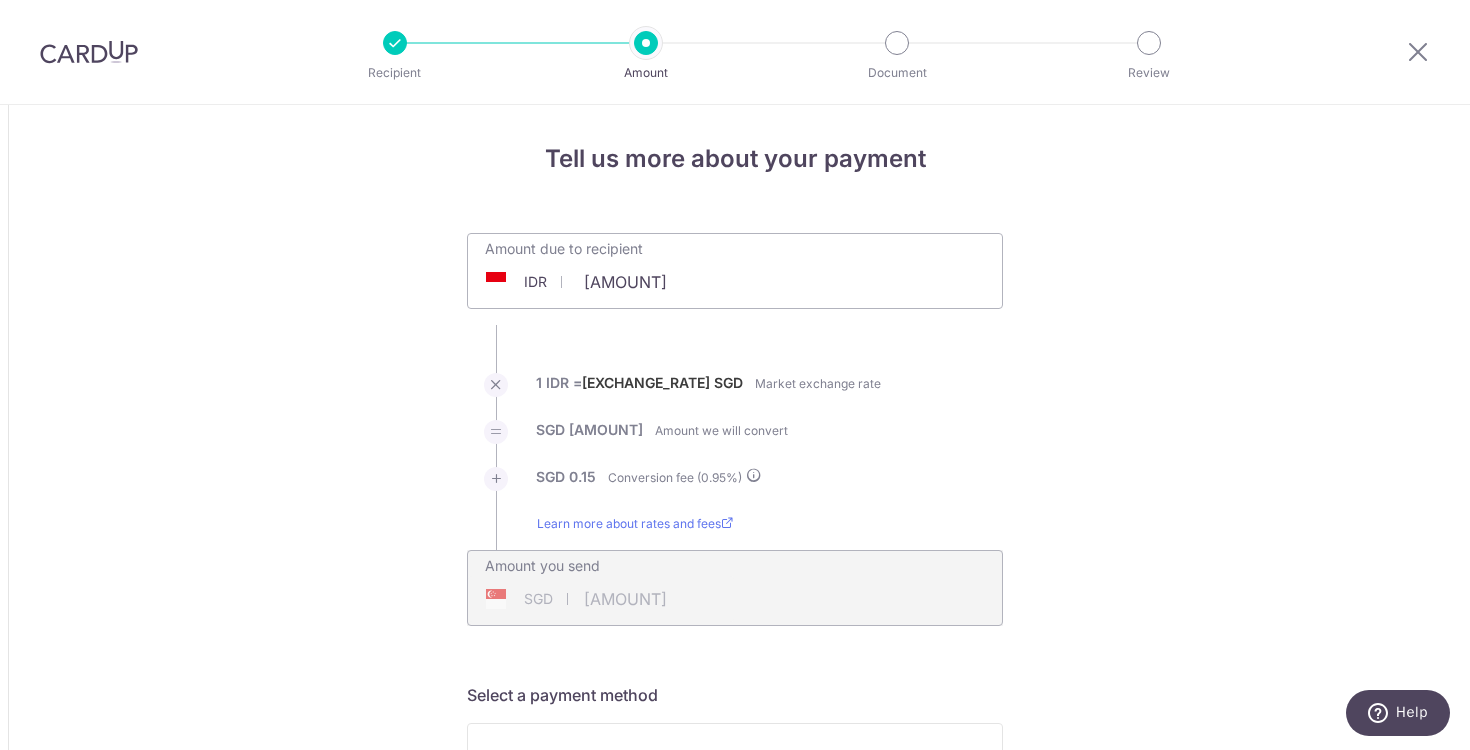 click on "Tell us more about your payment
Amount due to recipient
IDR
14500,000.00
200000
1 IDR =  0.00007898   SGD
Market exchange rate
SGD
15.8
Amount we will convert
SGD 0.15" at bounding box center [735, 1322] 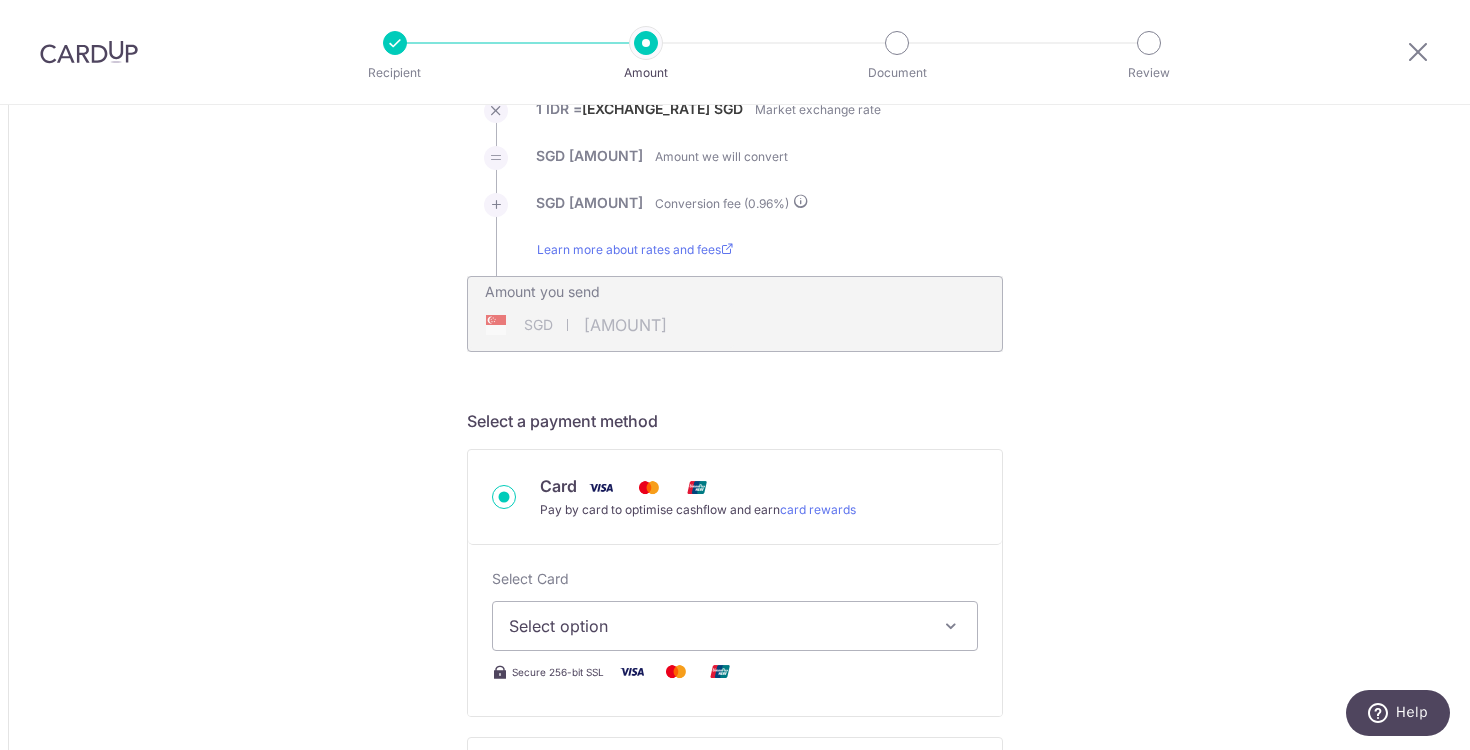 scroll, scrollTop: 452, scrollLeft: 0, axis: vertical 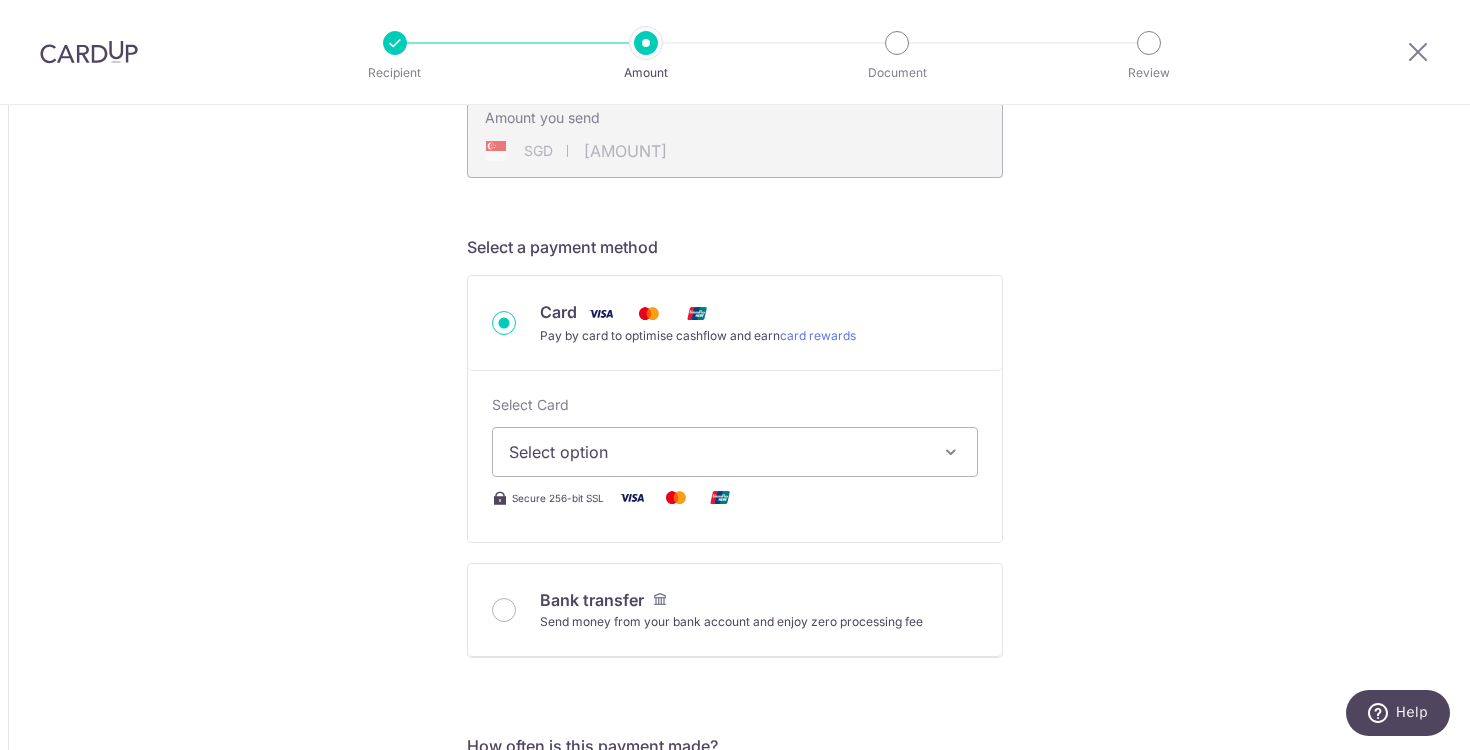 click on "Select option" at bounding box center [717, 452] 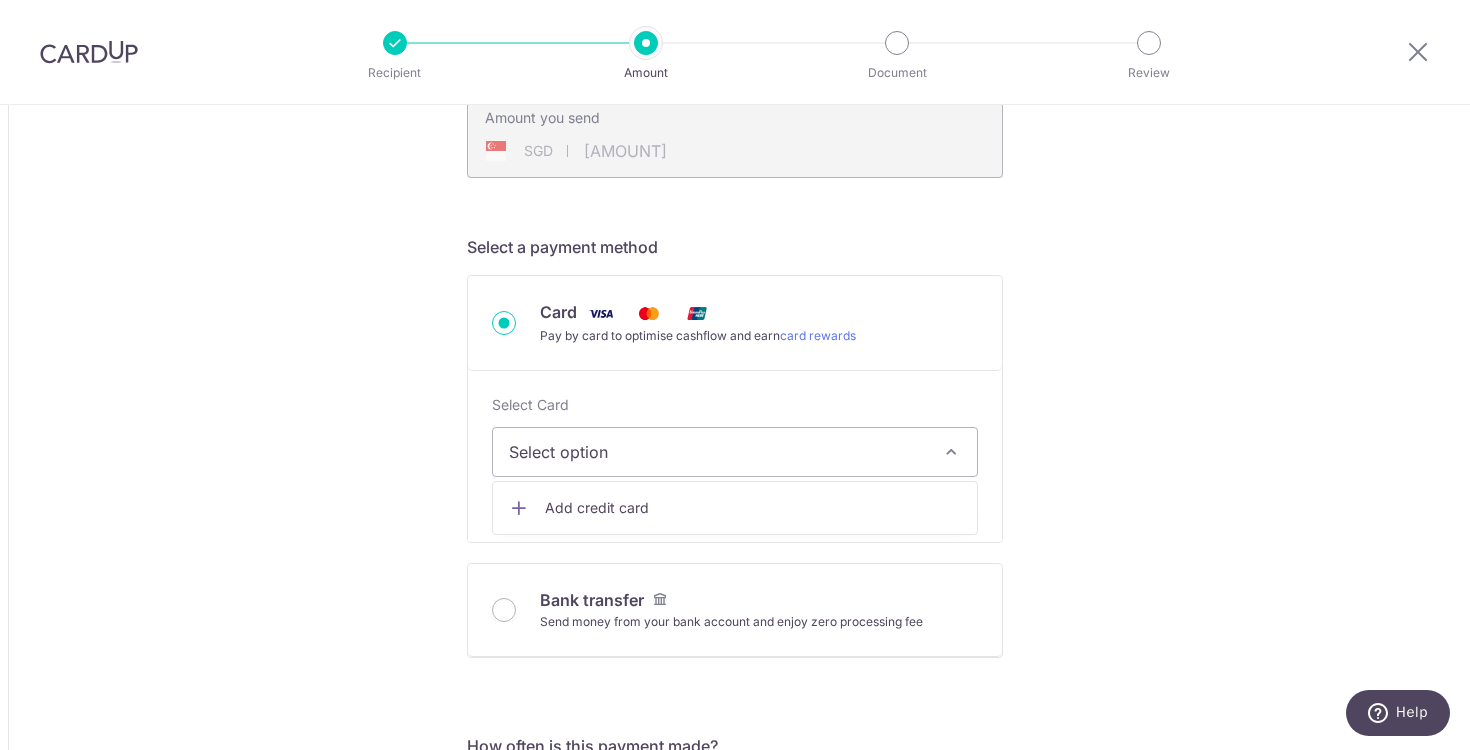 click on "Add credit card" at bounding box center [735, 508] 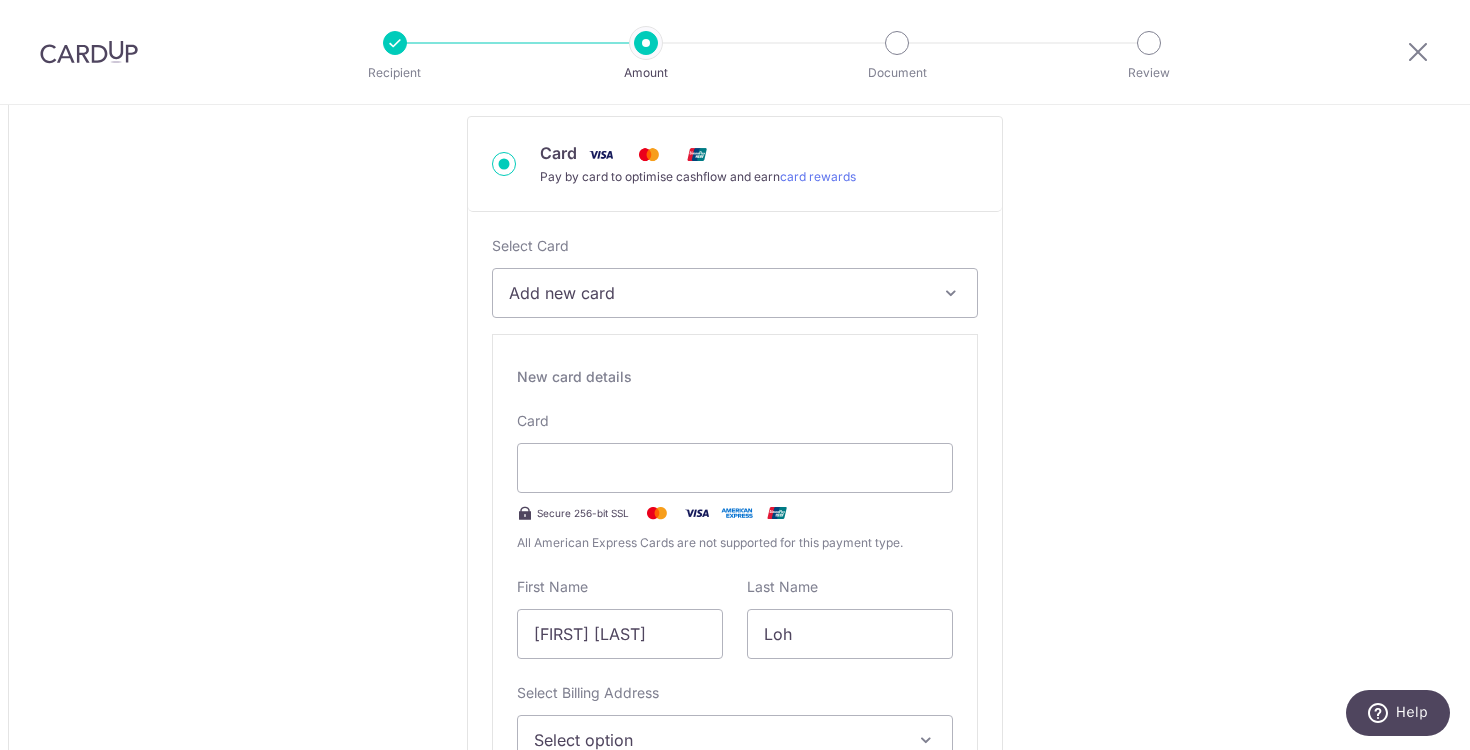 scroll, scrollTop: 613, scrollLeft: 0, axis: vertical 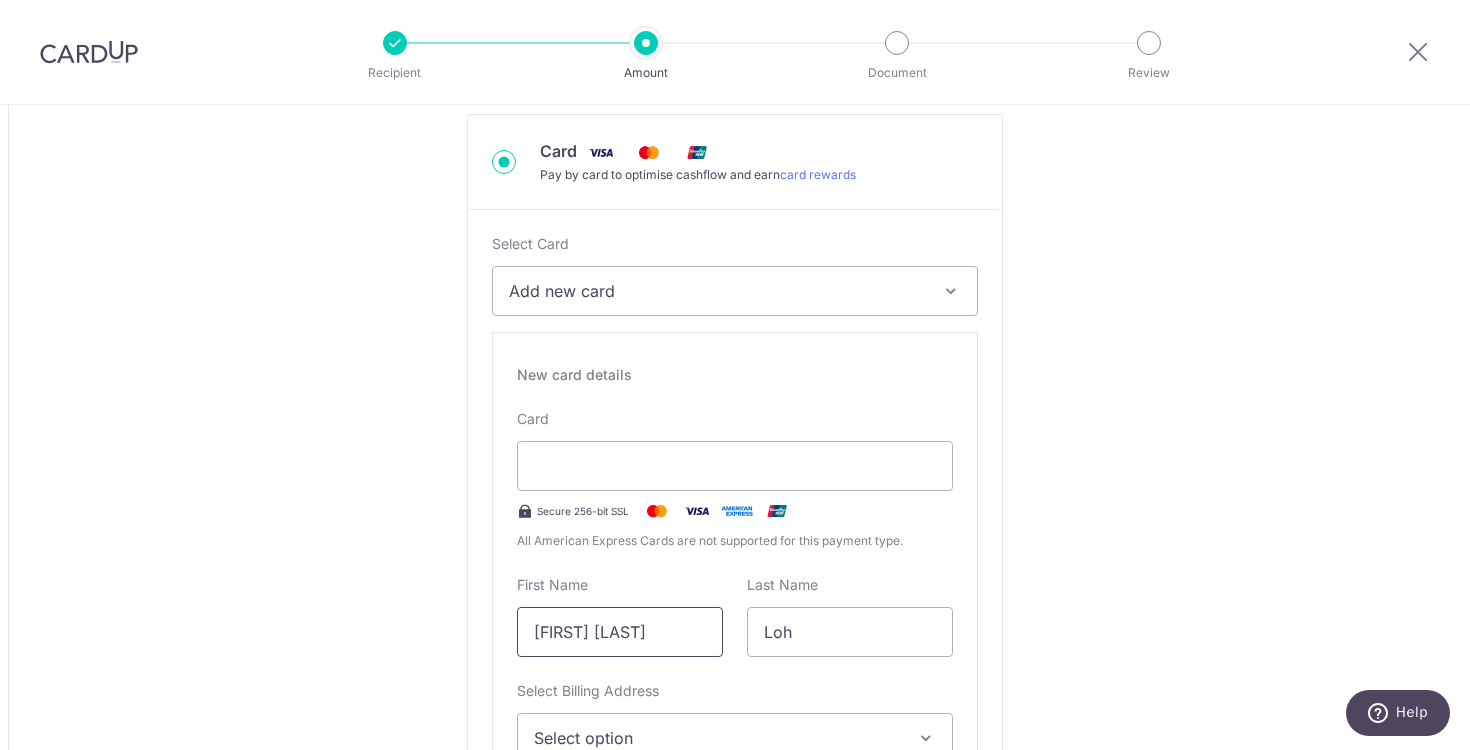 drag, startPoint x: 614, startPoint y: 637, endPoint x: 417, endPoint y: 631, distance: 197.09135 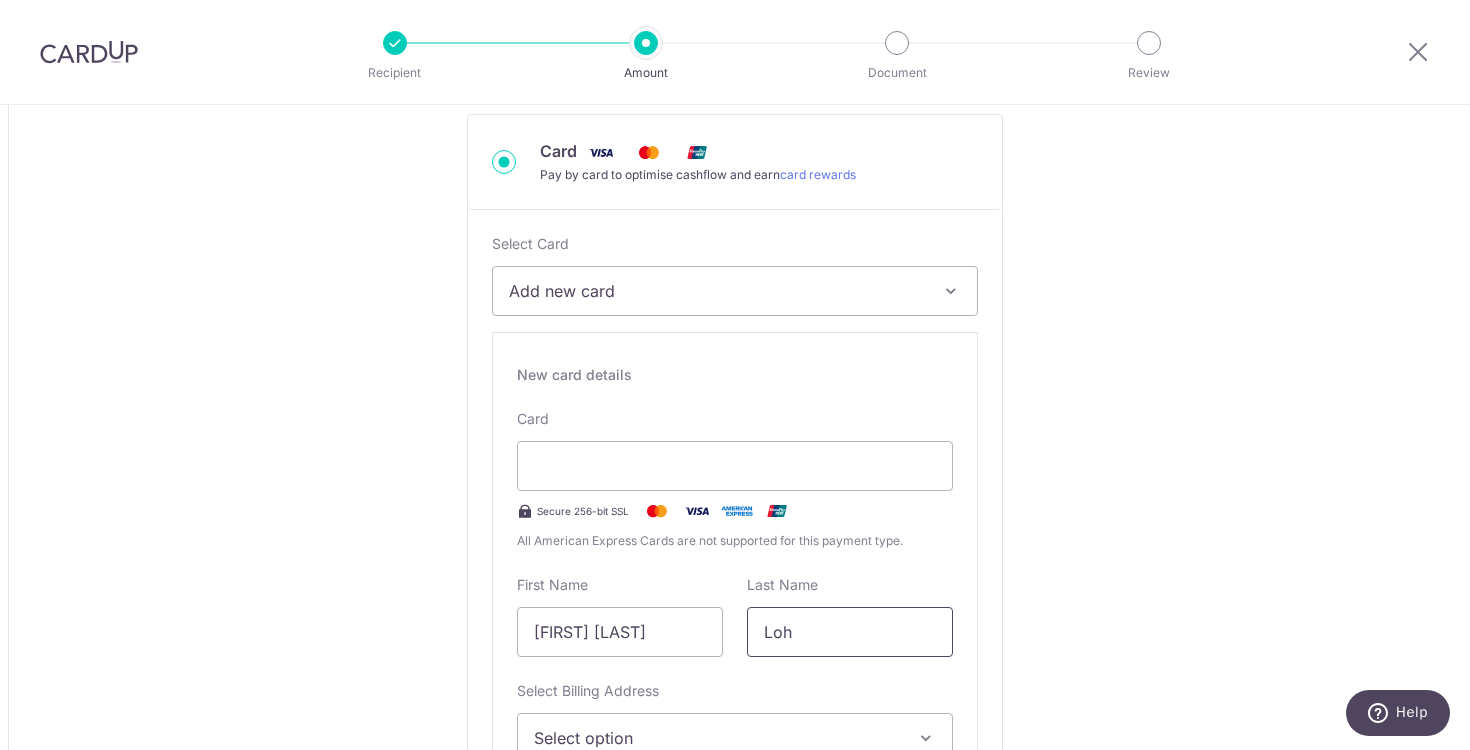 type on "L" 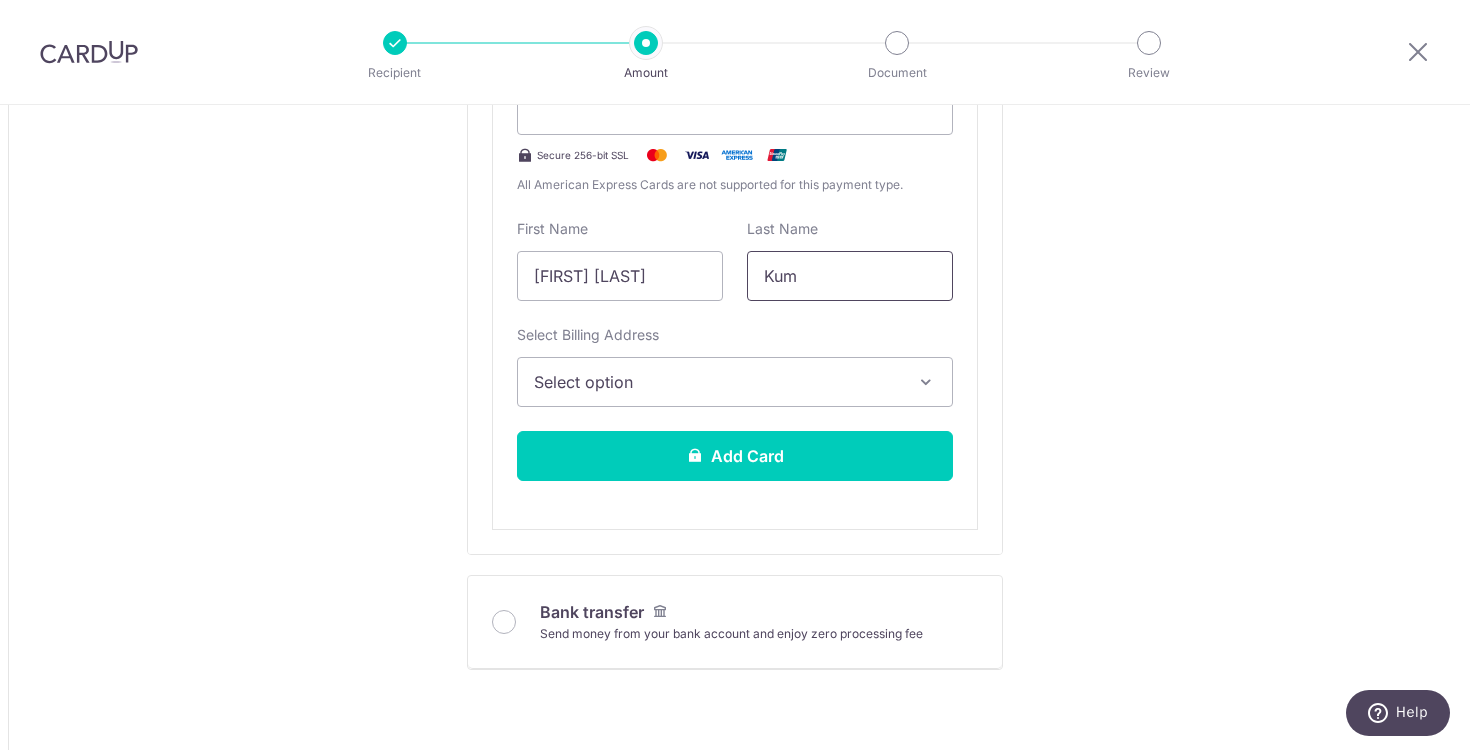 scroll, scrollTop: 870, scrollLeft: 0, axis: vertical 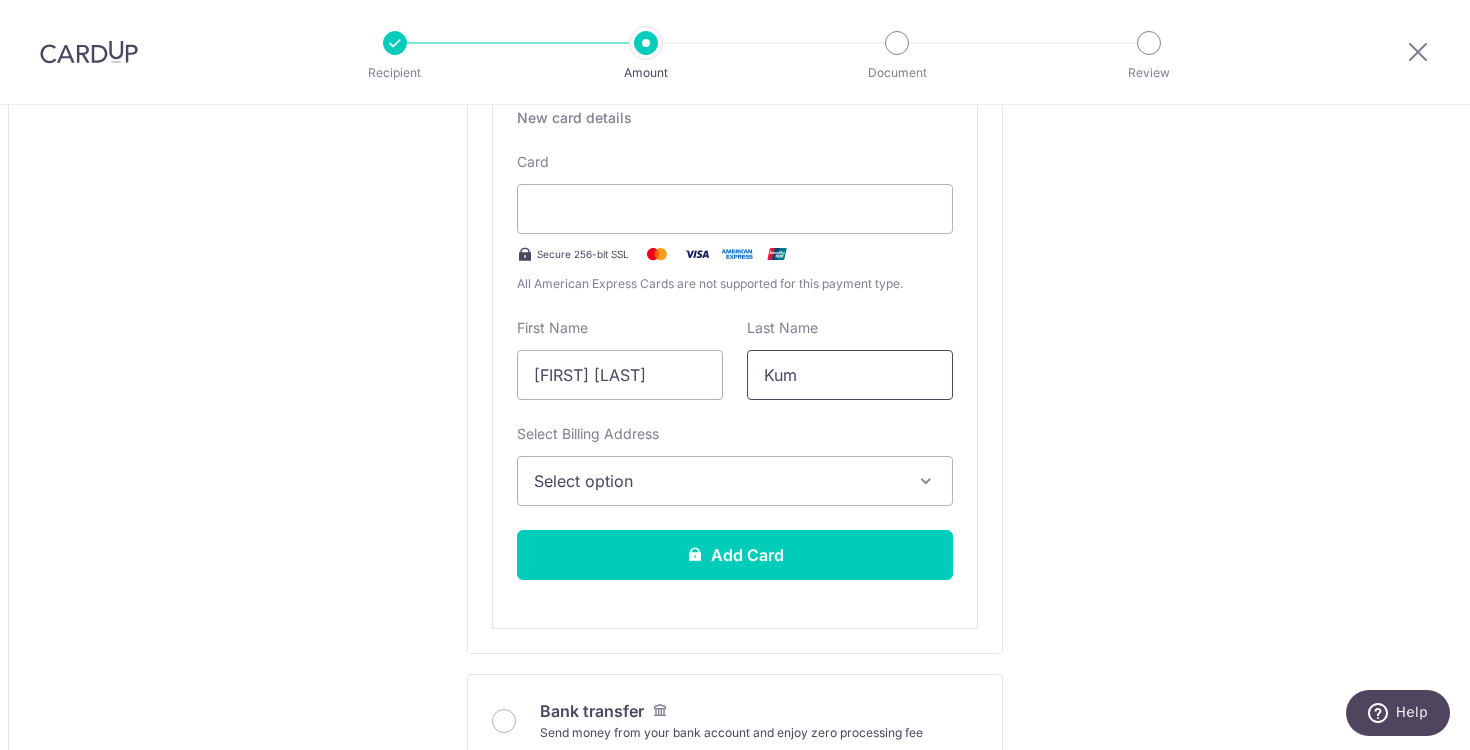 type on "Kum" 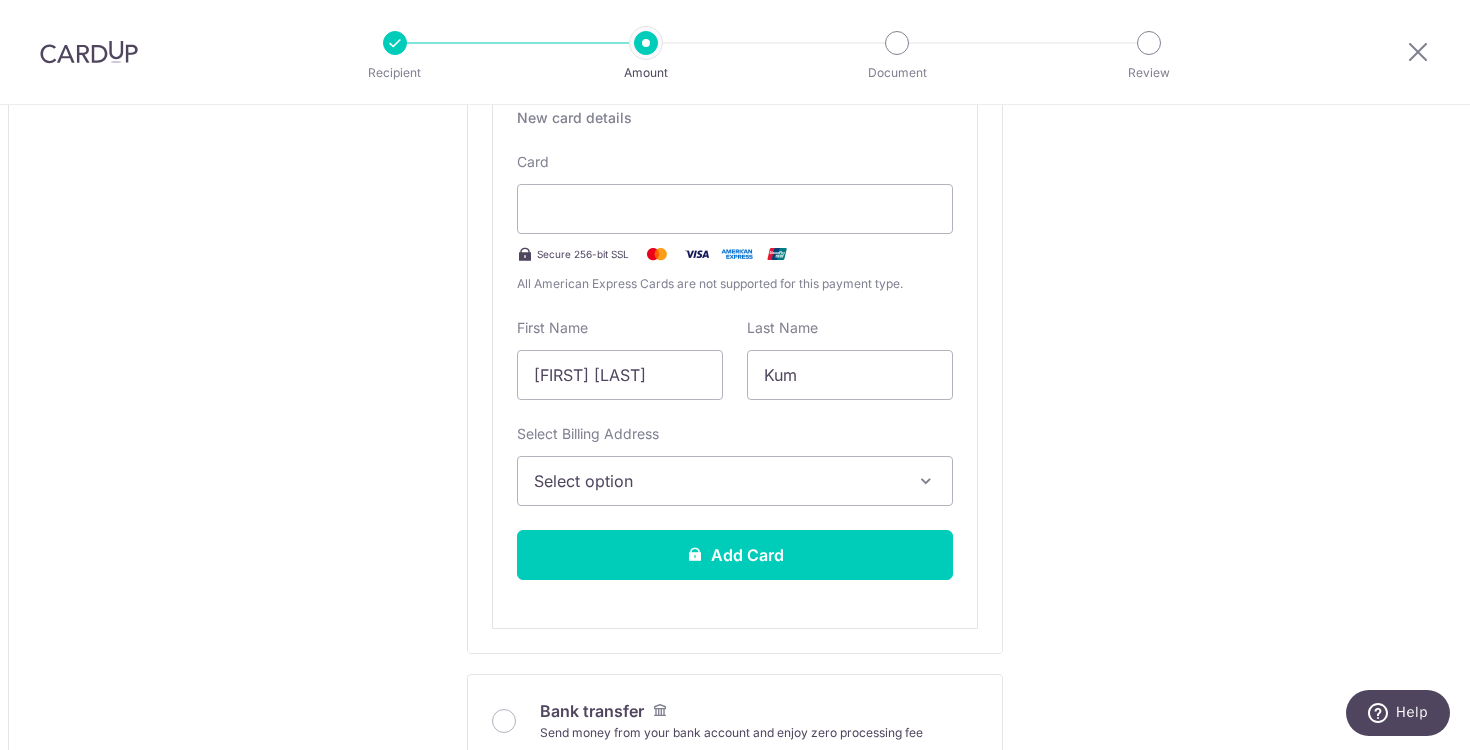 click on "Select option" at bounding box center [717, 481] 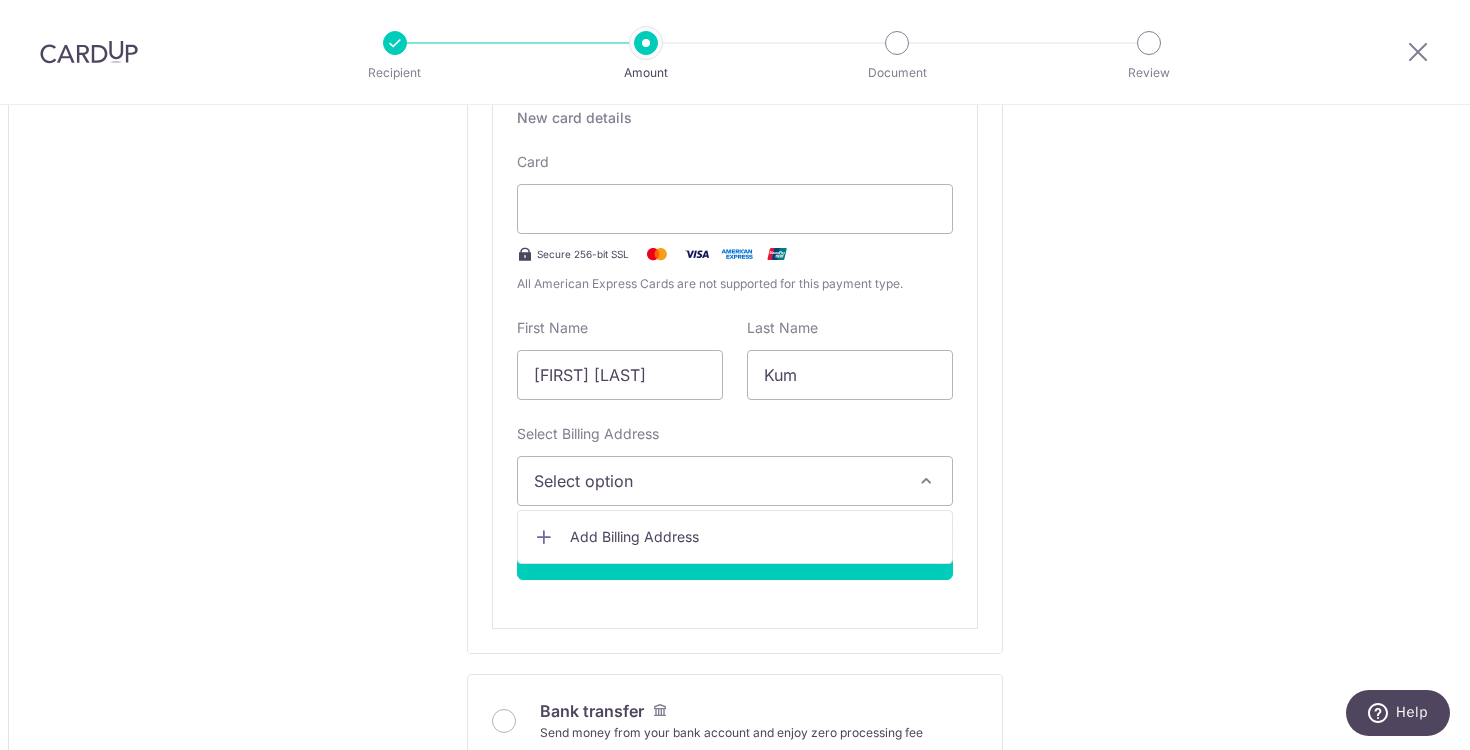click on "Add Billing Address" at bounding box center (753, 537) 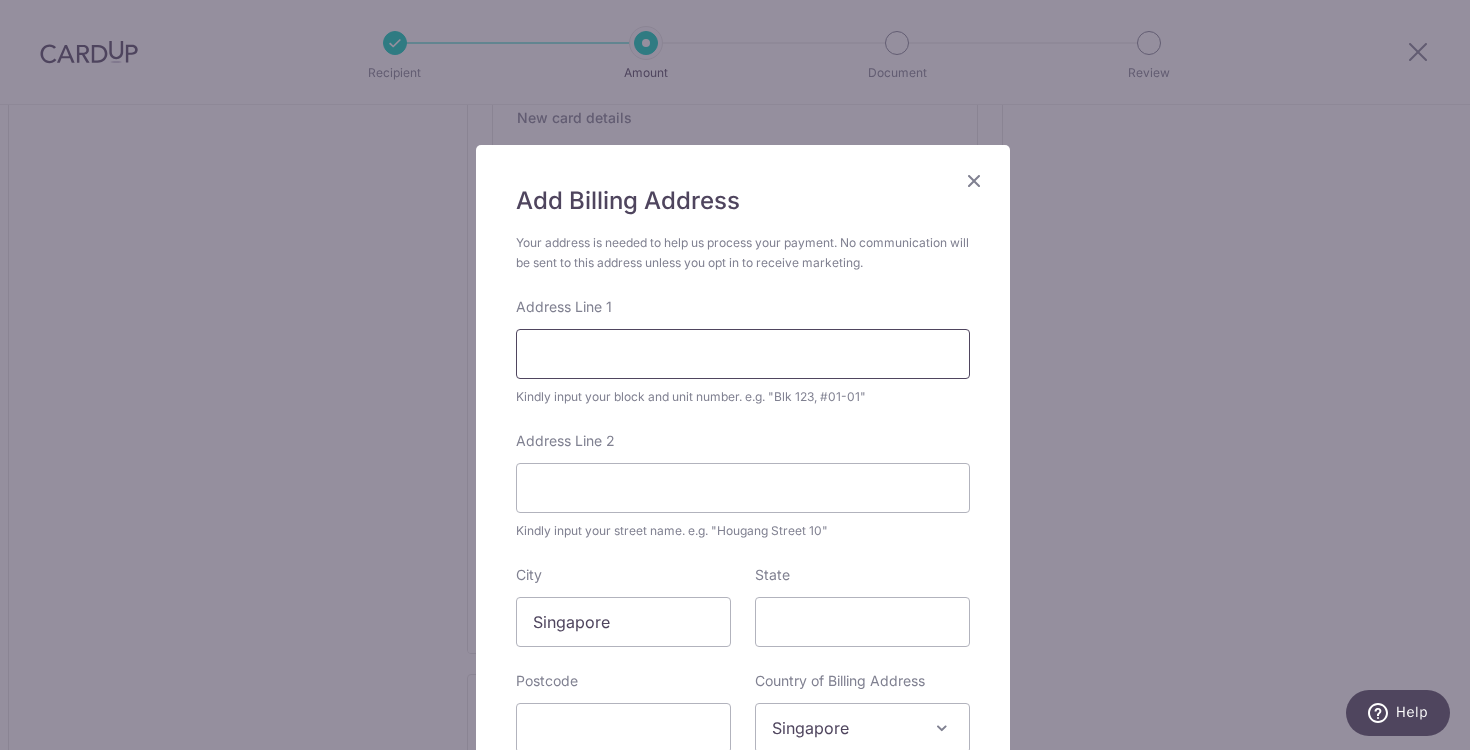 click on "Address Line 1" at bounding box center [743, 354] 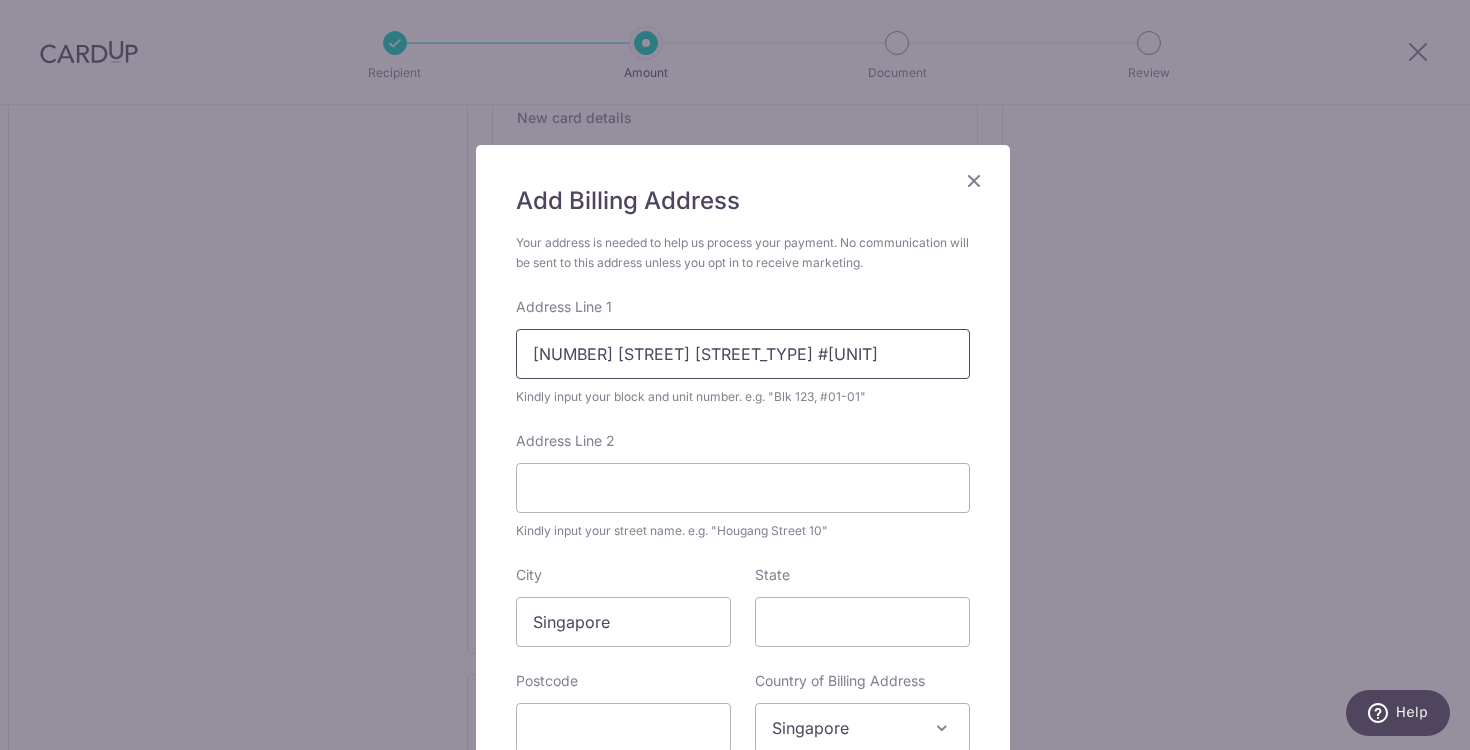 type on "639 Rowell Road #12-98" 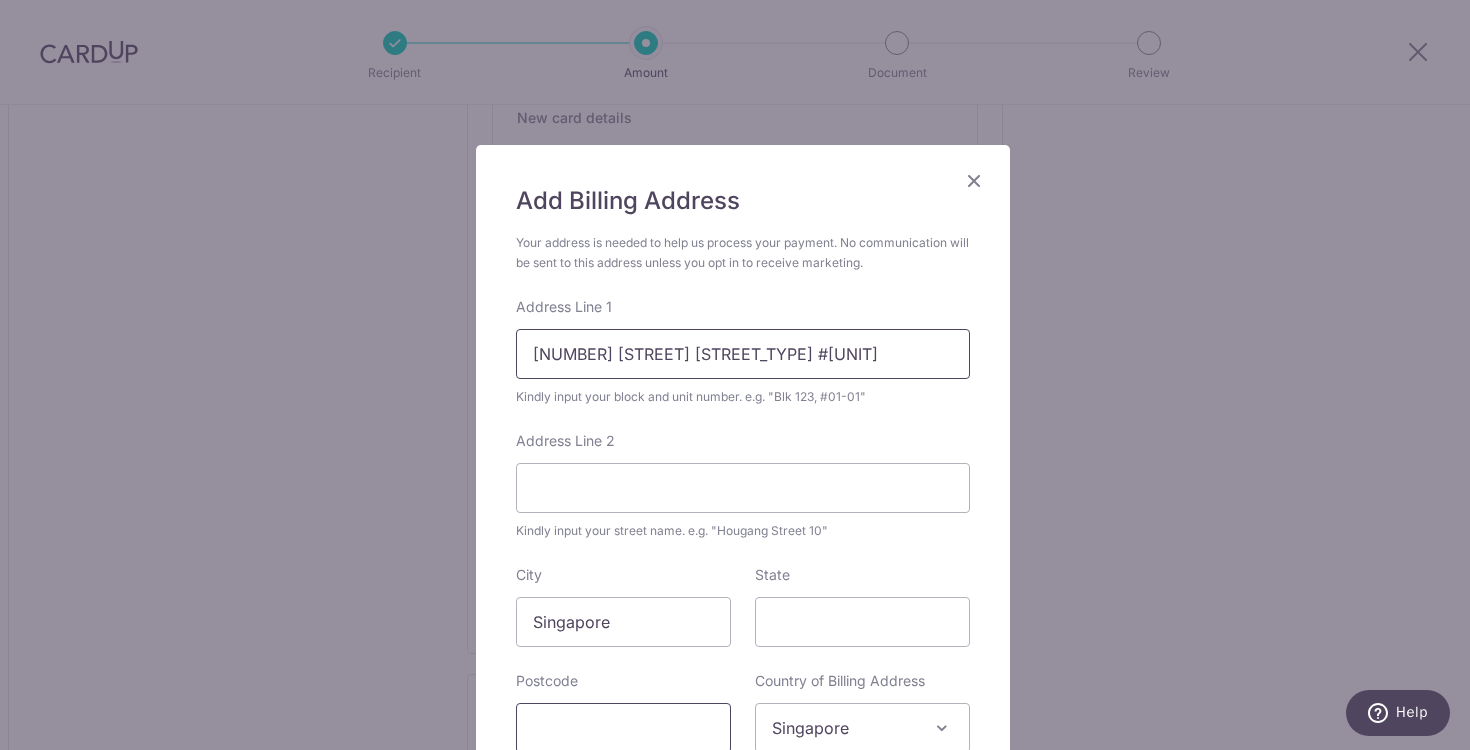 scroll, scrollTop: 3, scrollLeft: 0, axis: vertical 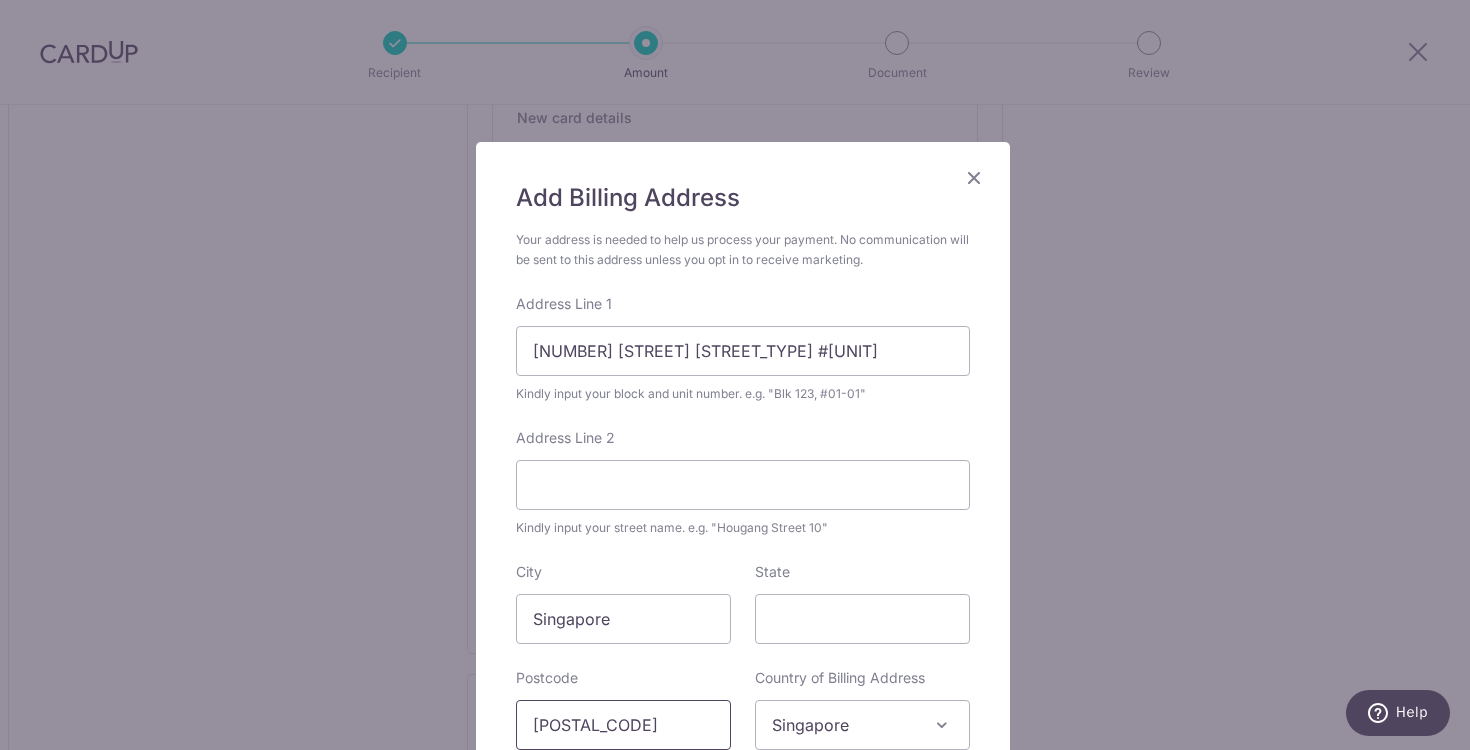 type on "200639" 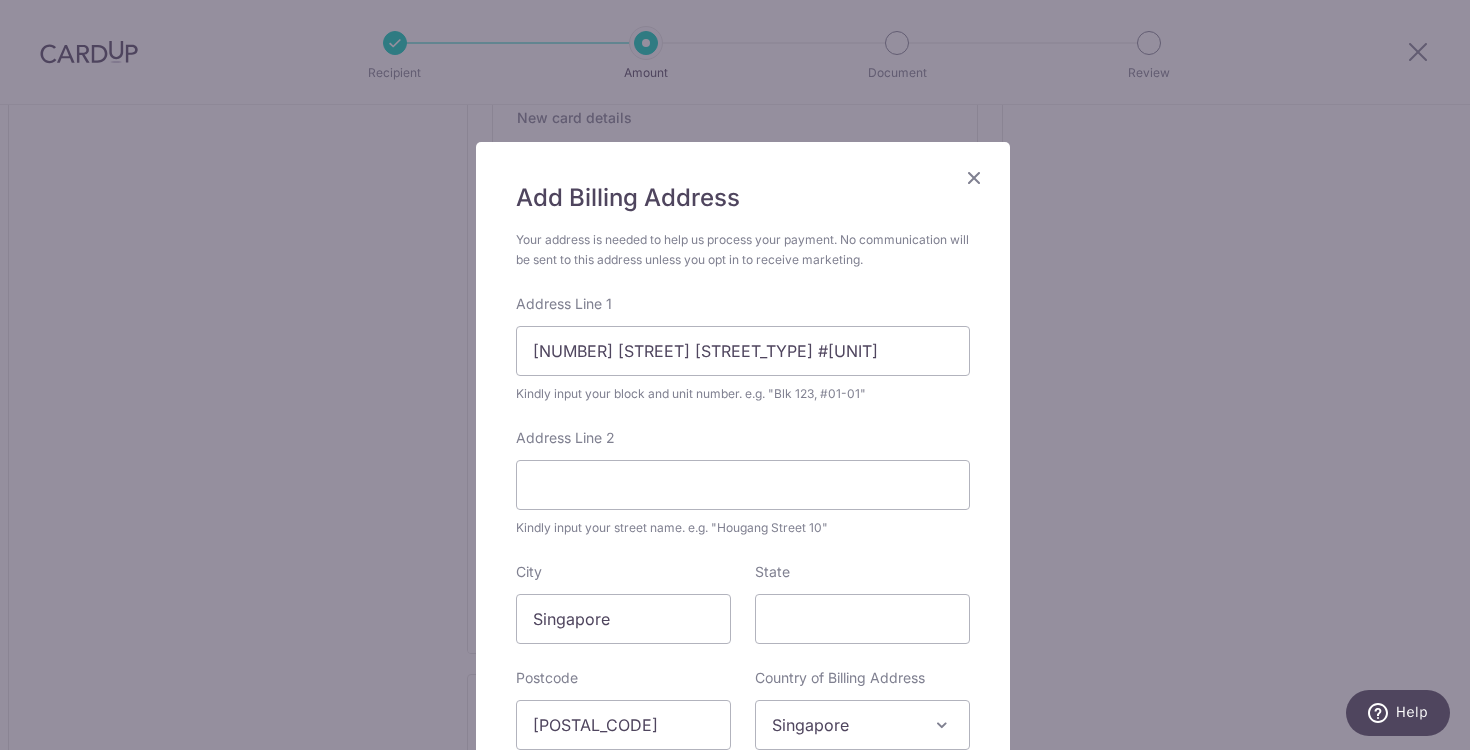 click on "Add Billing Address
Your address is needed to help us process your payment. No communication will be sent to this address unless you opt in to receive marketing.
Address Line 1
639 Rowell Road #12-98
Kindly input your block and unit number. e.g. "Blk 123, #01-01"
Address Line 2
Kindly input your street name. e.g. "Hougang Street 10"
City
Singapore
State
Postcode
200639
Country of Billing Address
Select Country Afghanistan
Aland Islands
Albania
Algeria
American Samoa
Andorra
Angola
Anguilla
Antarctica
Antigua and Barbuda
Argentina
Armenia
Aruba
Australia
Austria
Azerbaijan
Bahamas" at bounding box center (743, 503) 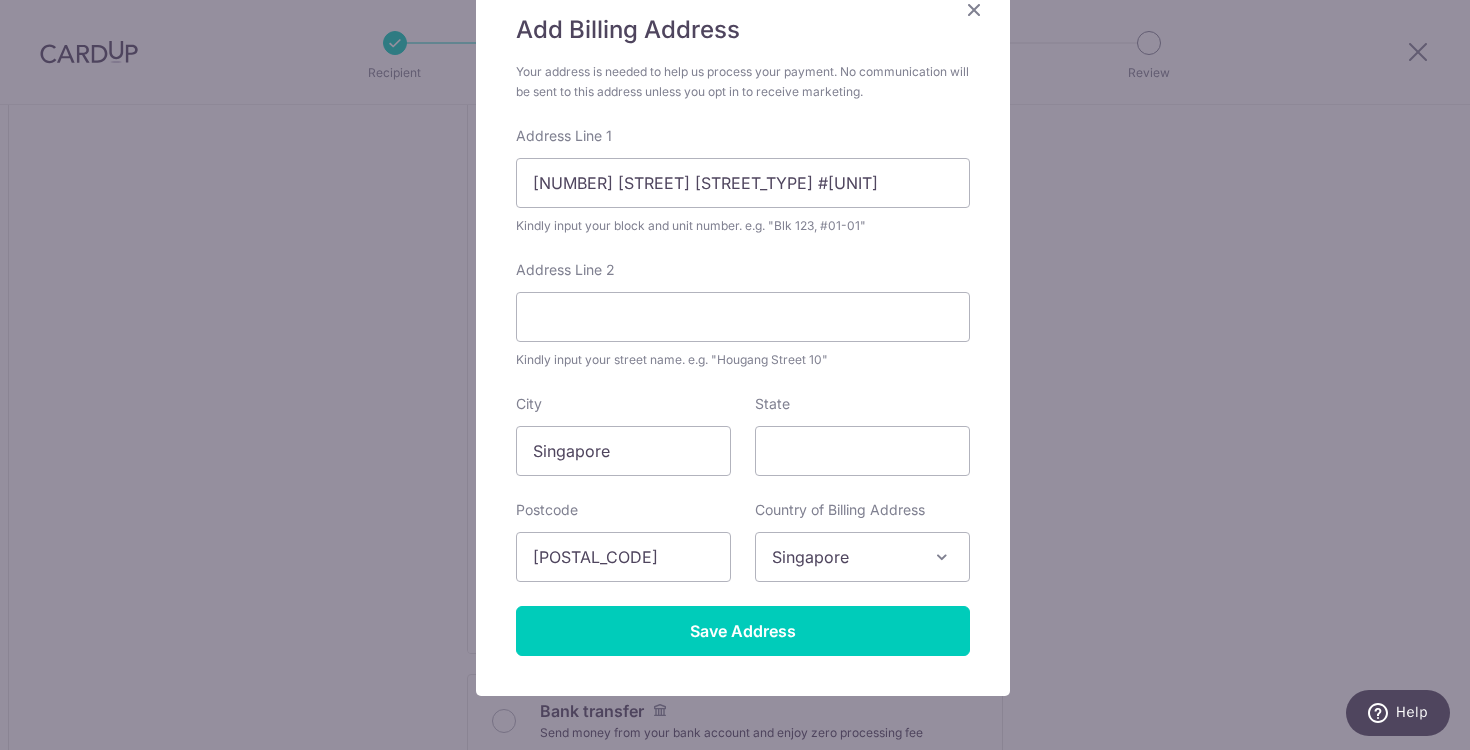 scroll, scrollTop: 262, scrollLeft: 0, axis: vertical 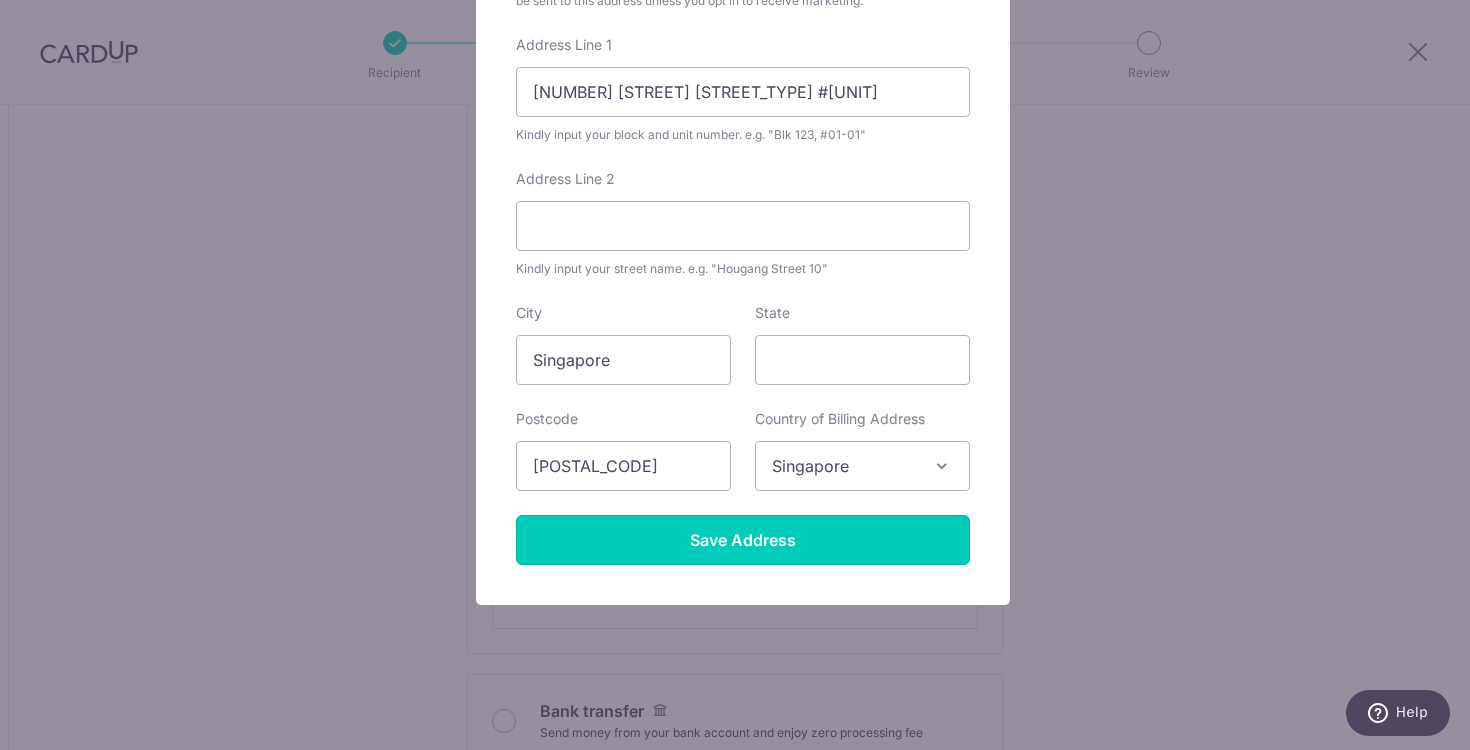 click on "Save Address" at bounding box center [743, 540] 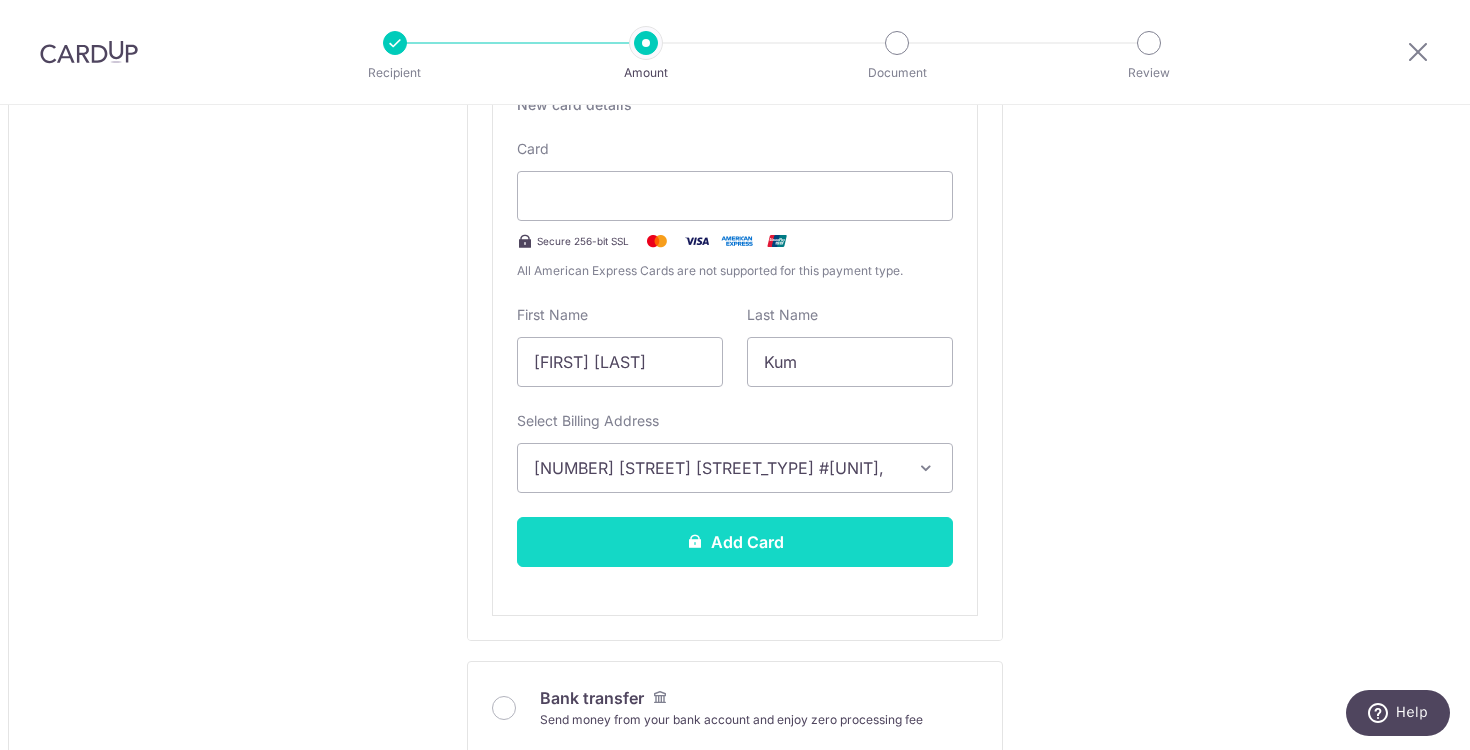 scroll, scrollTop: 902, scrollLeft: 0, axis: vertical 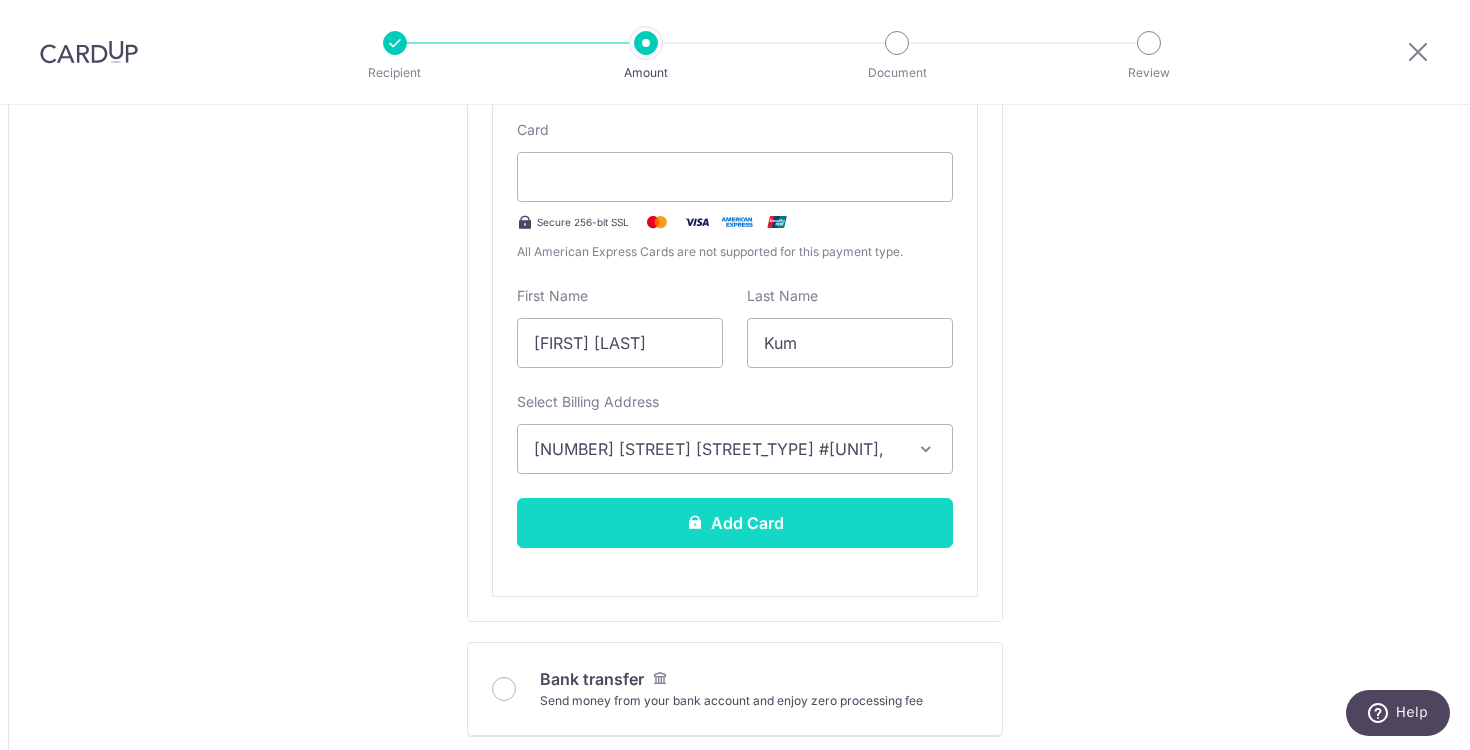 click on "Add Card" at bounding box center [735, 523] 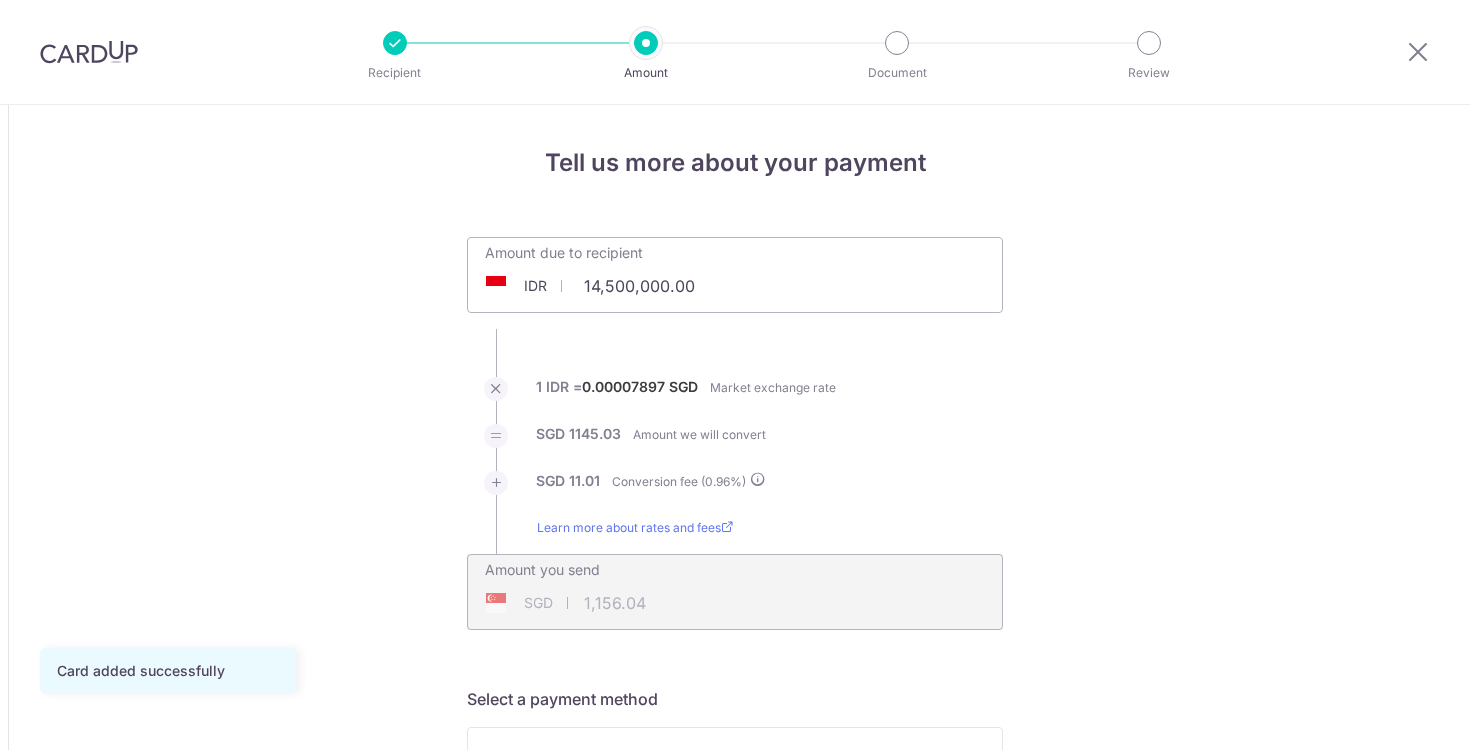 scroll, scrollTop: 0, scrollLeft: 0, axis: both 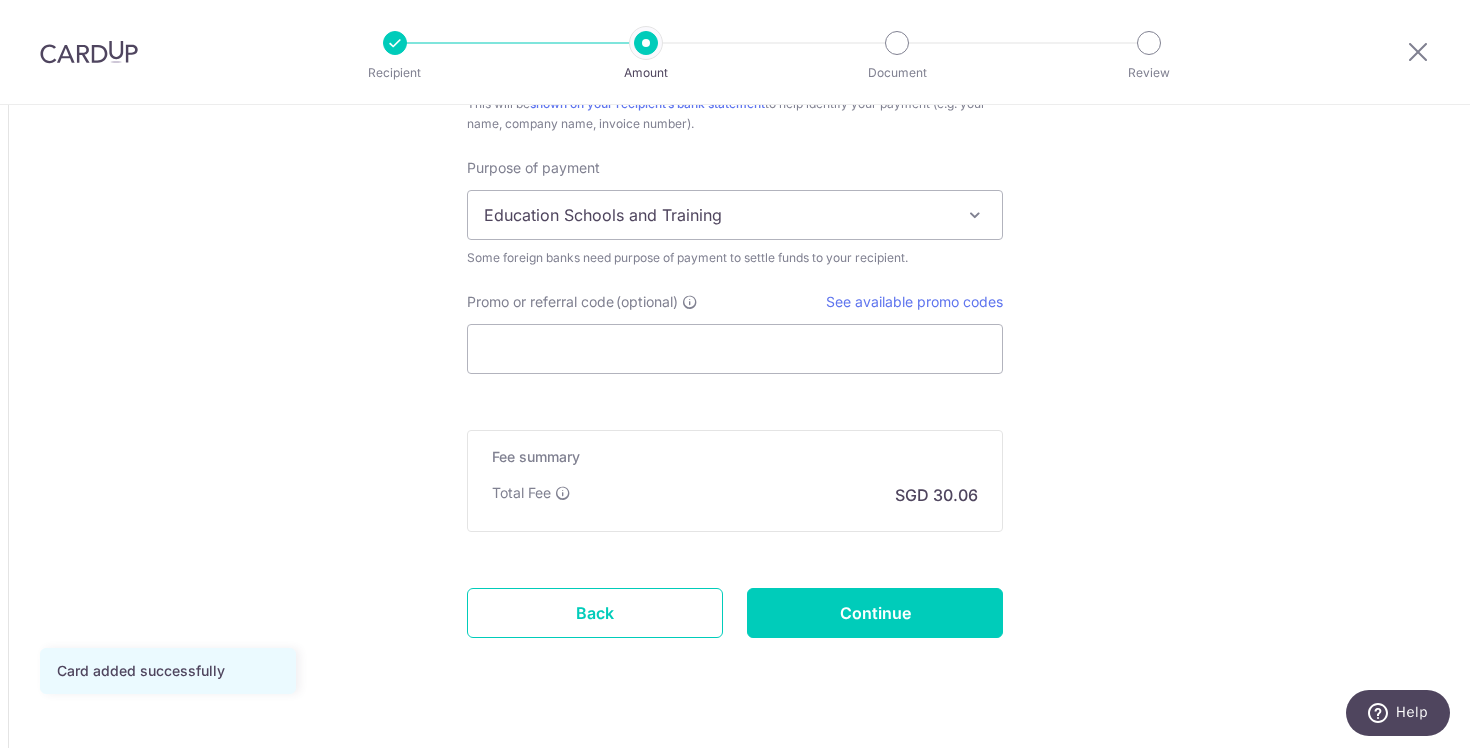 click on "Education Schools and Training" at bounding box center (735, 215) 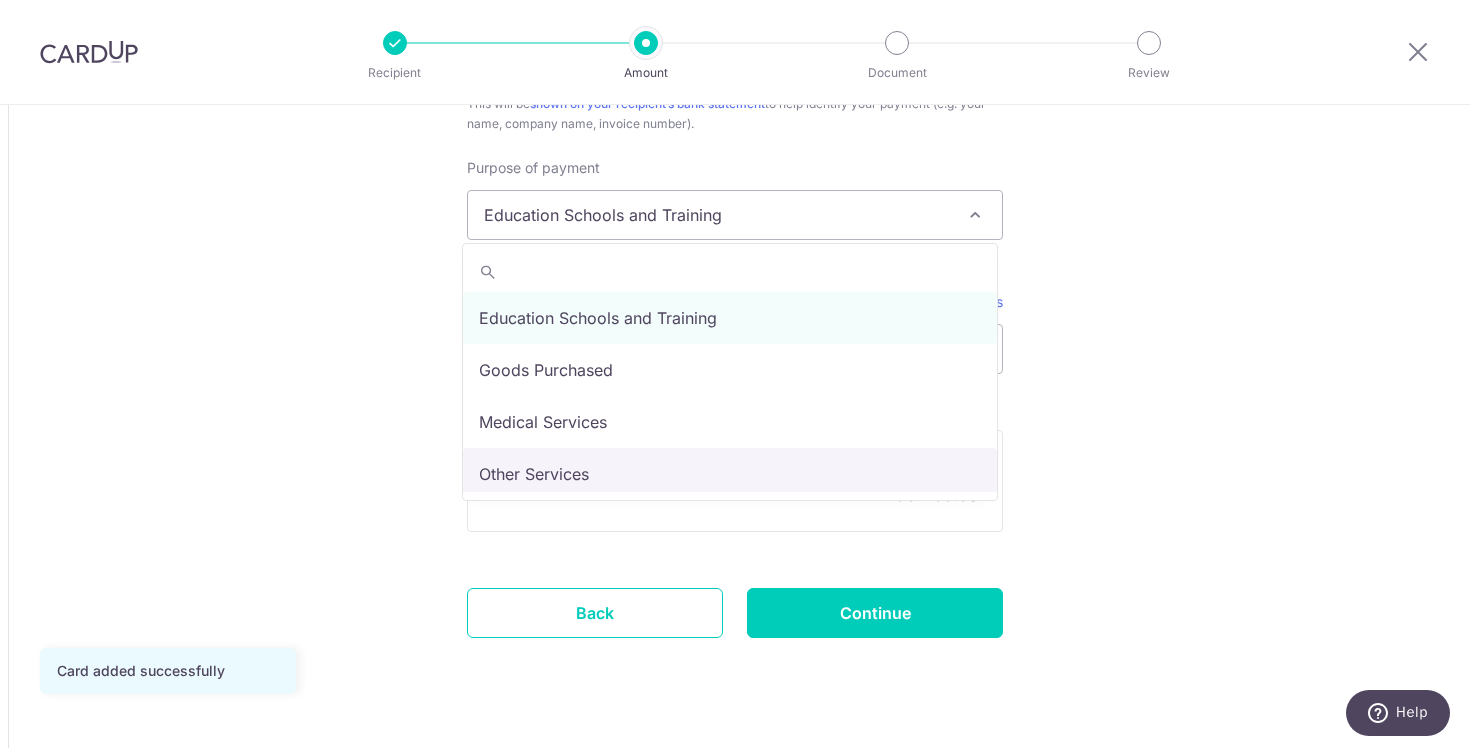 select on "Other Services" 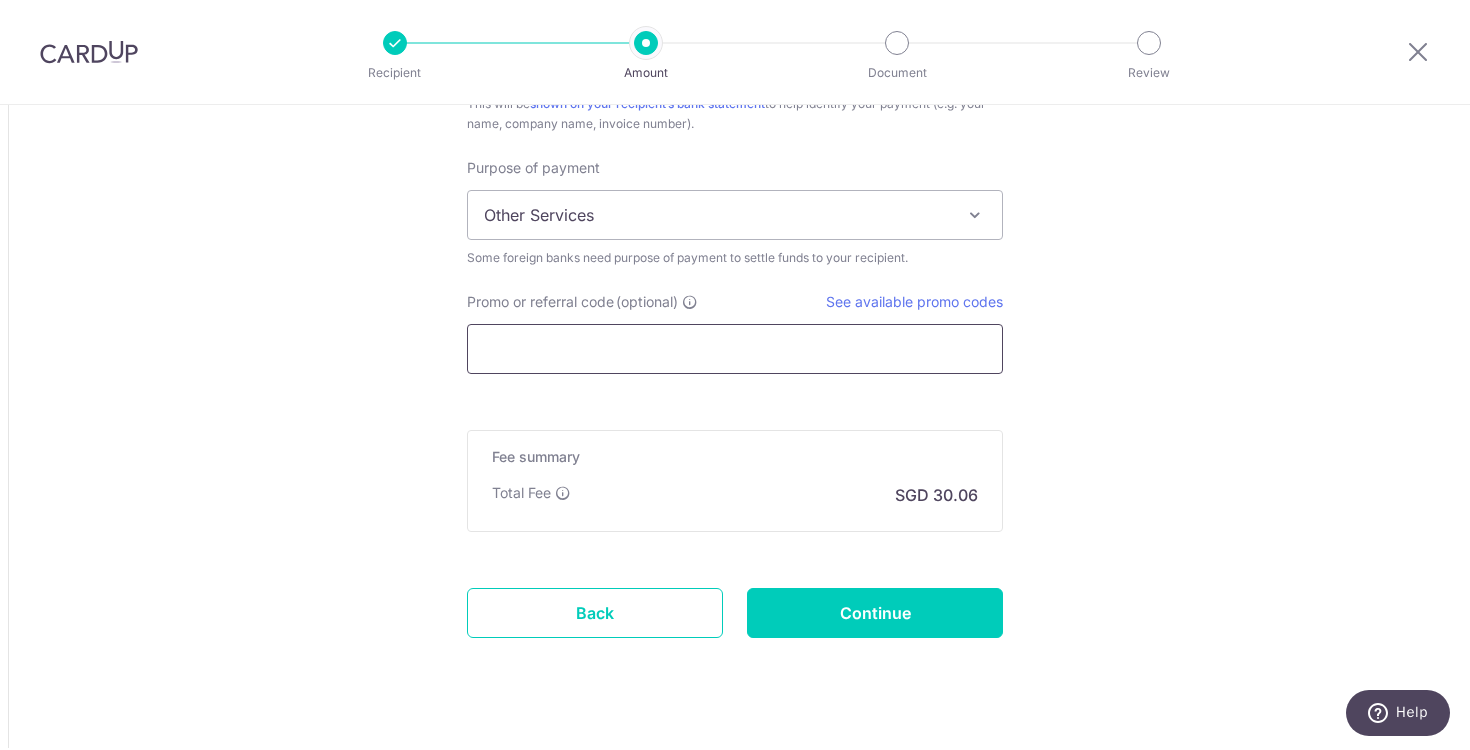 click on "Promo or referral code
(optional)" at bounding box center [735, 349] 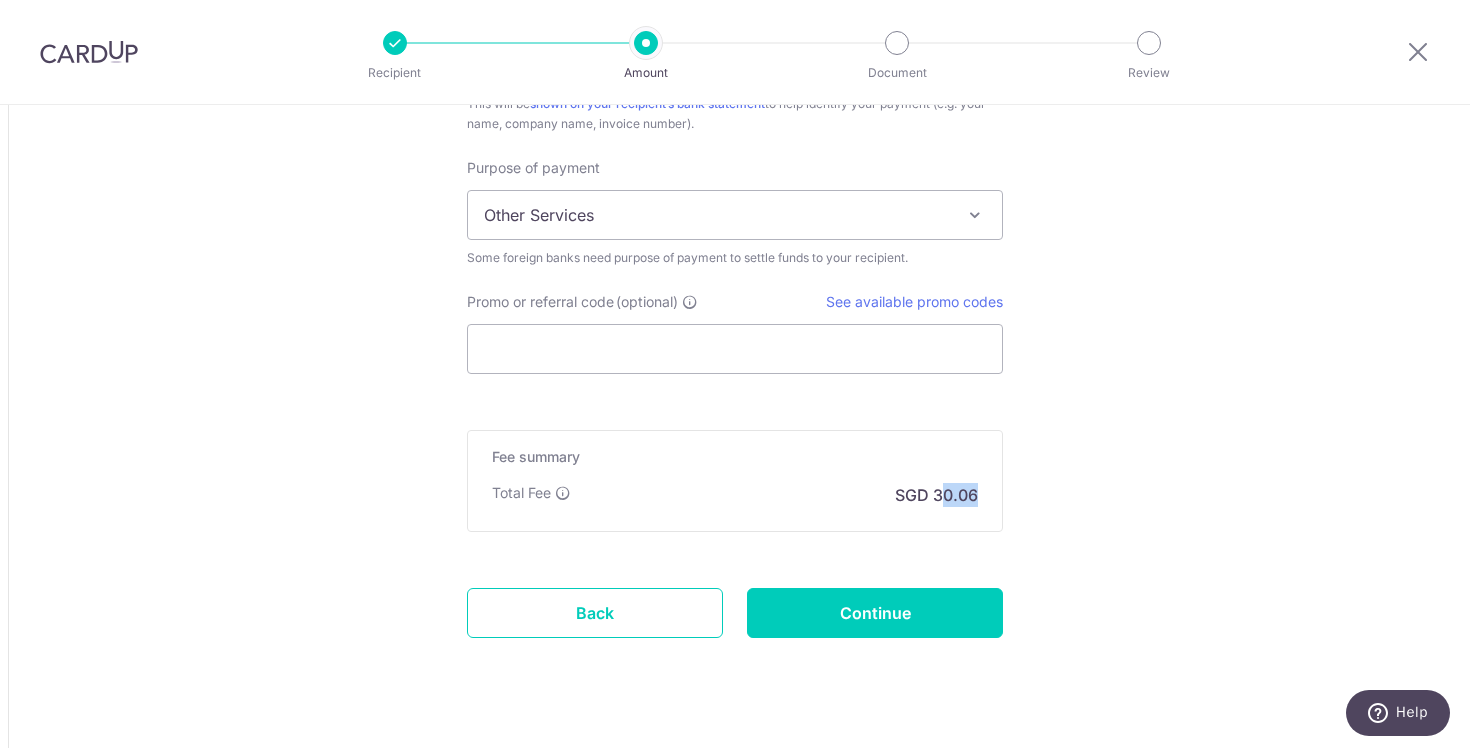 drag, startPoint x: 933, startPoint y: 500, endPoint x: 984, endPoint y: 506, distance: 51.351727 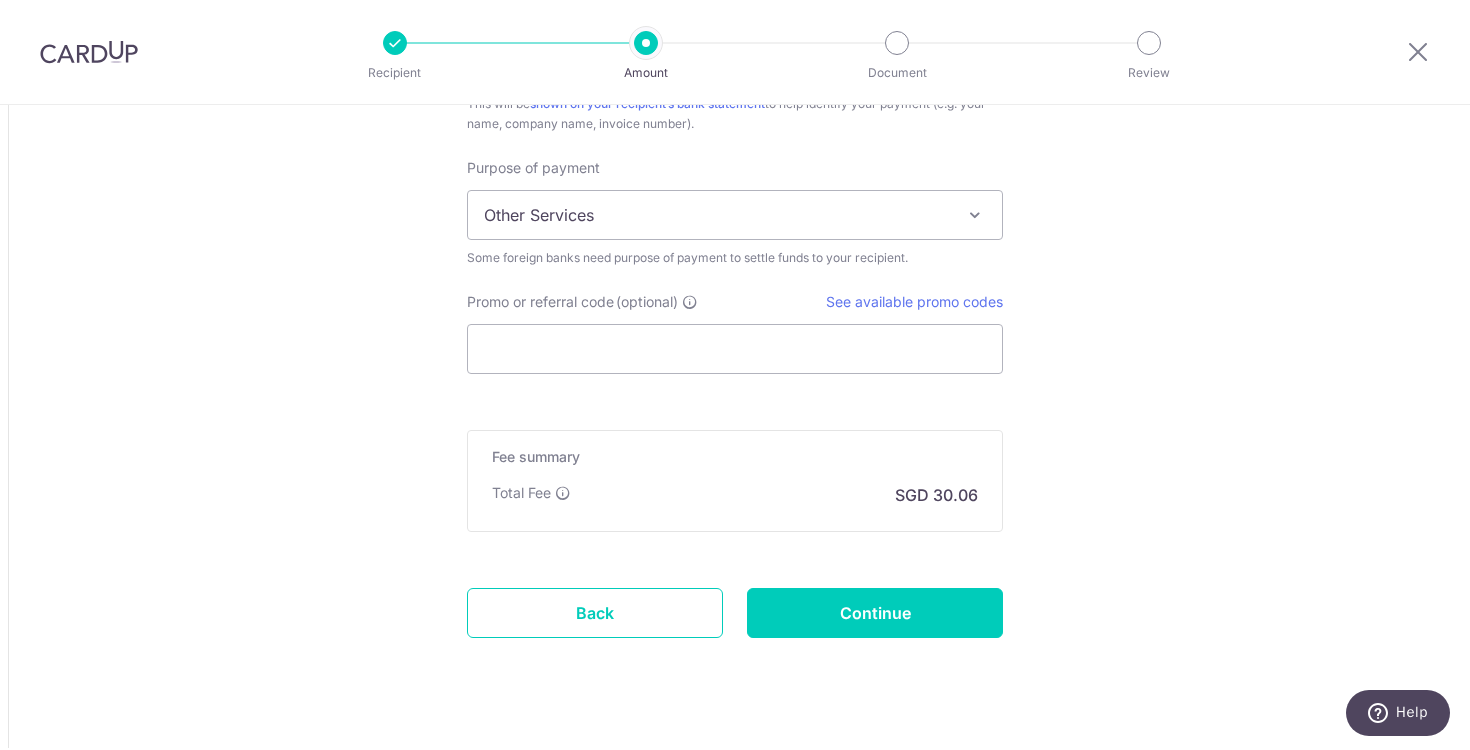 click on "Fee summary
Base fee
Extend fee
Next-day fee
Total Fee
SGD 30.06" at bounding box center (735, 481) 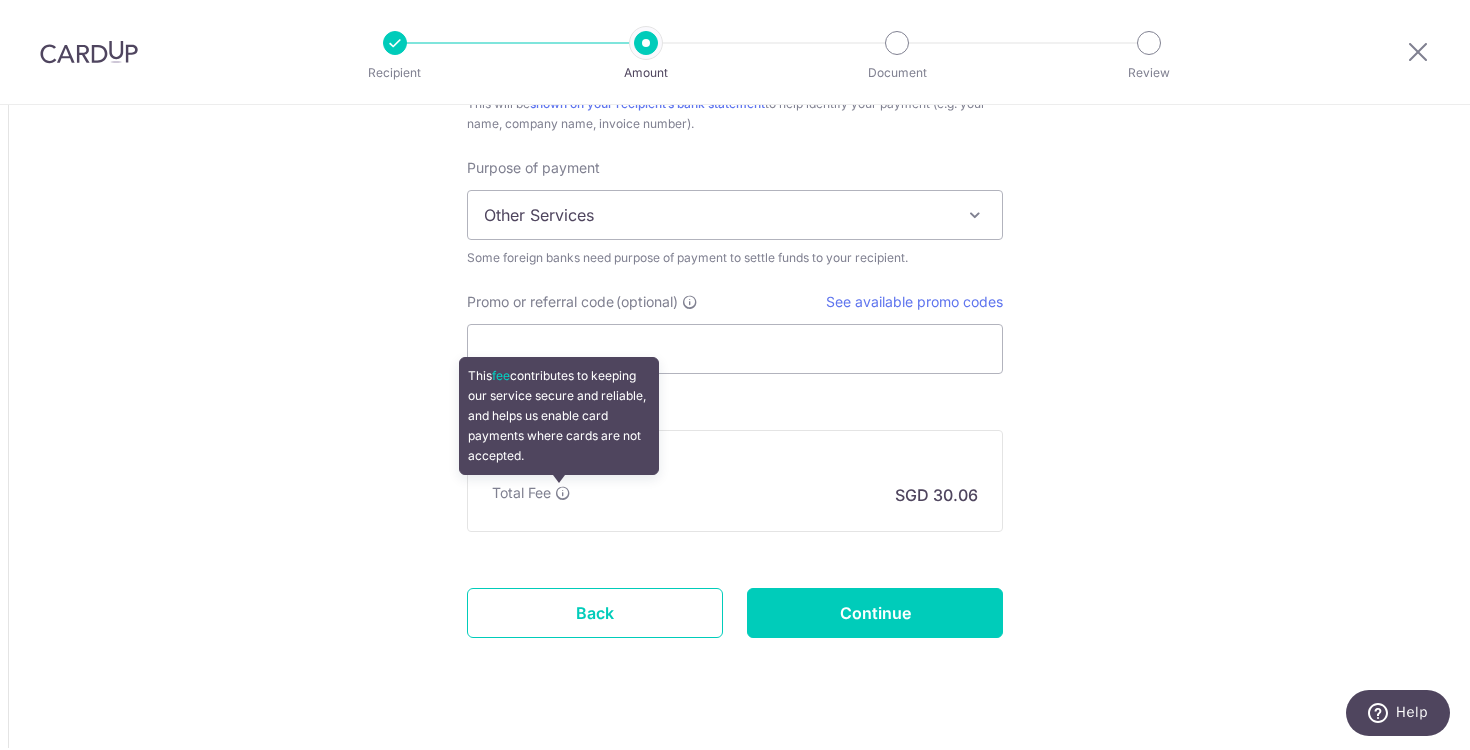 click at bounding box center (563, 493) 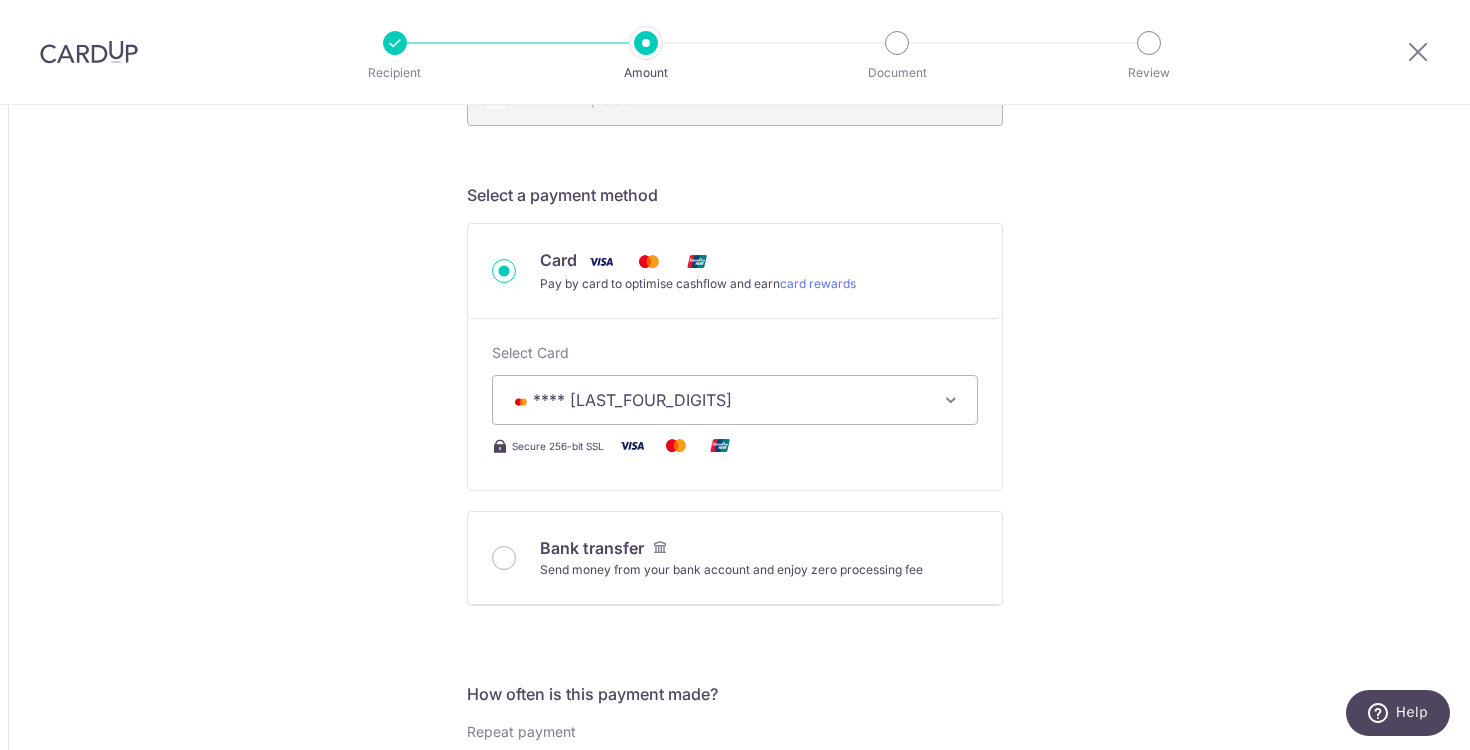 scroll, scrollTop: 471, scrollLeft: 0, axis: vertical 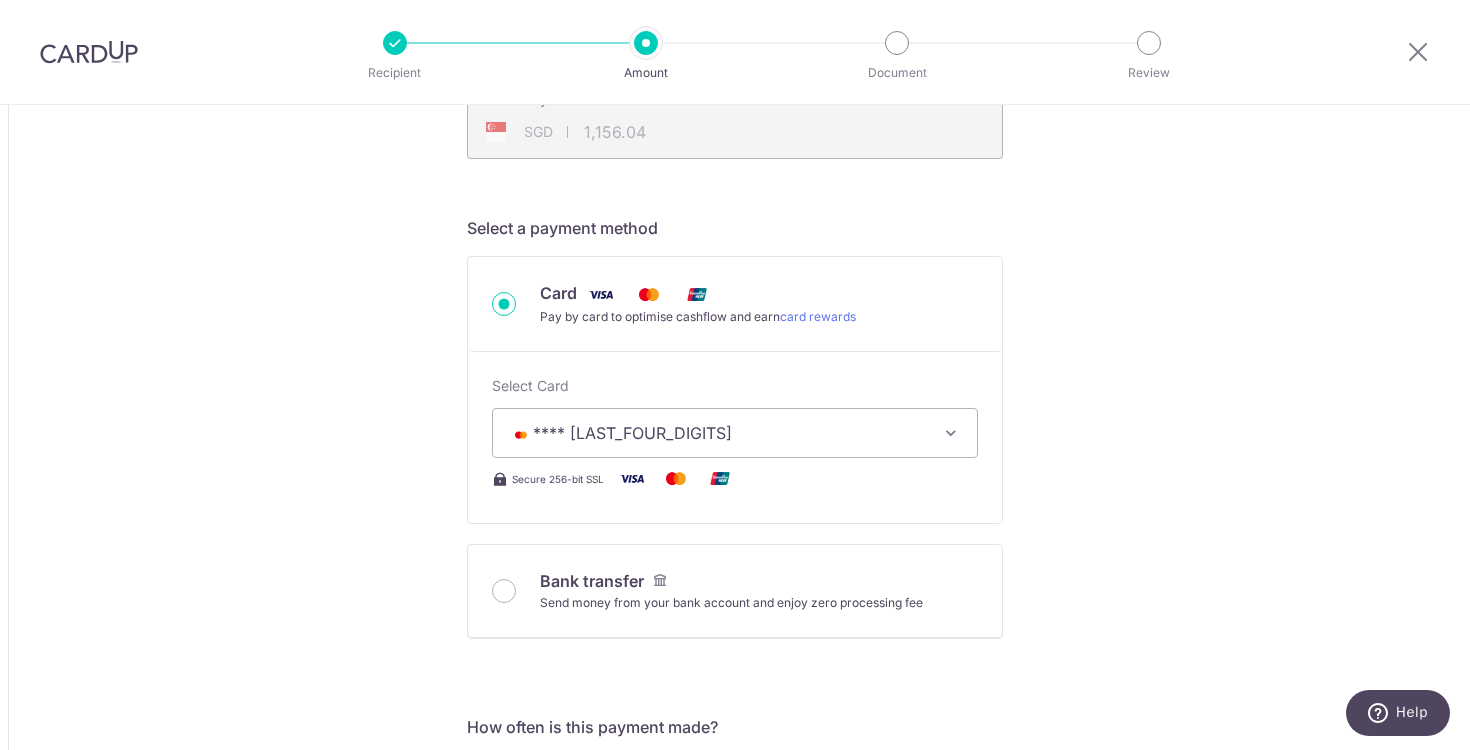 click on "Bank transfer" at bounding box center [592, 581] 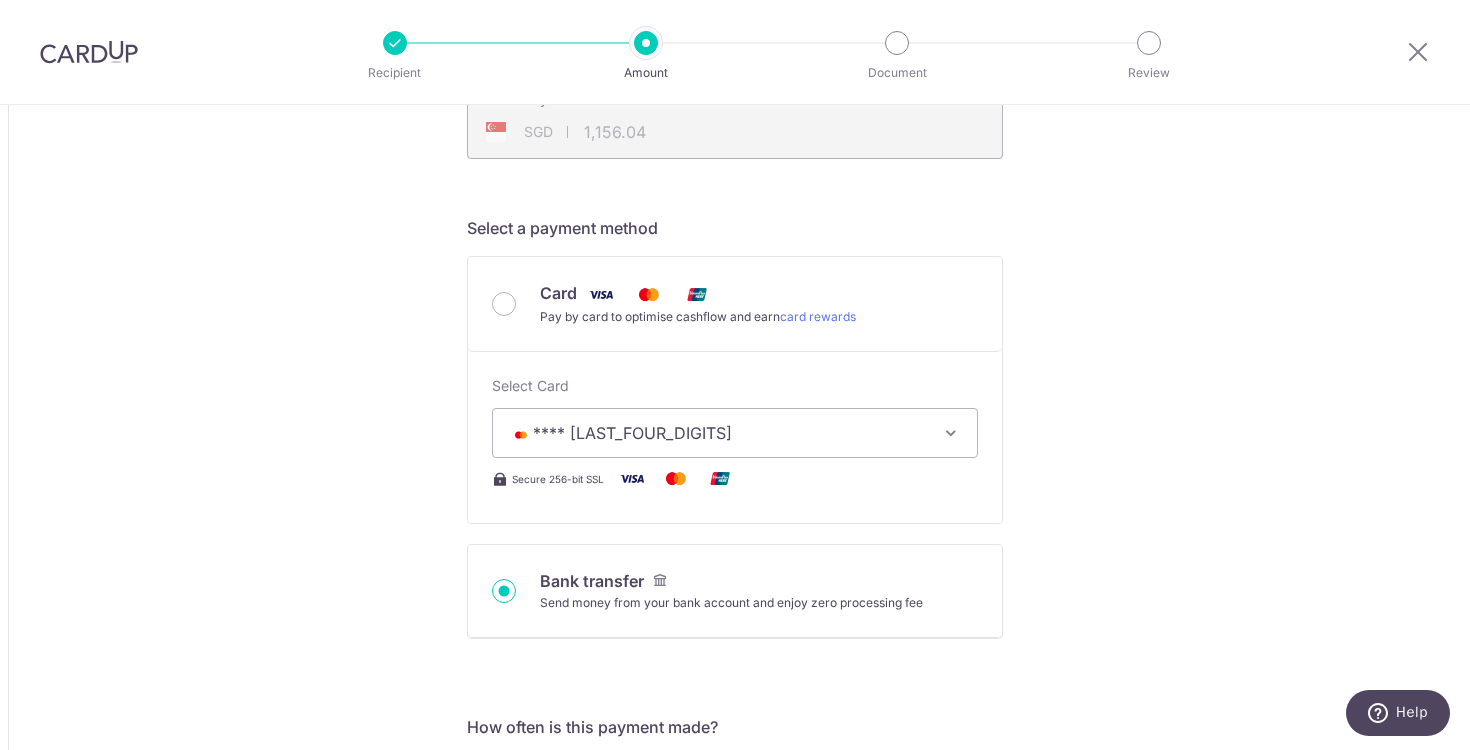 type on "14,500,000.00" 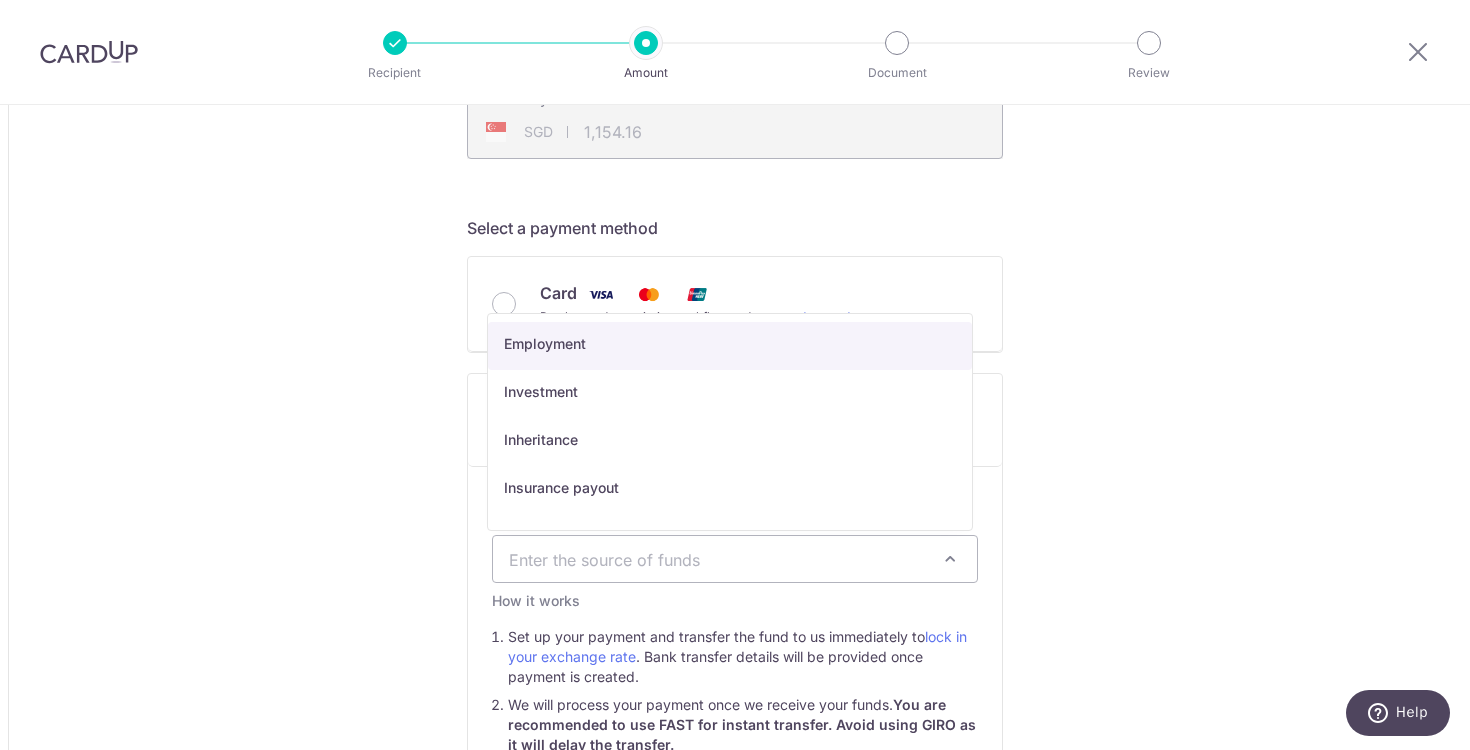 click on "Enter the source of funds" at bounding box center (735, 559) 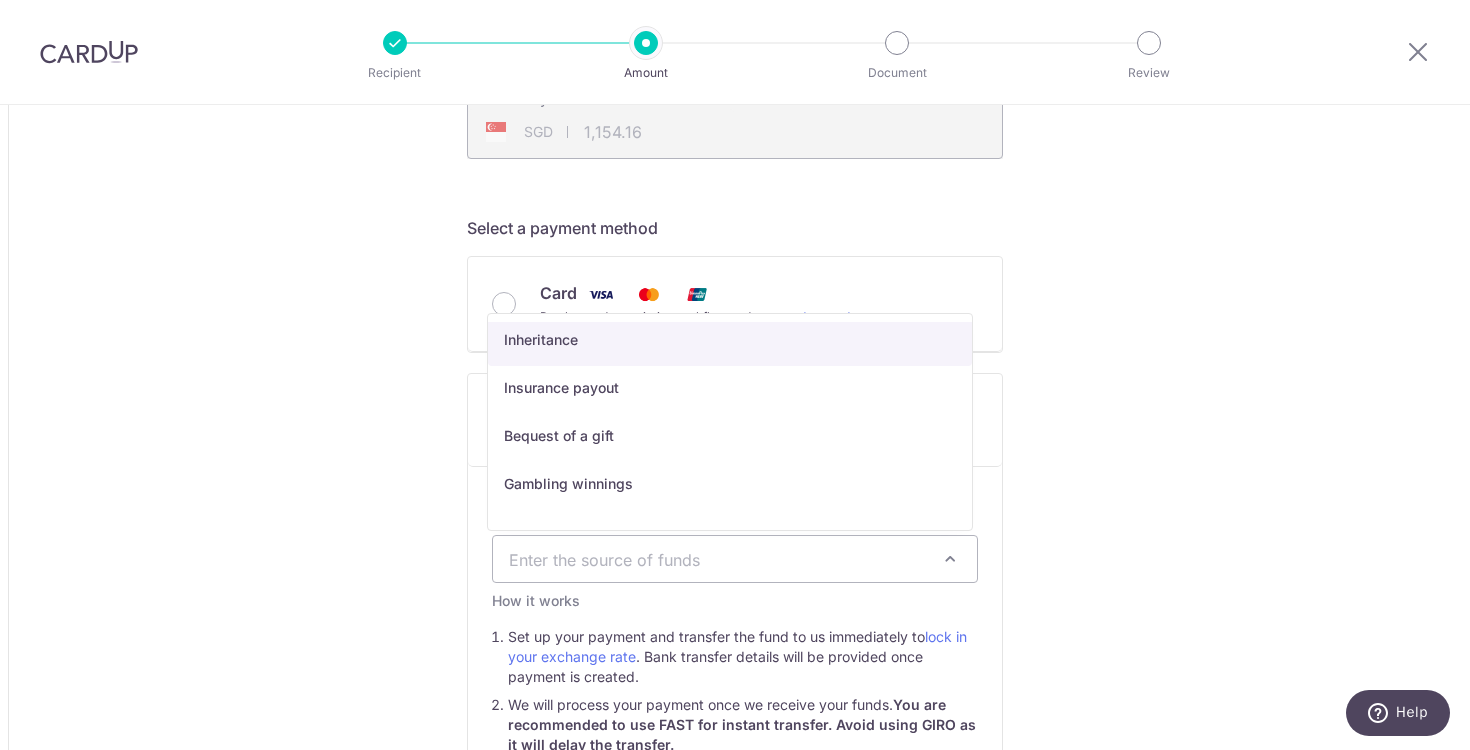 scroll, scrollTop: 324, scrollLeft: 0, axis: vertical 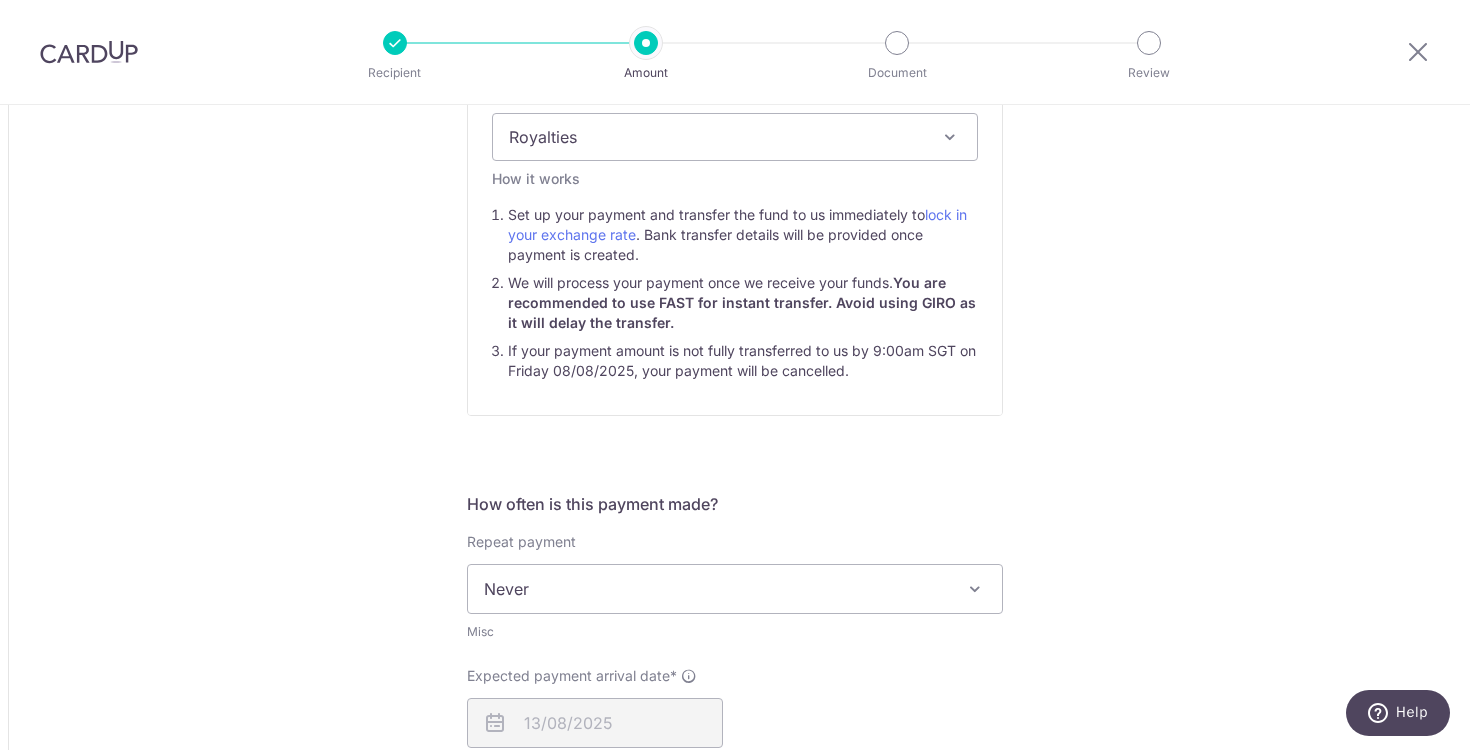 click on "Royalties" at bounding box center [735, 137] 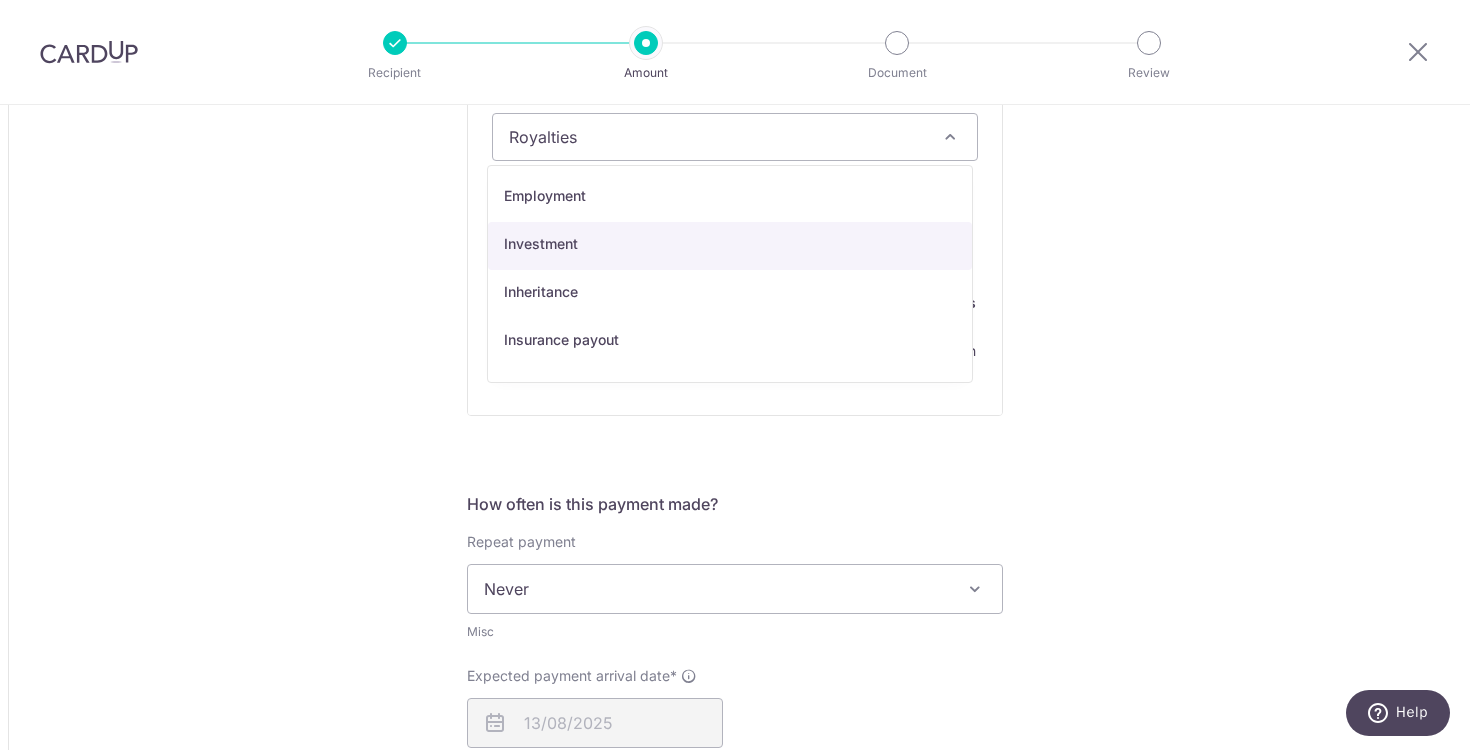 scroll, scrollTop: 328, scrollLeft: 0, axis: vertical 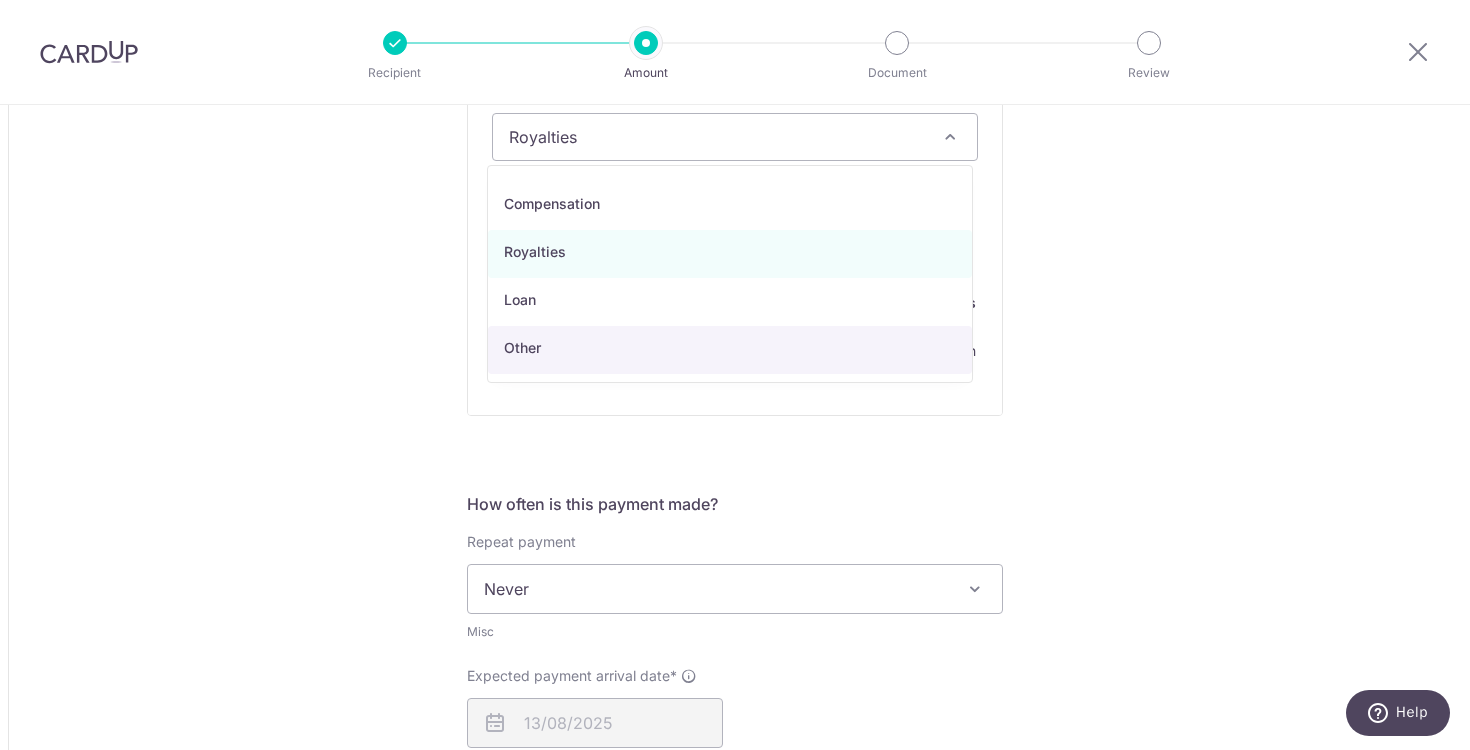 drag, startPoint x: 594, startPoint y: 347, endPoint x: 827, endPoint y: 334, distance: 233.36238 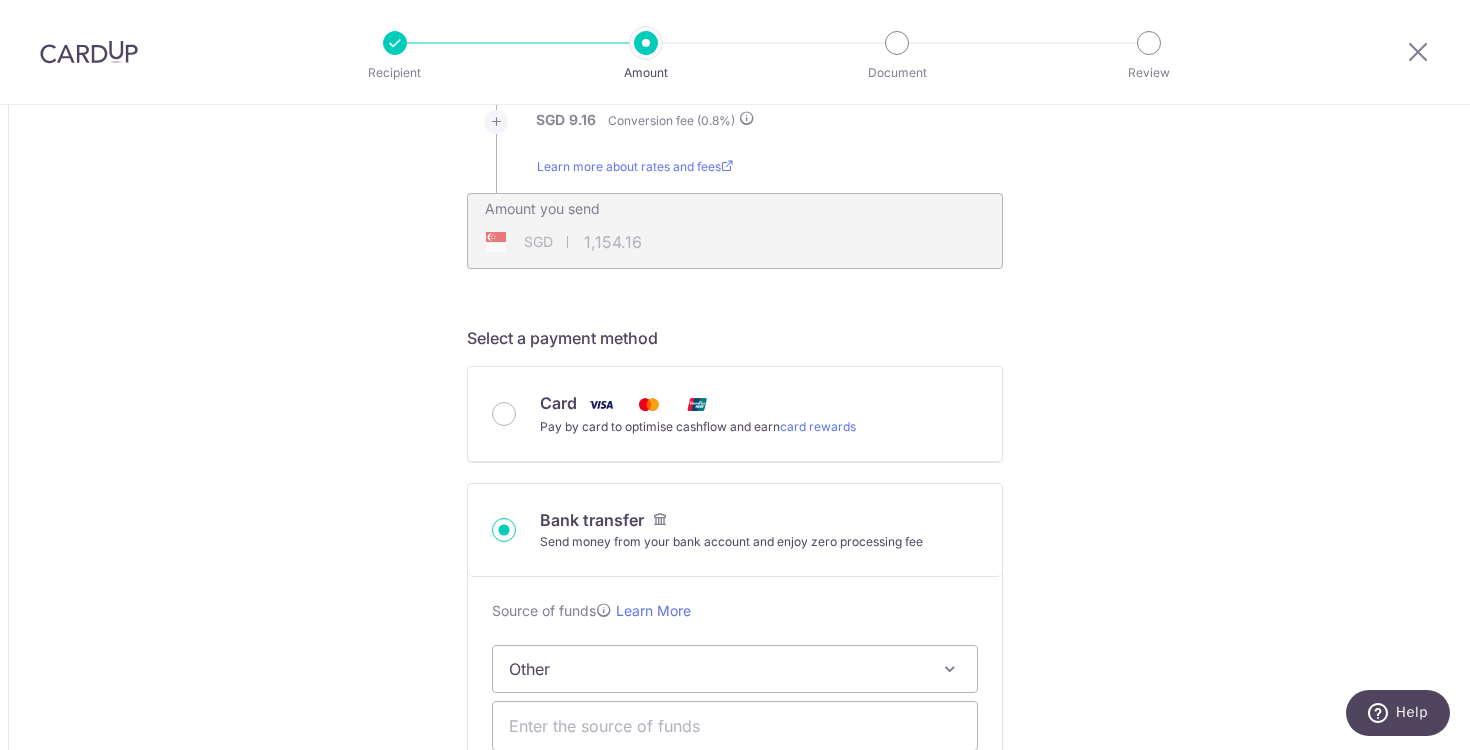 scroll, scrollTop: 509, scrollLeft: 0, axis: vertical 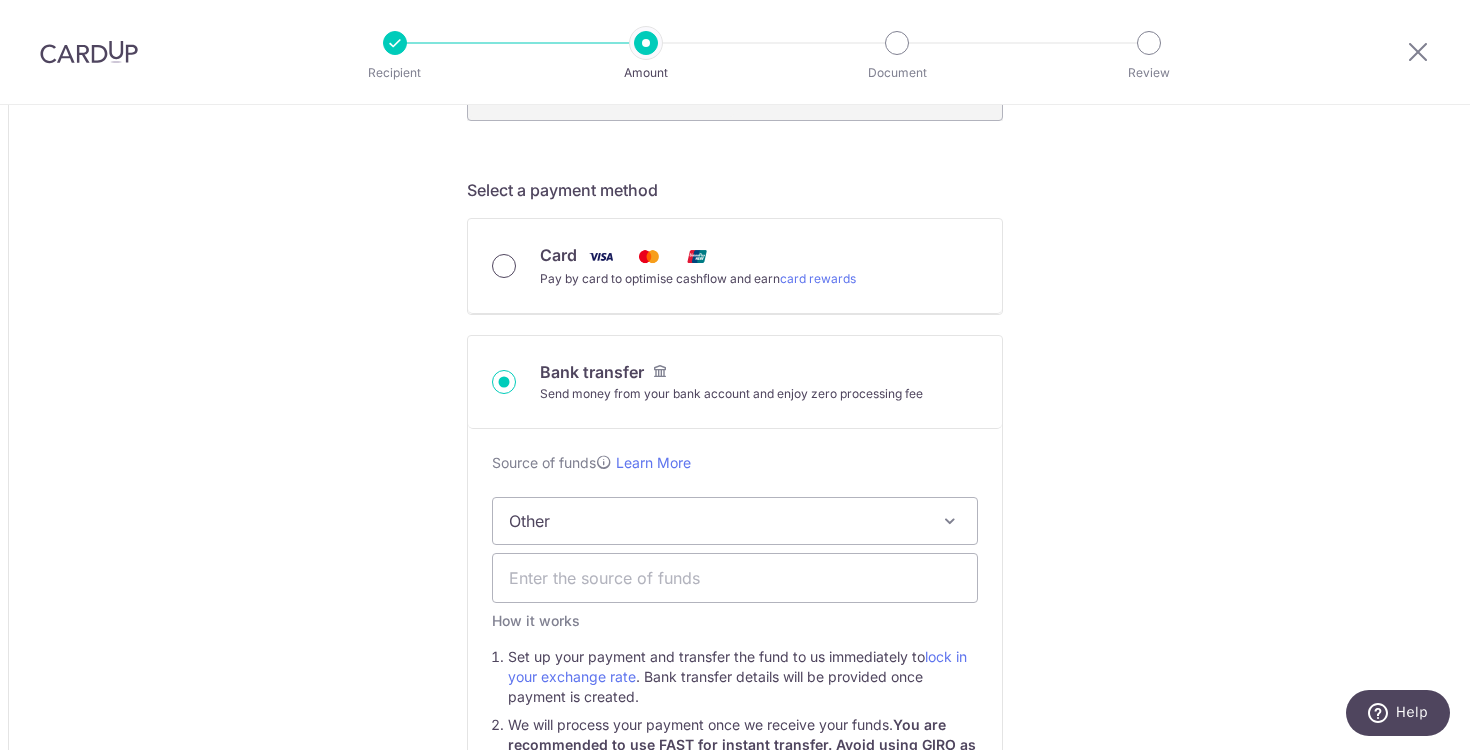 click on "Card
Pay by card to optimise cashflow and earn  card rewards" at bounding box center (504, 266) 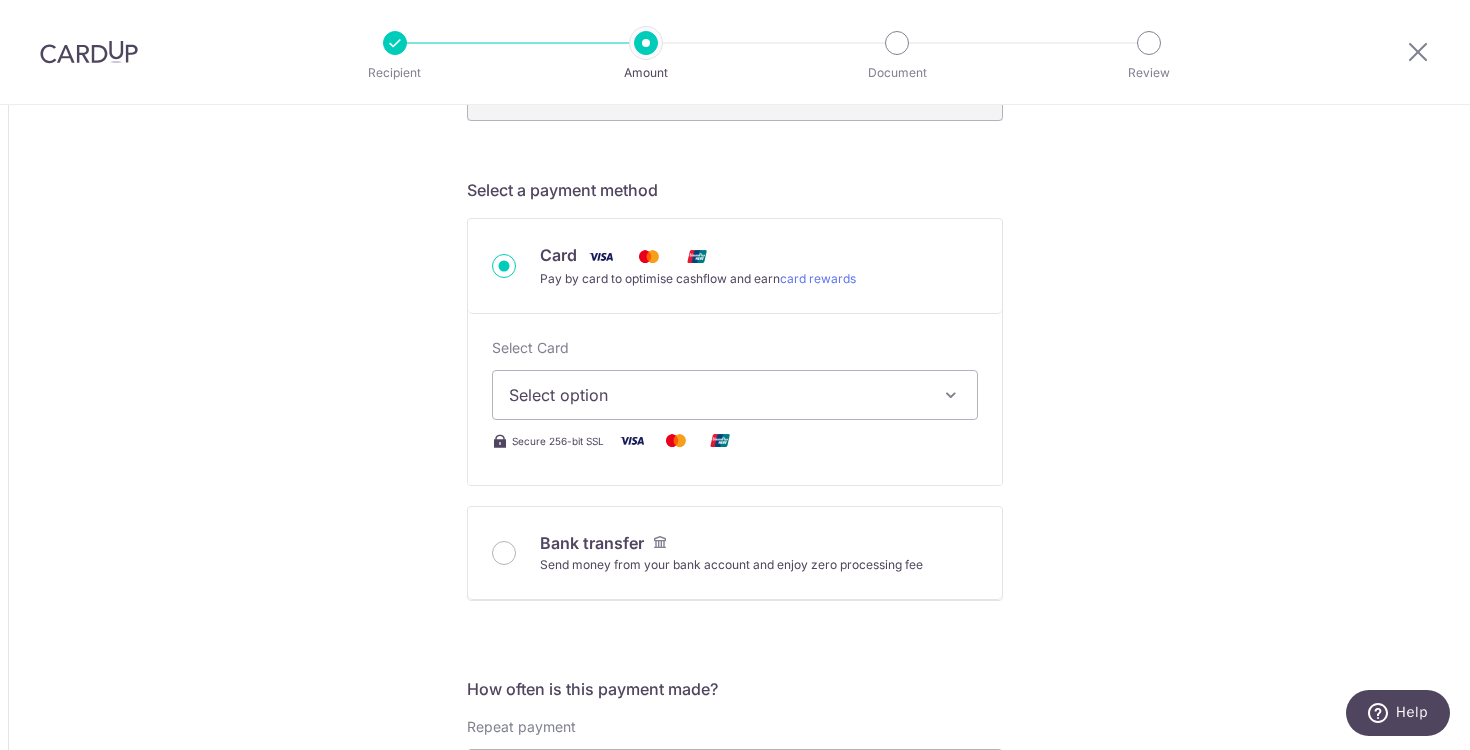 type on "14,500,000.00" 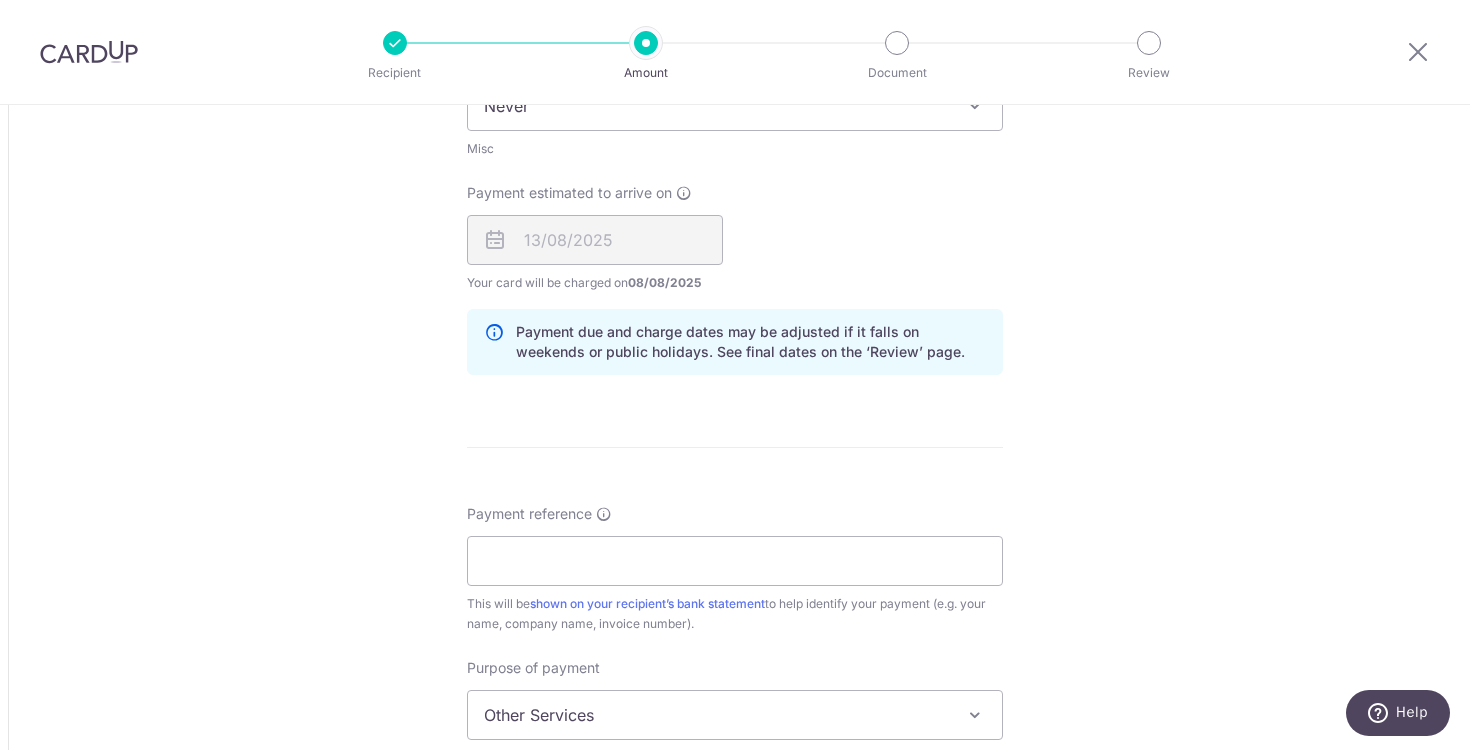 scroll, scrollTop: 1596, scrollLeft: 0, axis: vertical 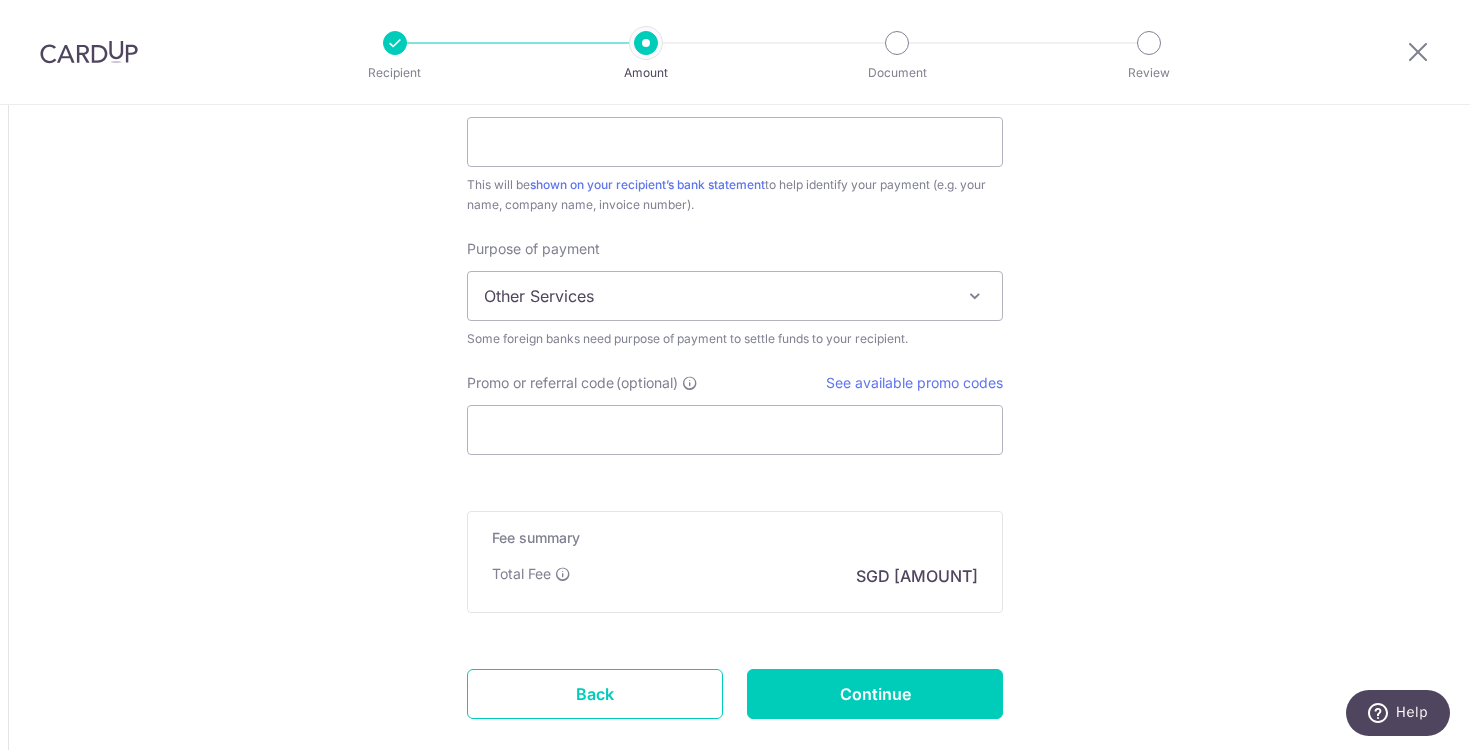 click on "Tell us more about your payment
Amount due to recipient
IDR
14,500,000.00
14500000
1 IDR =  0.00007897   SGD
Market exchange rate
SGD
1145.03
Amount we will convert
SGD" at bounding box center [735, -311] 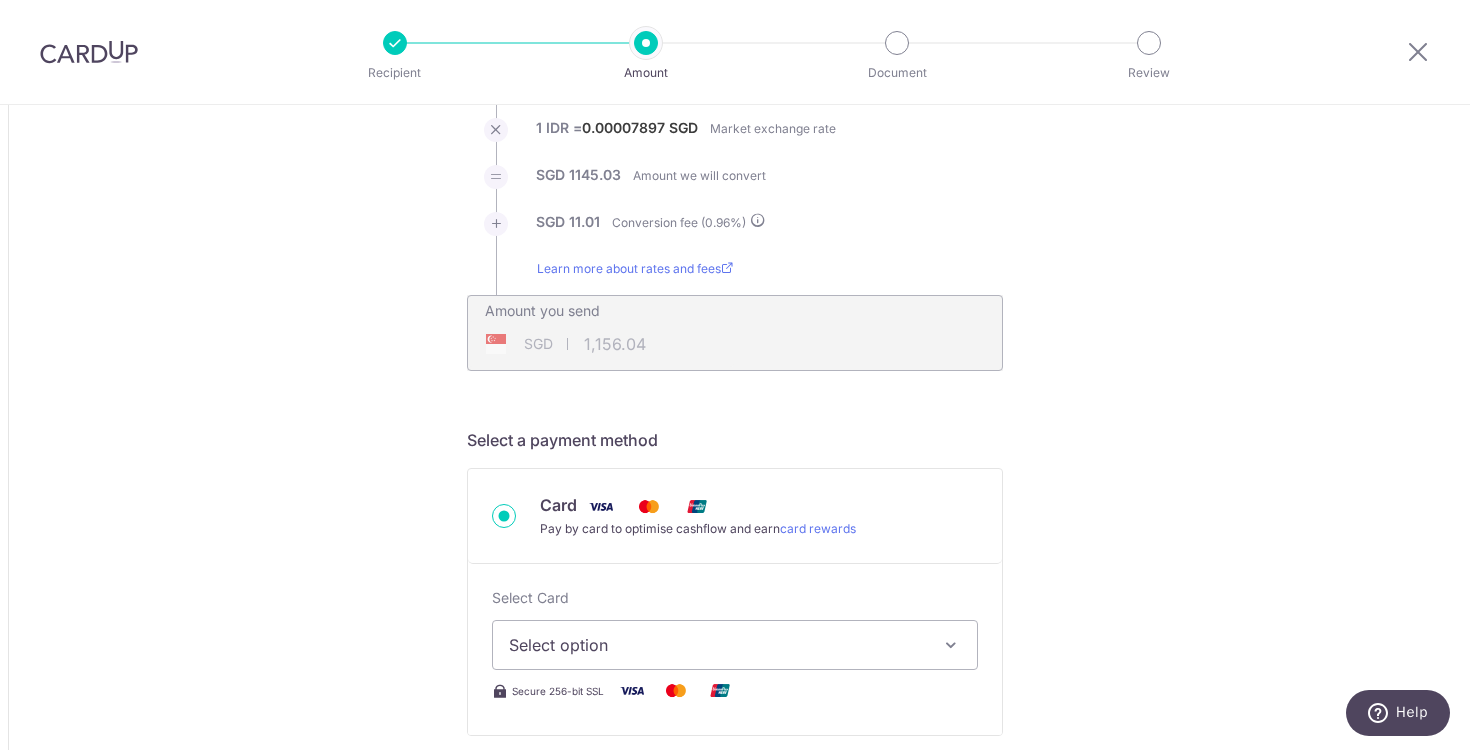 scroll, scrollTop: 332, scrollLeft: 0, axis: vertical 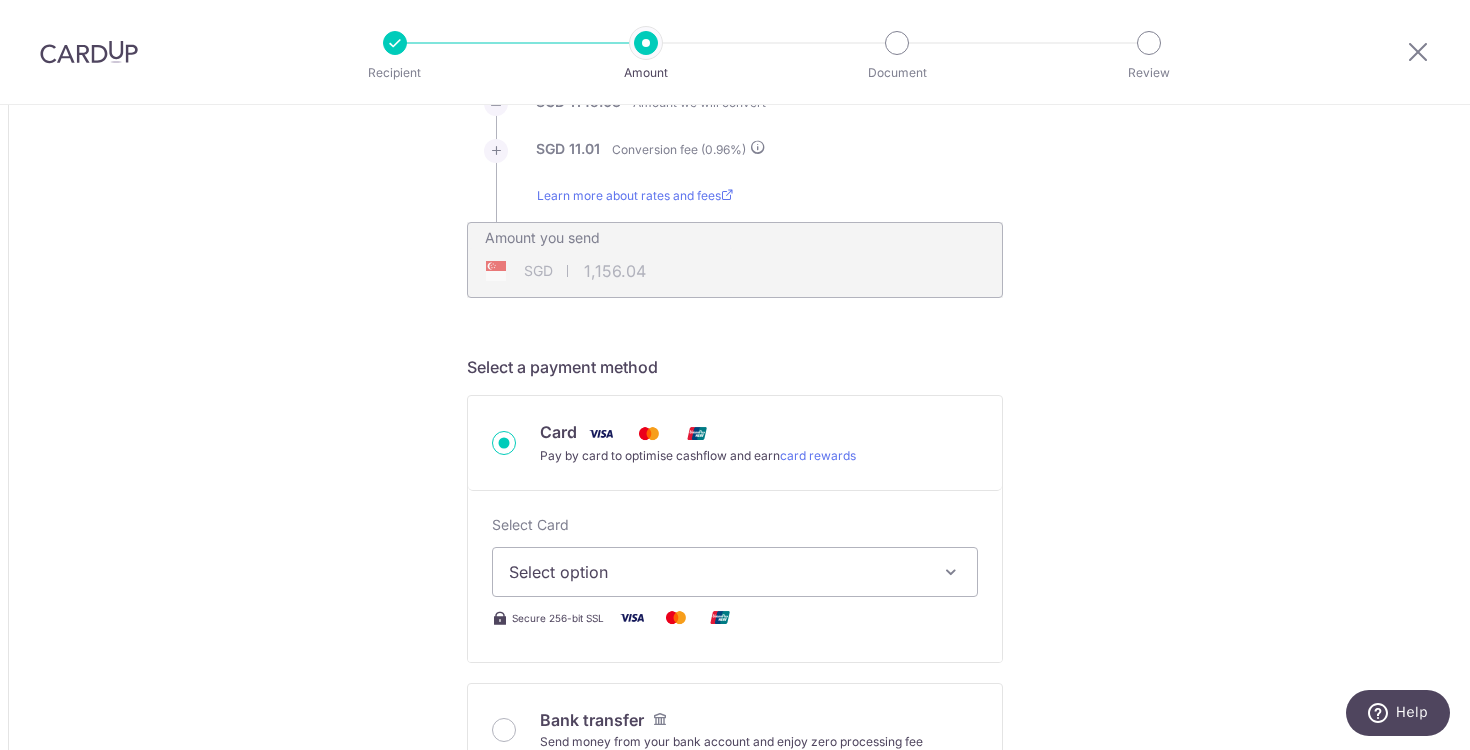 click on "Select option" at bounding box center [735, 572] 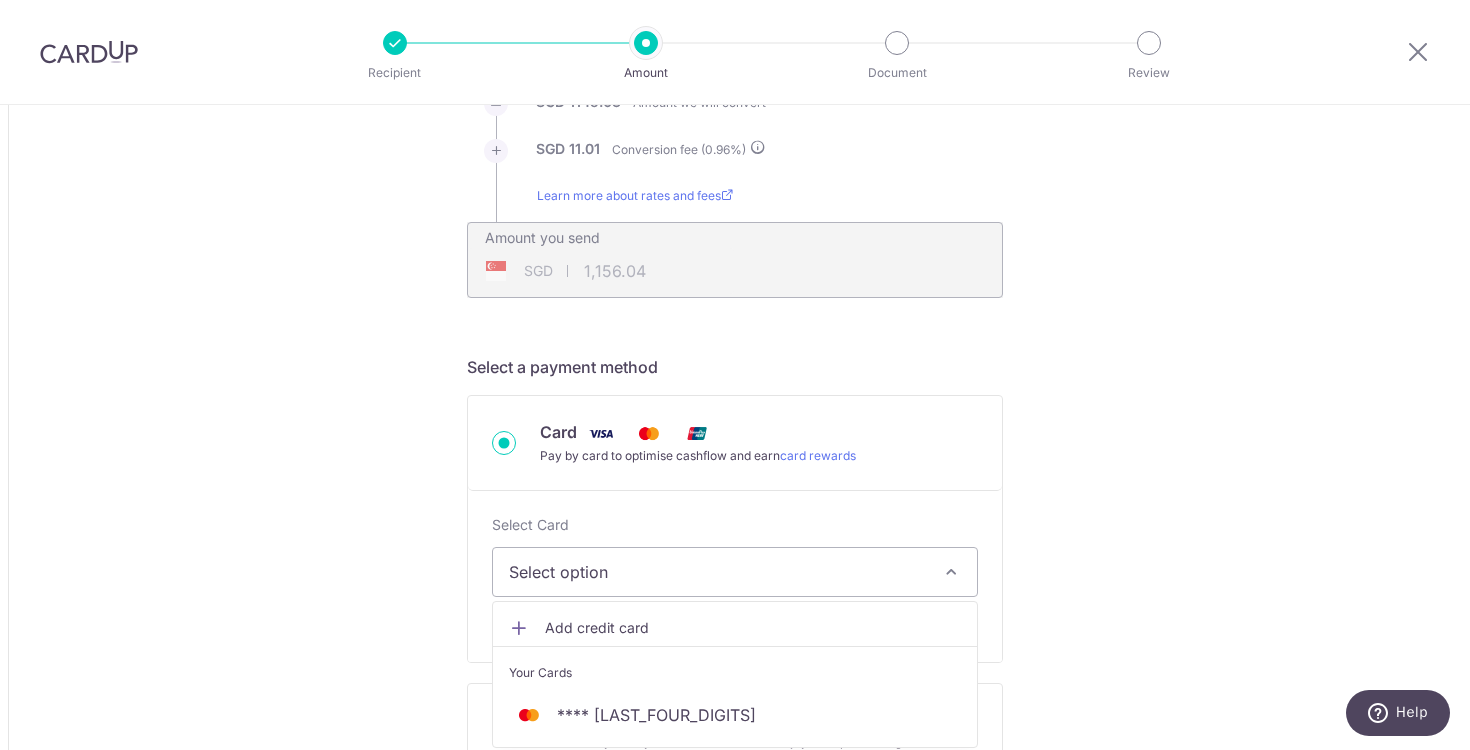 scroll, scrollTop: 716, scrollLeft: 0, axis: vertical 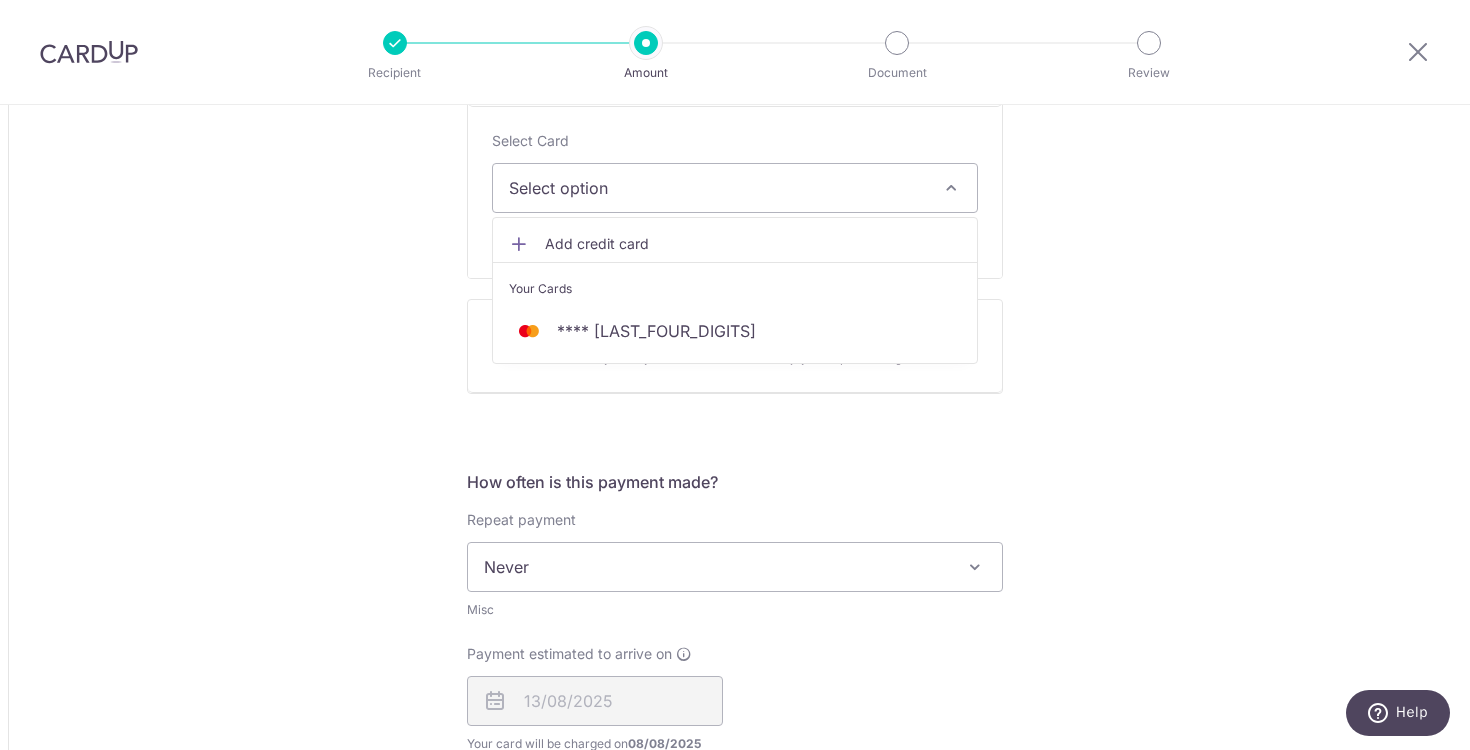 drag, startPoint x: 632, startPoint y: 296, endPoint x: 626, endPoint y: 310, distance: 15.231546 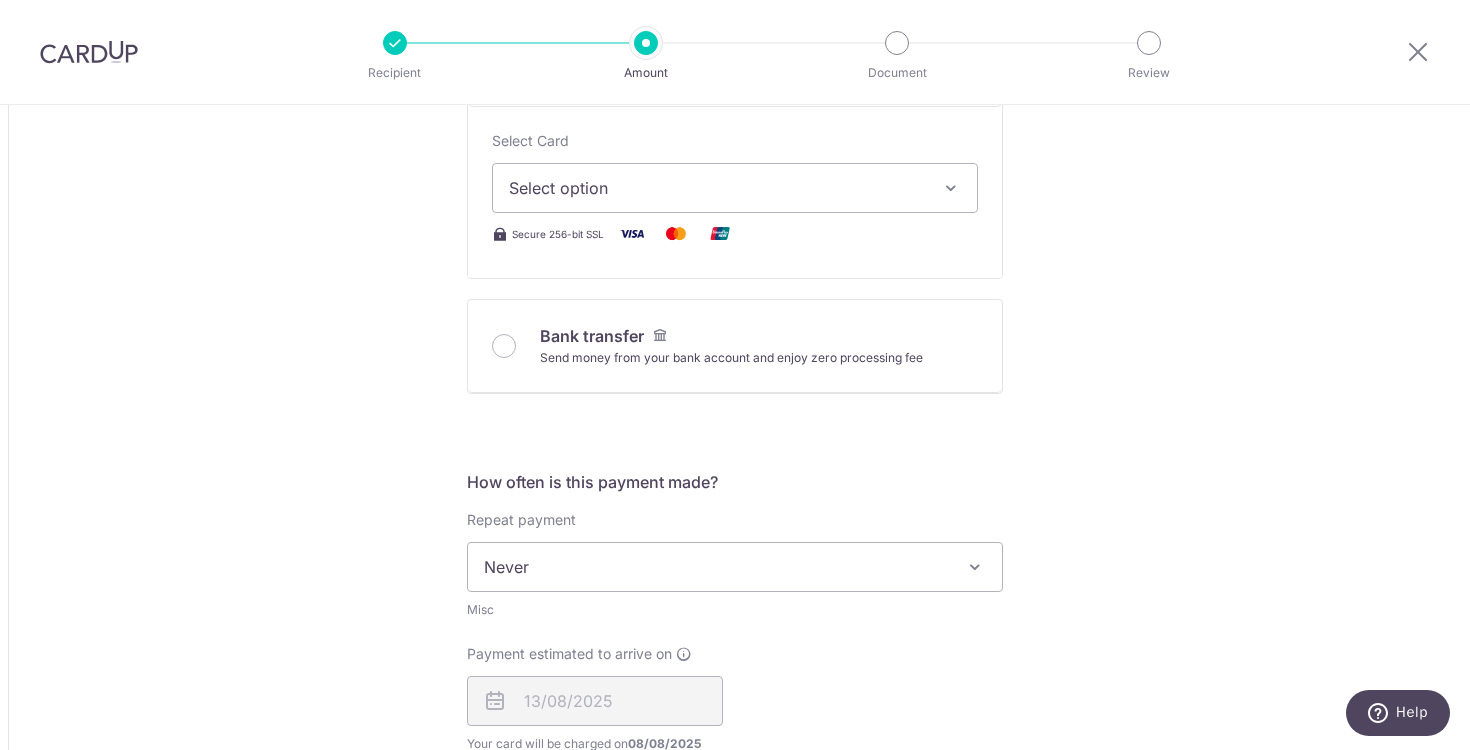 click on "Bank transfer" at bounding box center [592, 336] 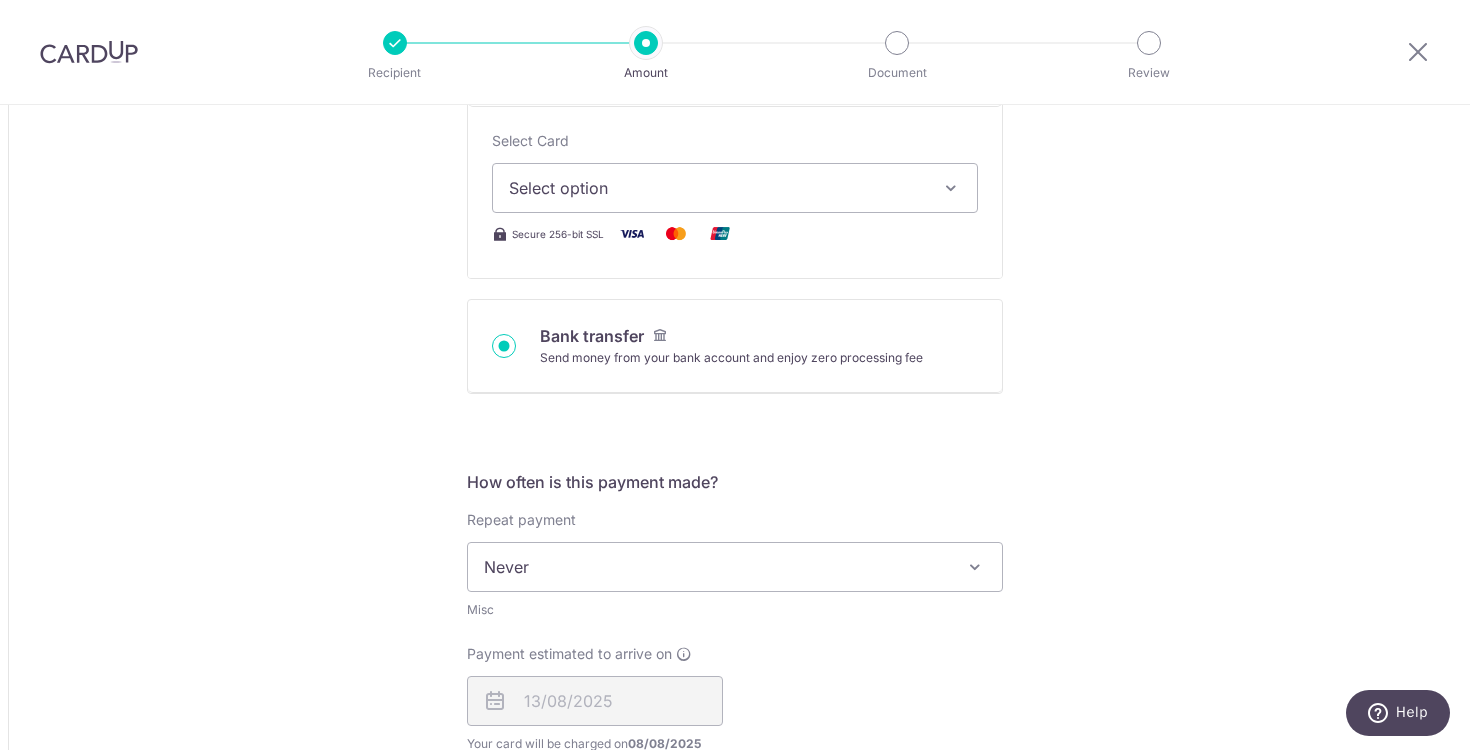 click on "Send money from your bank account and enjoy zero processing fee" at bounding box center (731, 358) 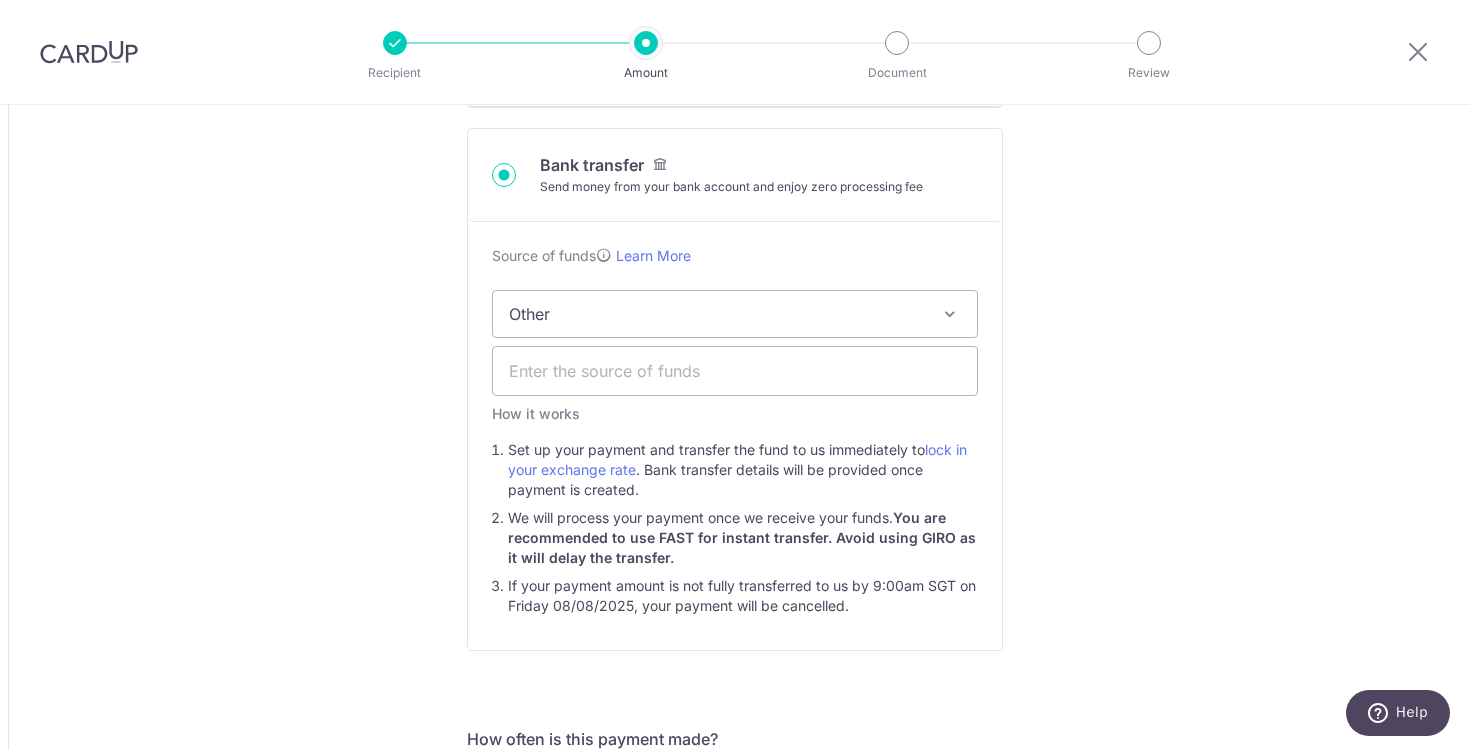 type on "14,500,000.00" 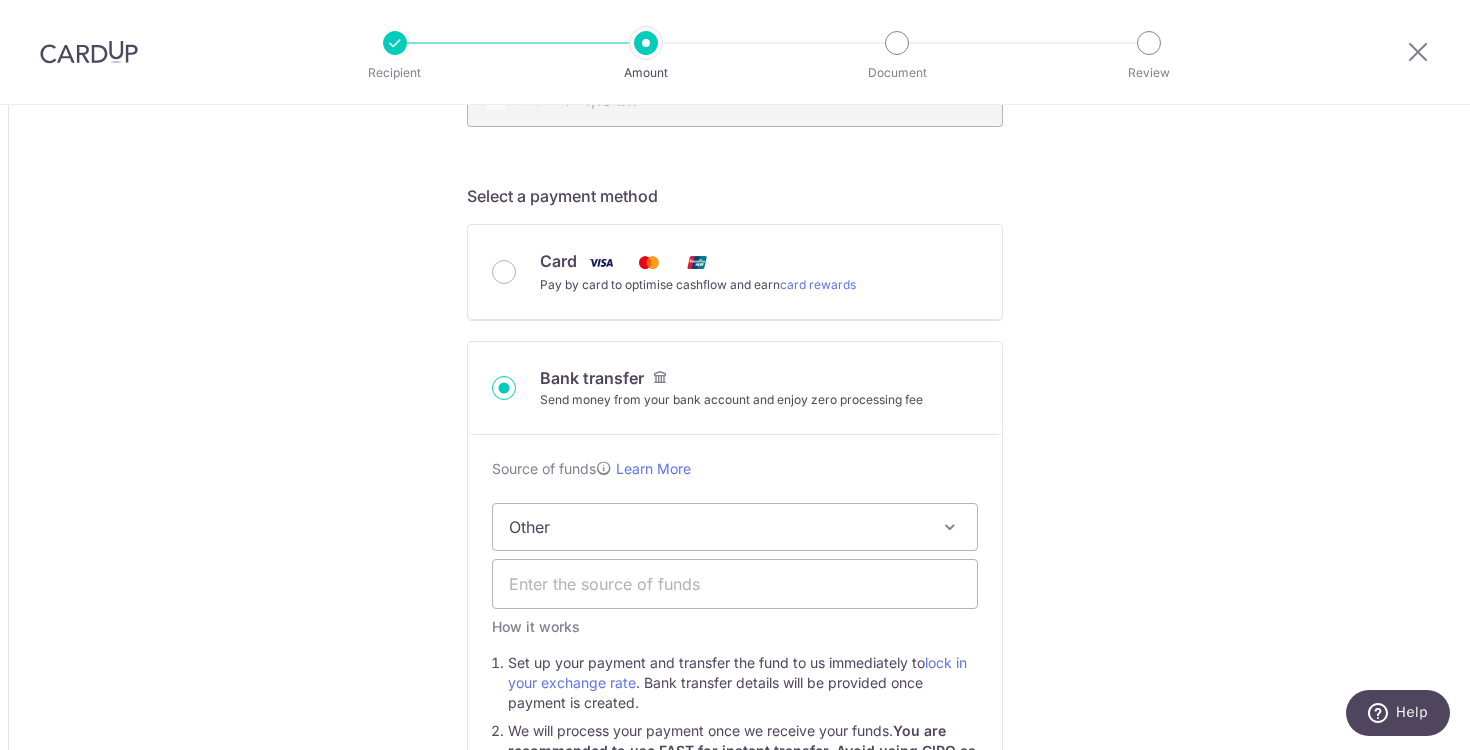 scroll, scrollTop: 407, scrollLeft: 0, axis: vertical 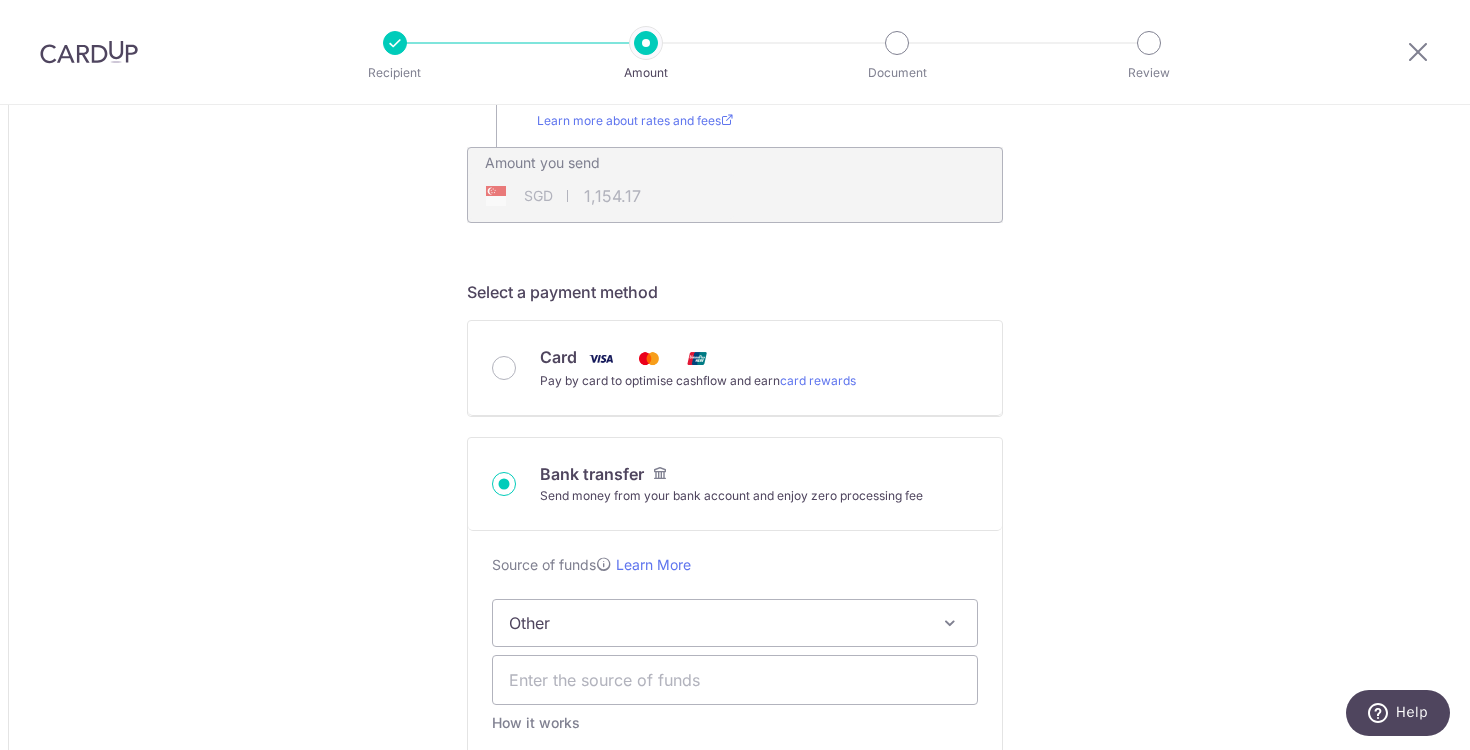 click on "Card
Pay by card to optimise cashflow and earn  card rewards" at bounding box center [735, 368] 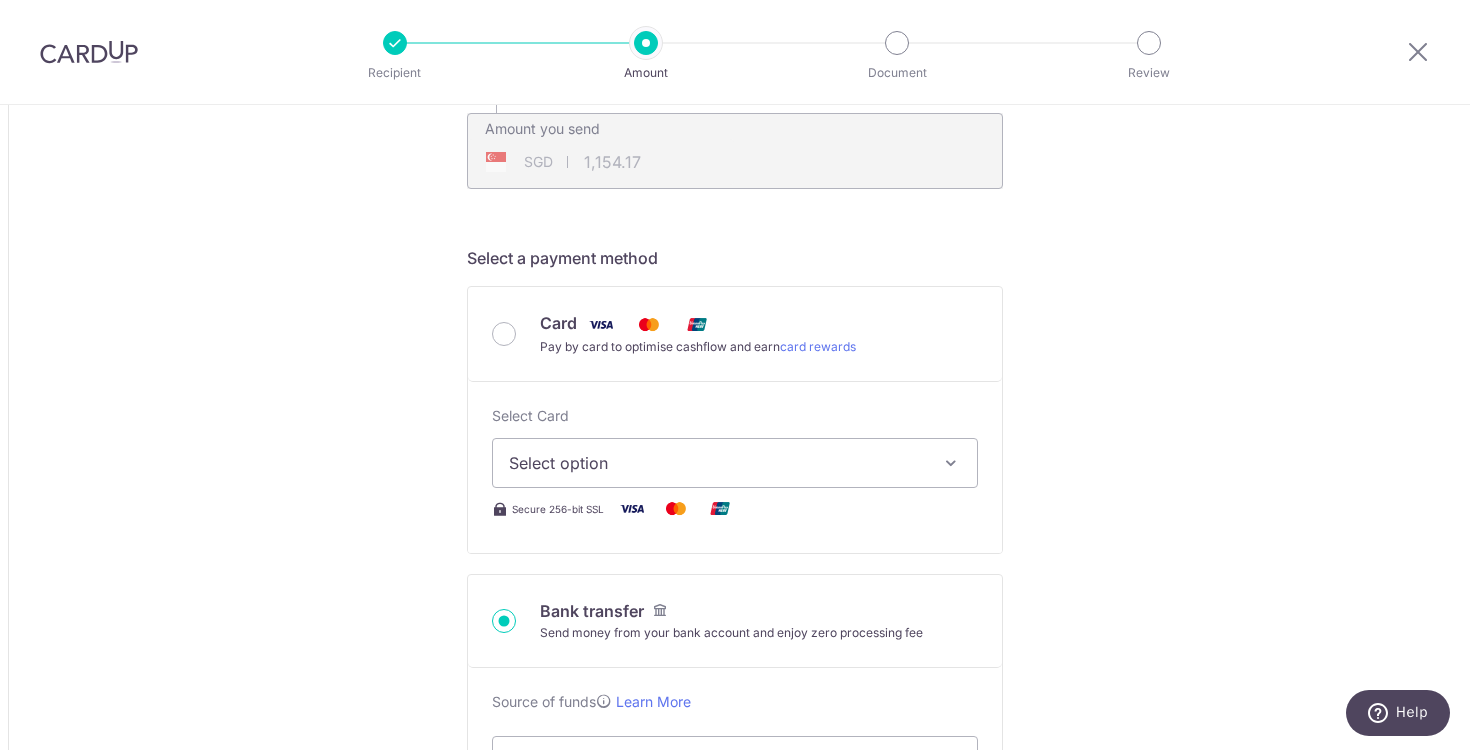 scroll, scrollTop: 445, scrollLeft: 0, axis: vertical 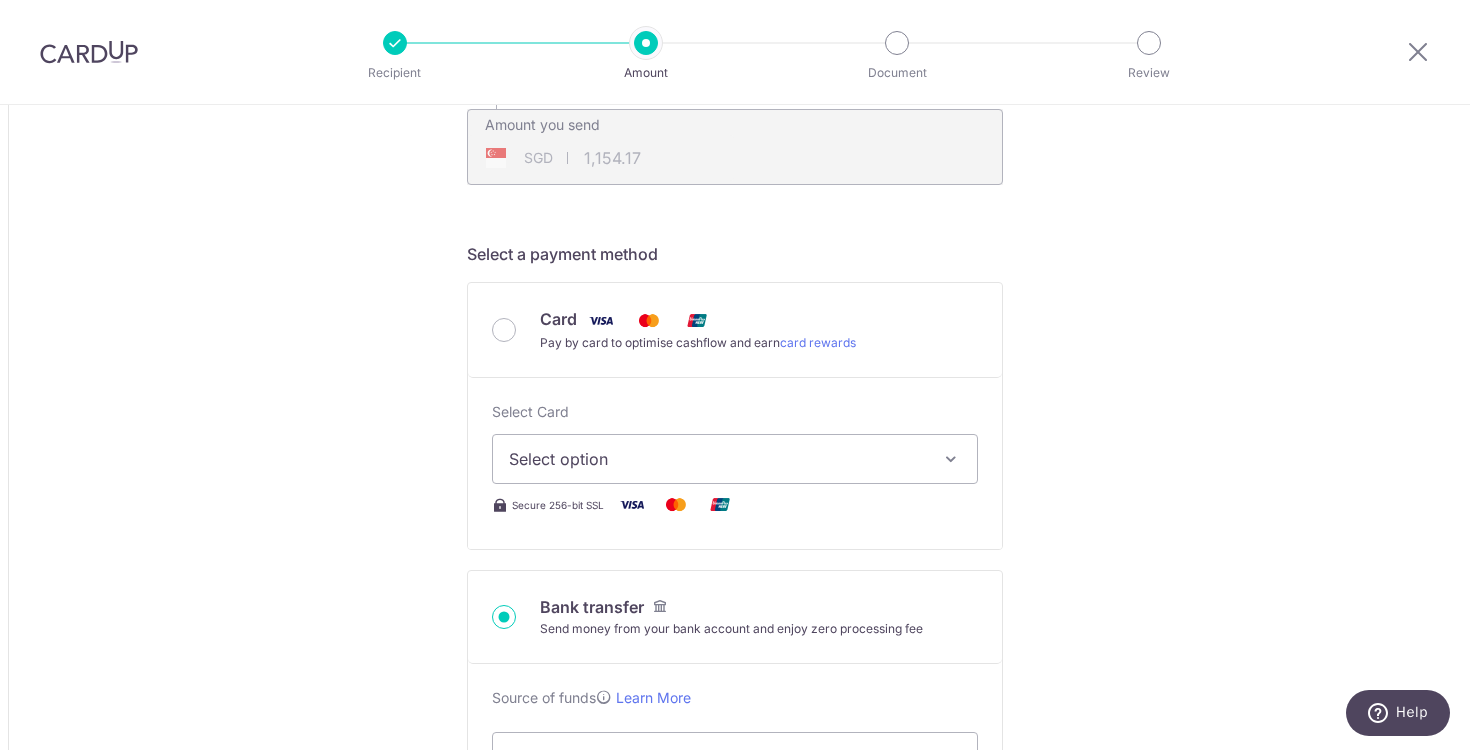 click on "Select option" at bounding box center (735, 459) 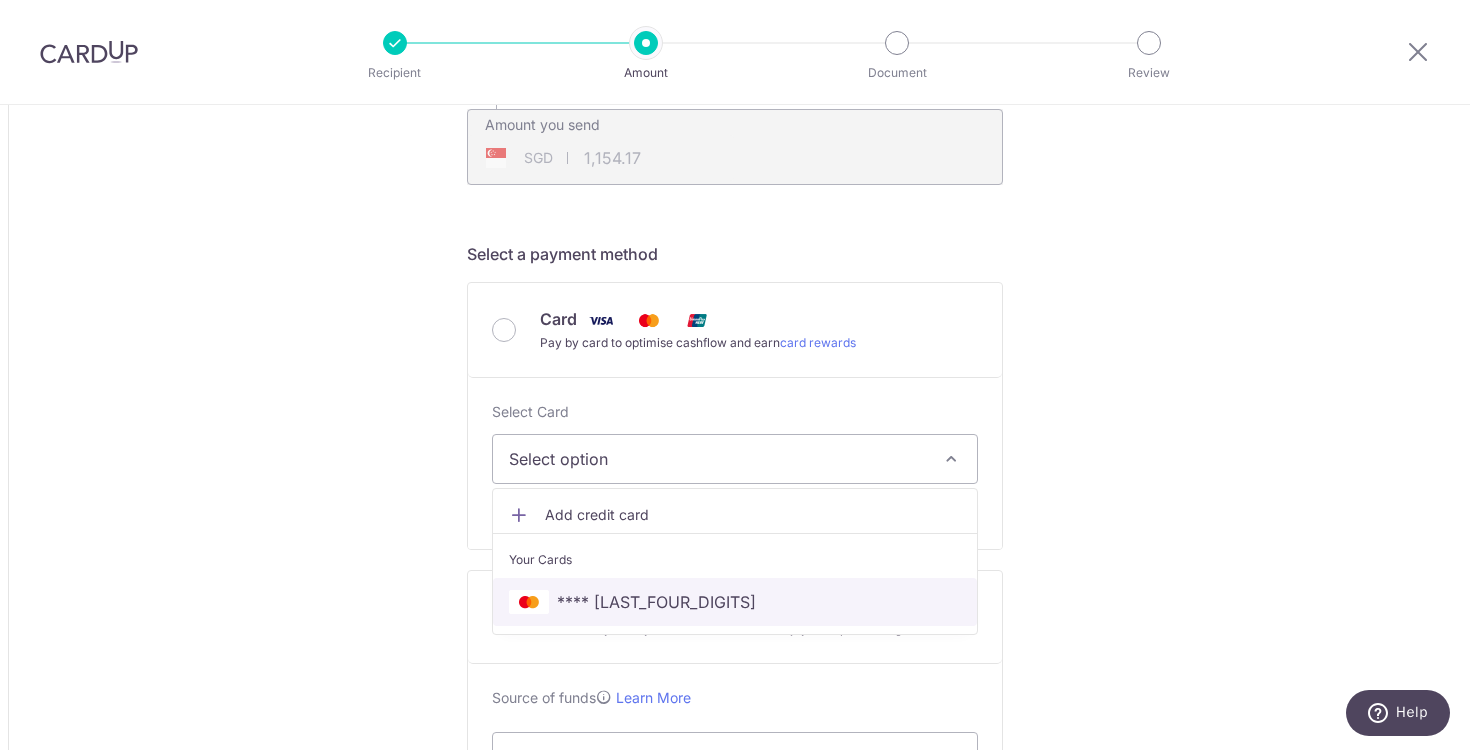 click on "**** 7235" at bounding box center (735, 602) 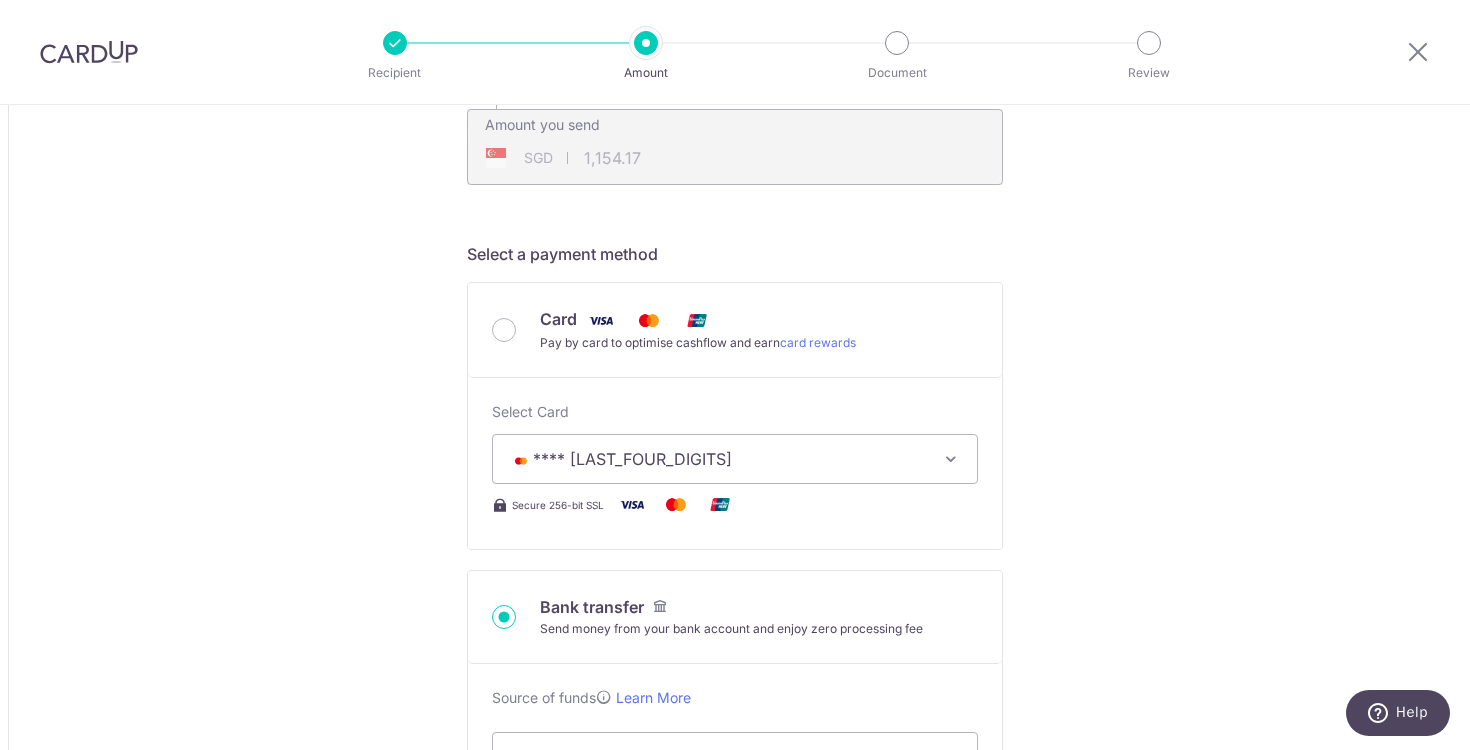 type on "14,500,000.00" 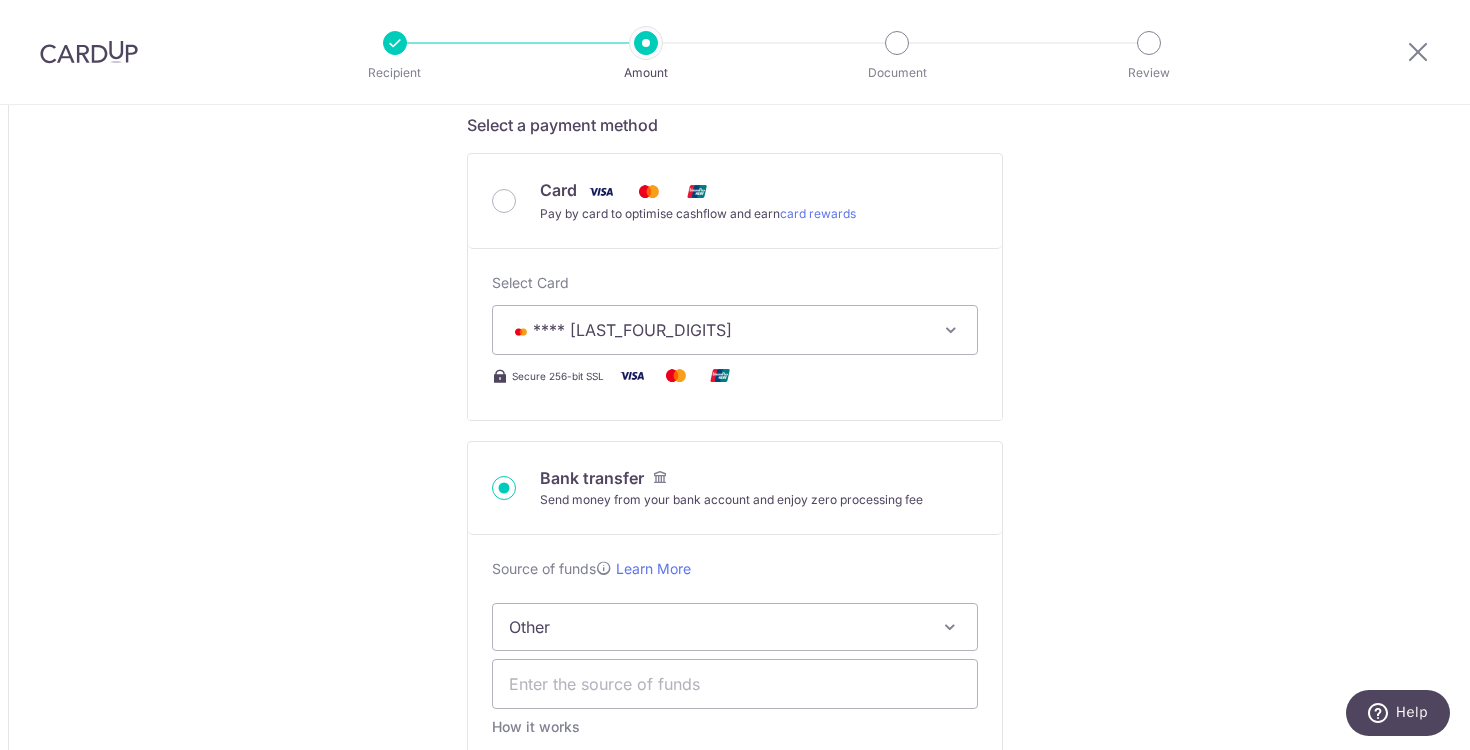 scroll, scrollTop: 441, scrollLeft: 0, axis: vertical 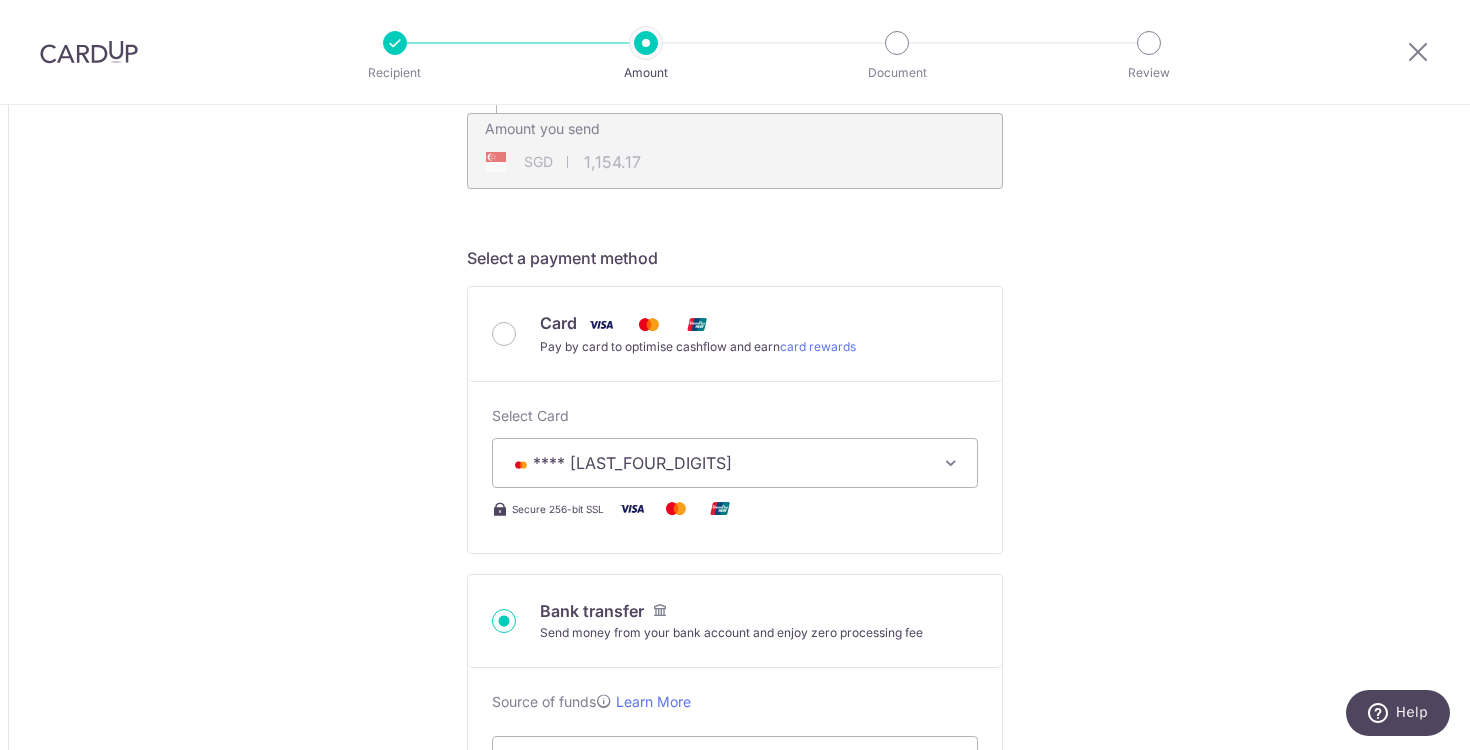 click on "Card
Pay by card to optimise cashflow and earn  card rewards" at bounding box center (735, 334) 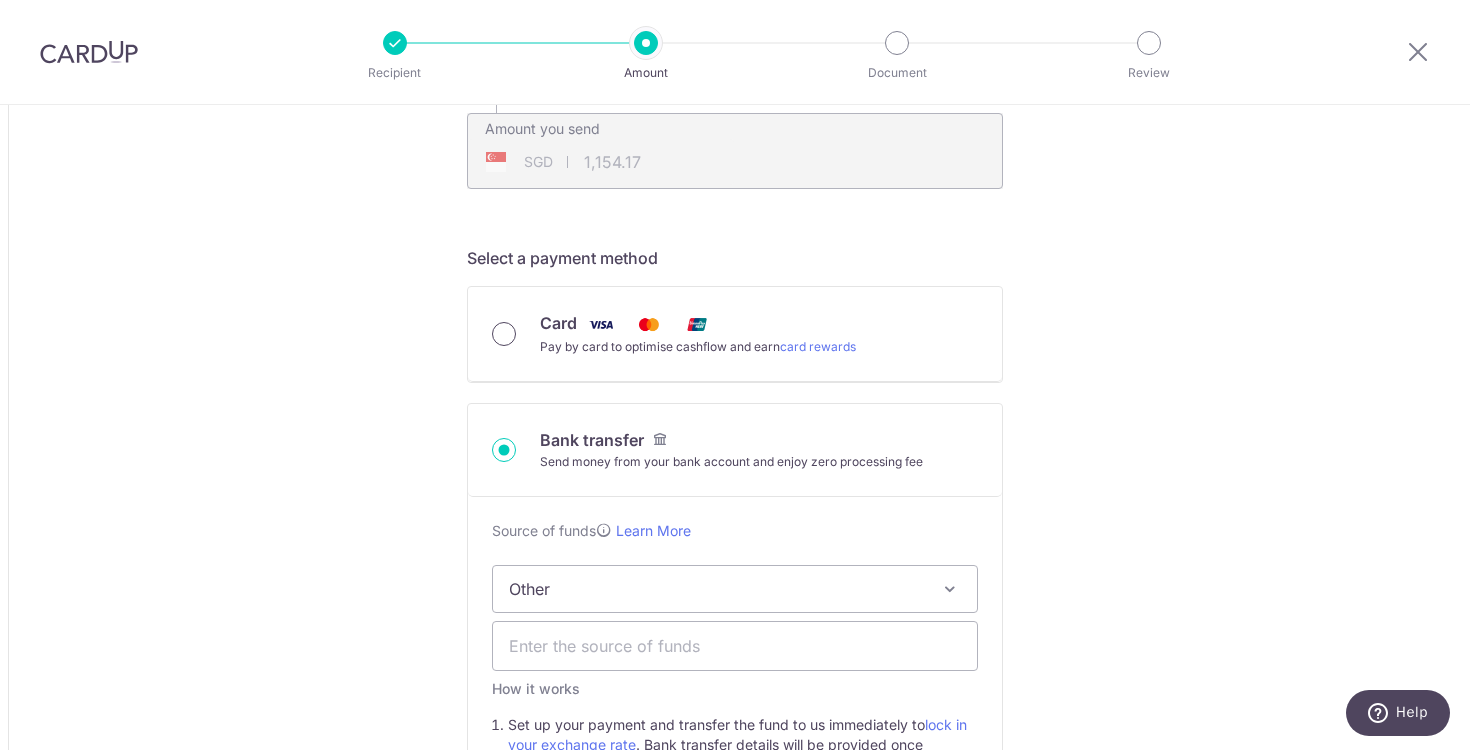 drag, startPoint x: 506, startPoint y: 312, endPoint x: 493, endPoint y: 326, distance: 19.104973 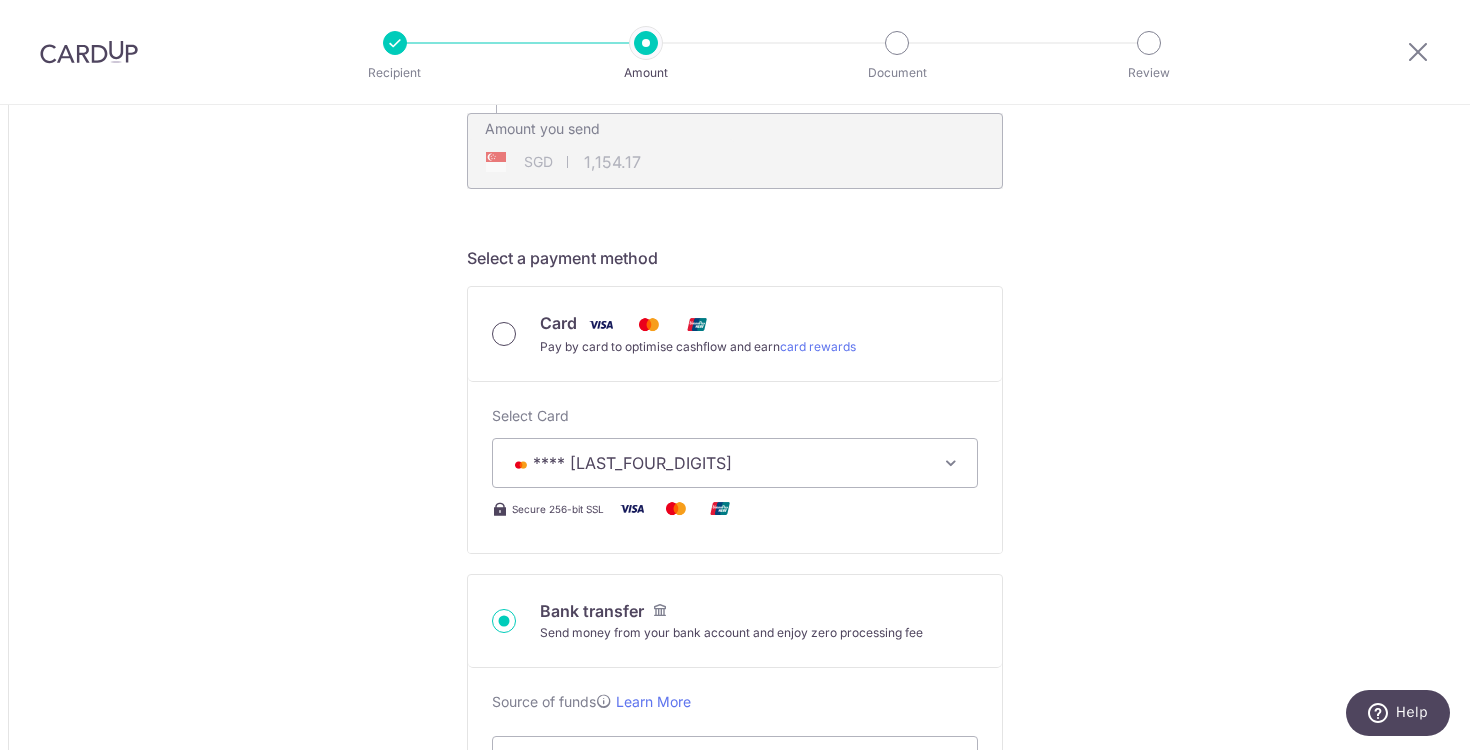 click on "Card
Pay by card to optimise cashflow and earn  card rewards" at bounding box center (735, 334) 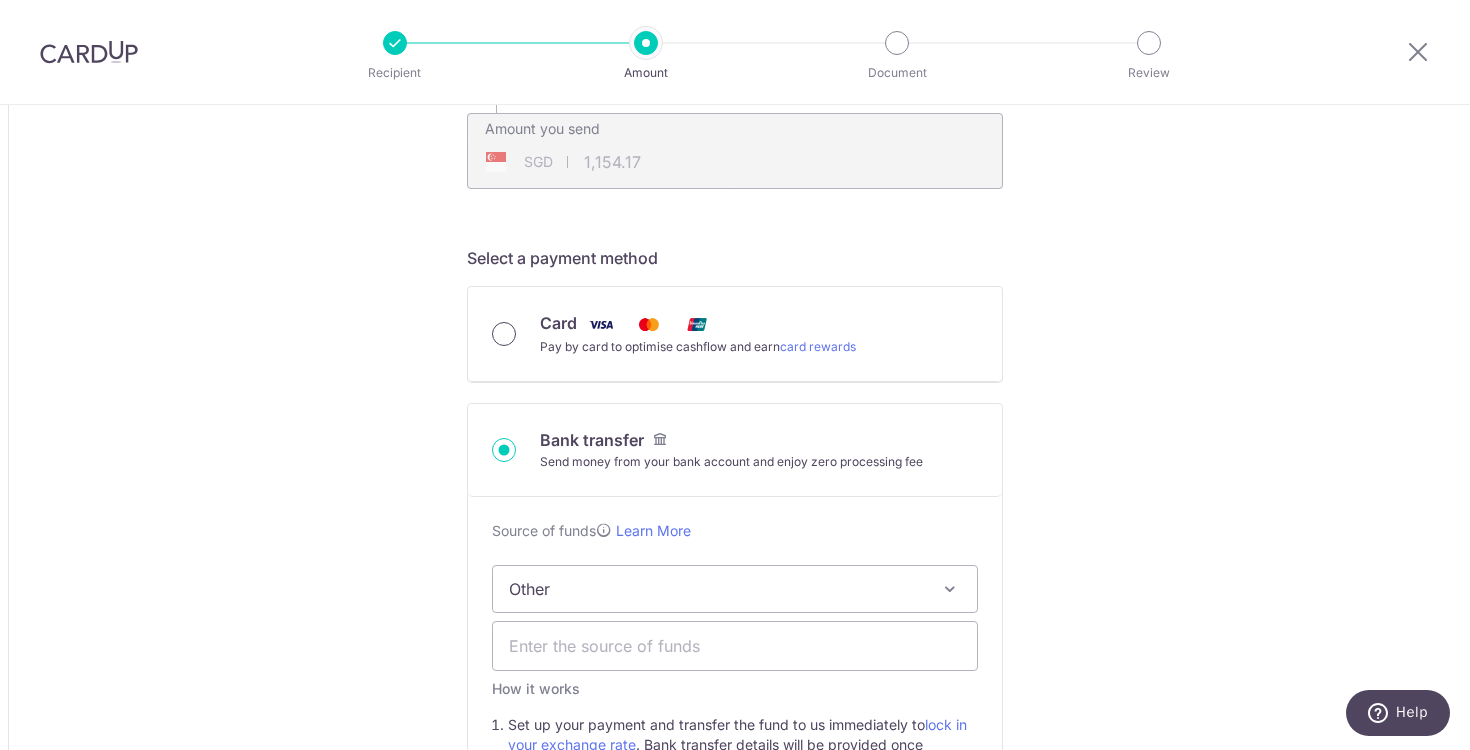 click on "Card
Pay by card to optimise cashflow and earn  card rewards" at bounding box center [504, 334] 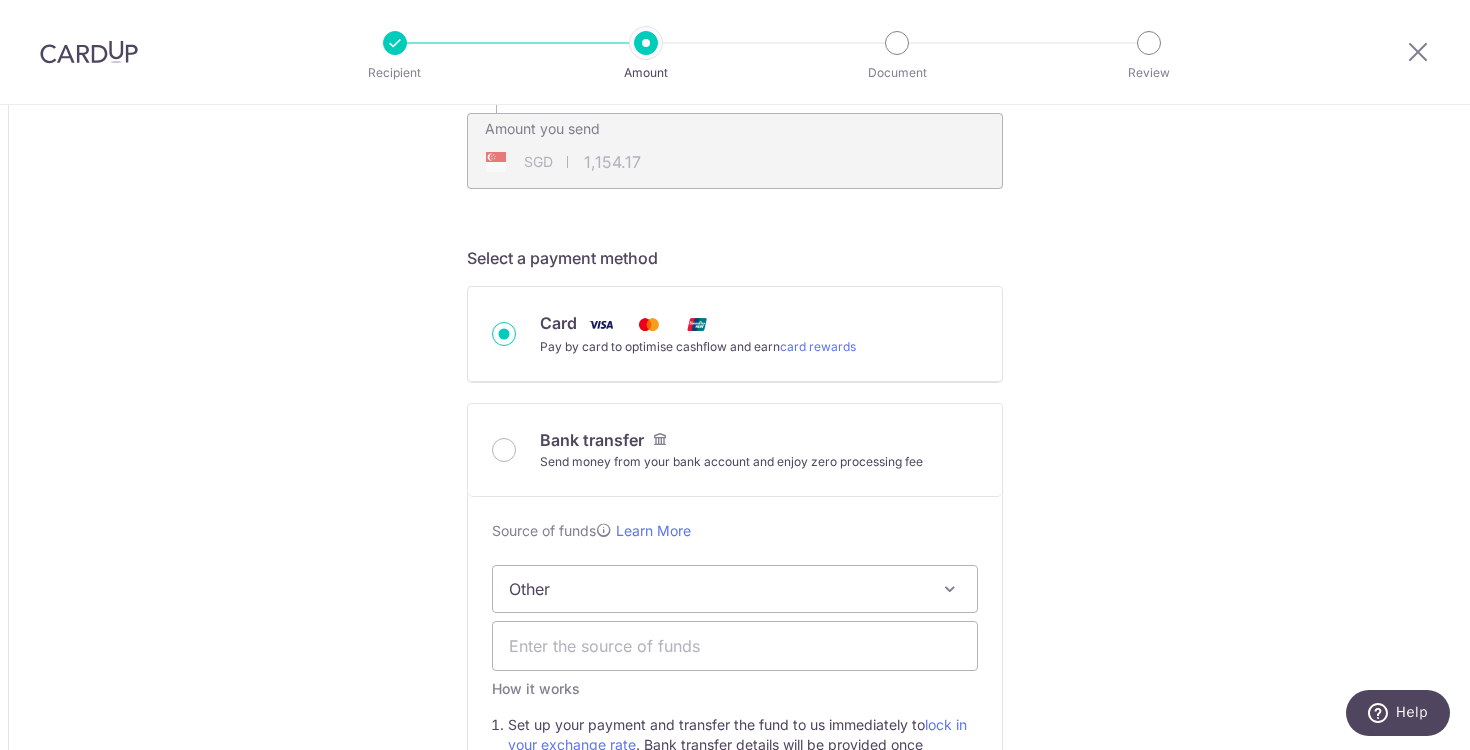 type on "14,500,000.00" 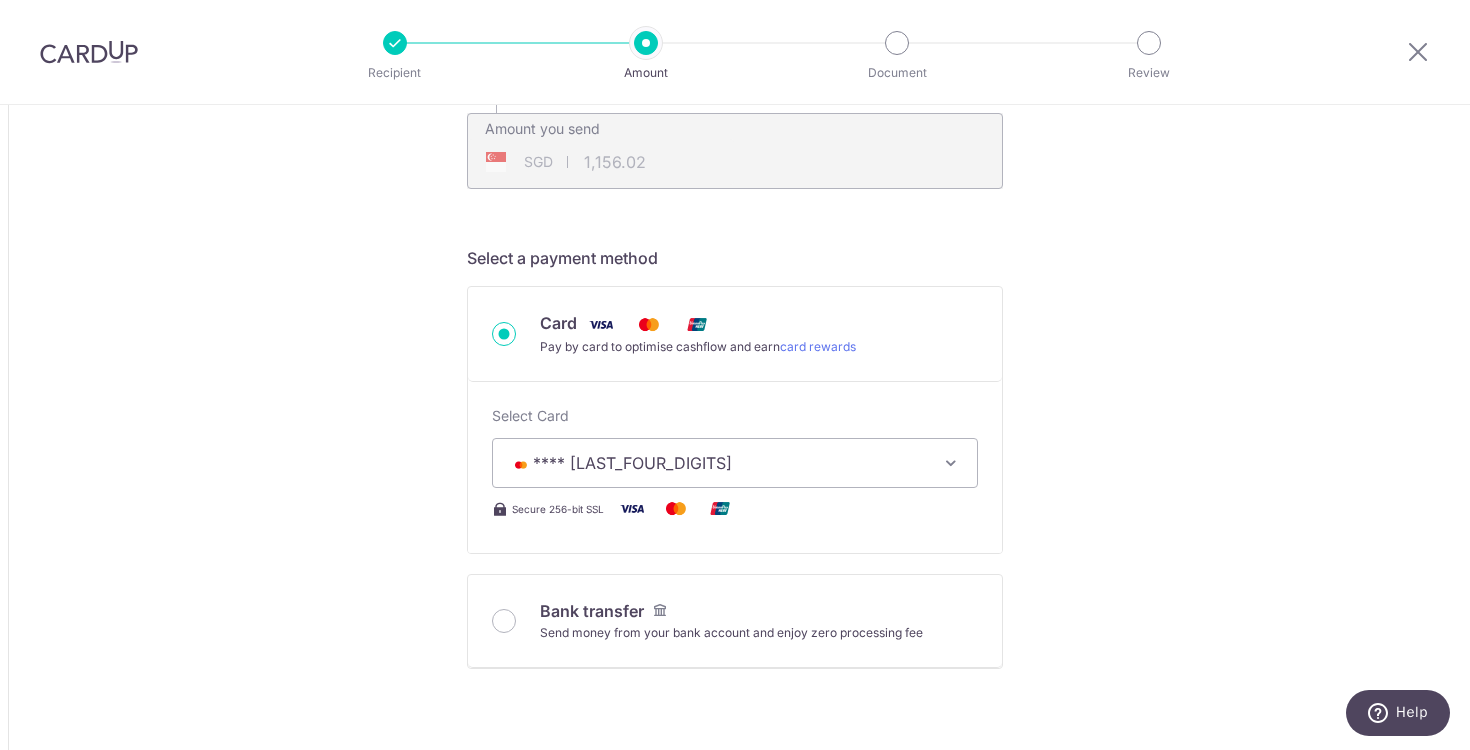 click on "Card
Pay by card to optimise cashflow and earn  card rewards" at bounding box center [504, 334] 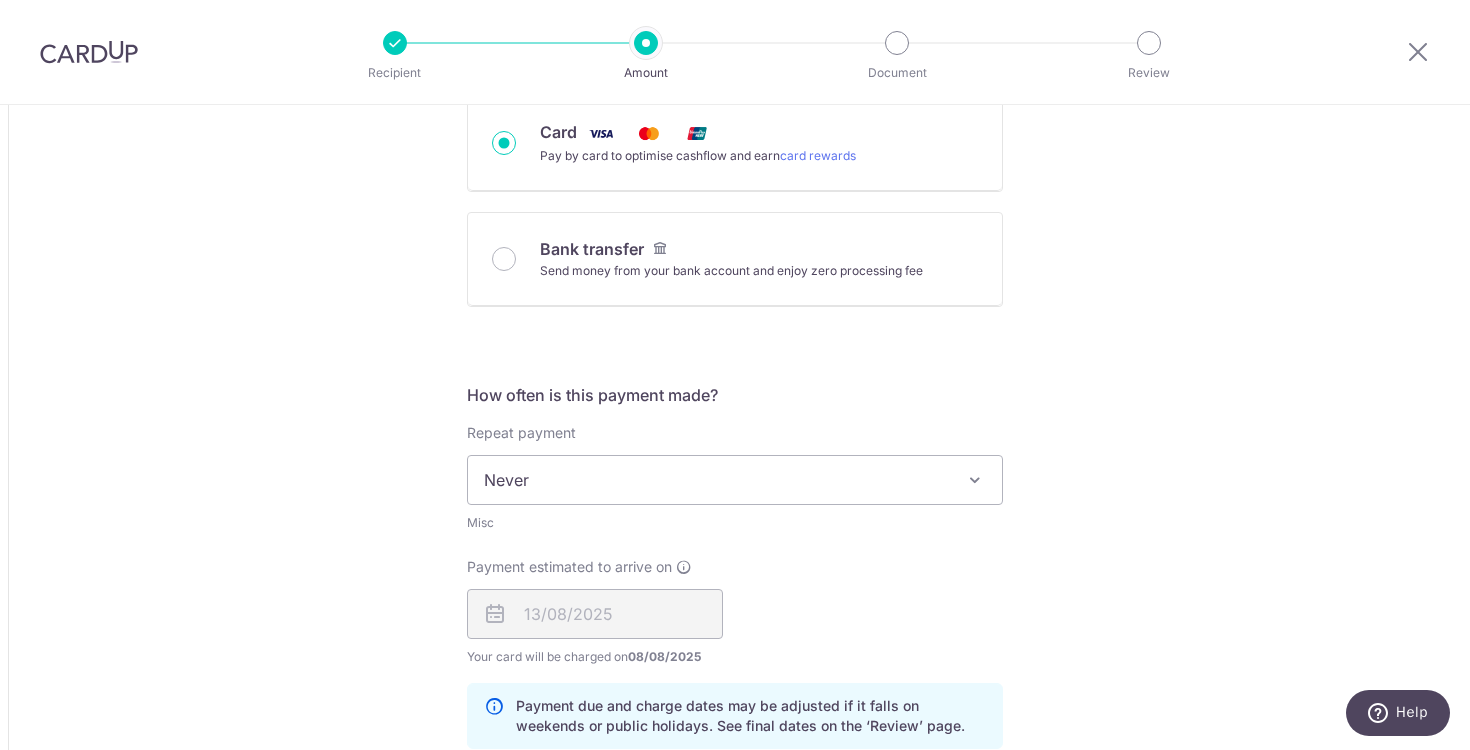 scroll, scrollTop: 1355, scrollLeft: 0, axis: vertical 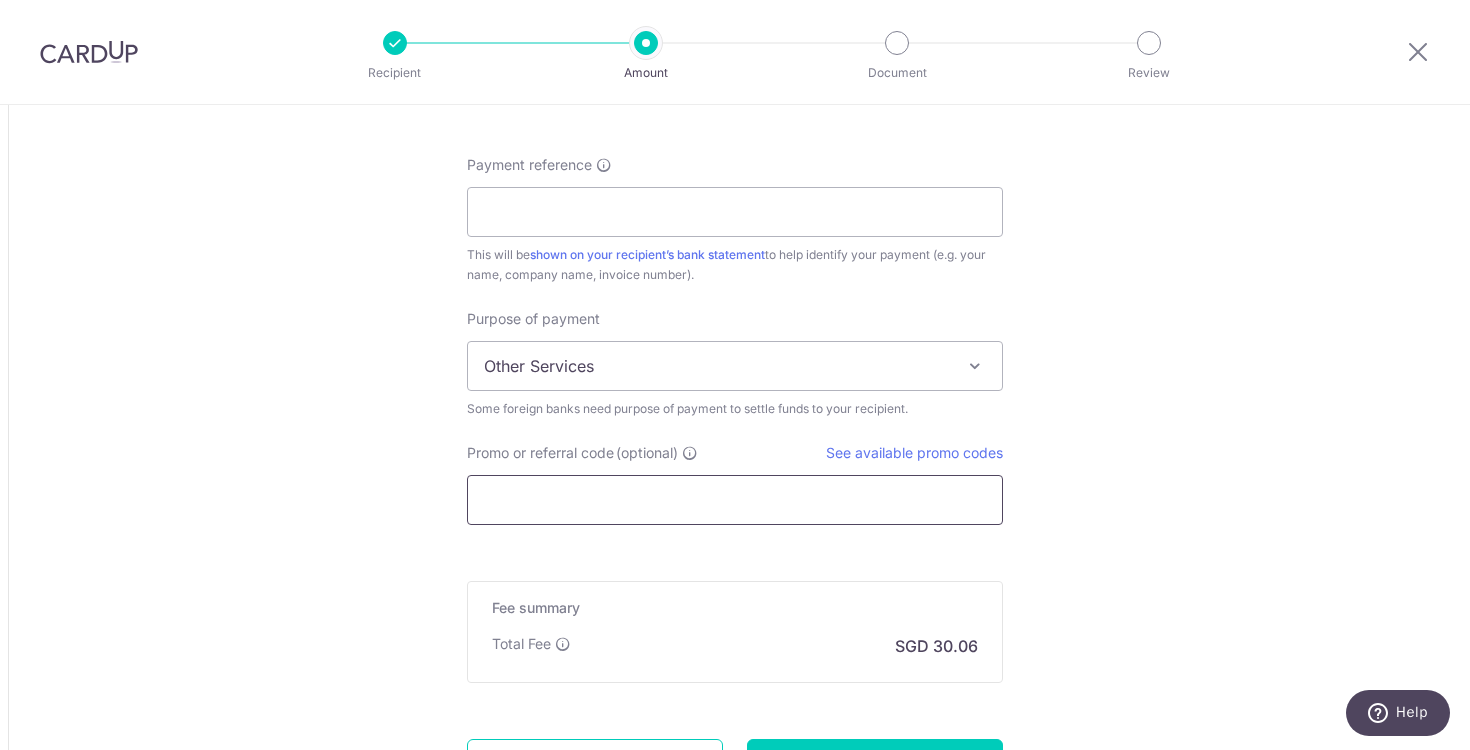 click on "Promo or referral code
(optional)" at bounding box center [735, 500] 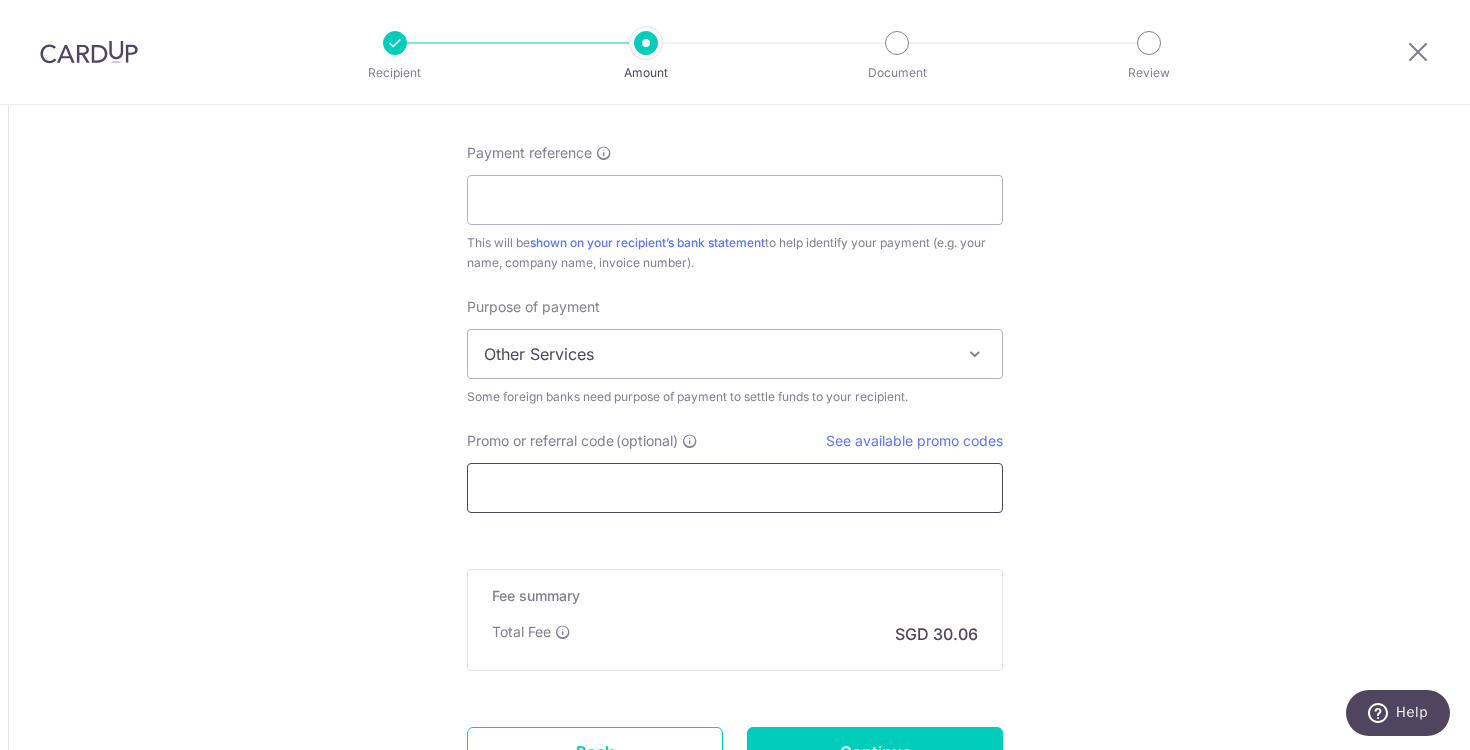 scroll, scrollTop: 1371, scrollLeft: 0, axis: vertical 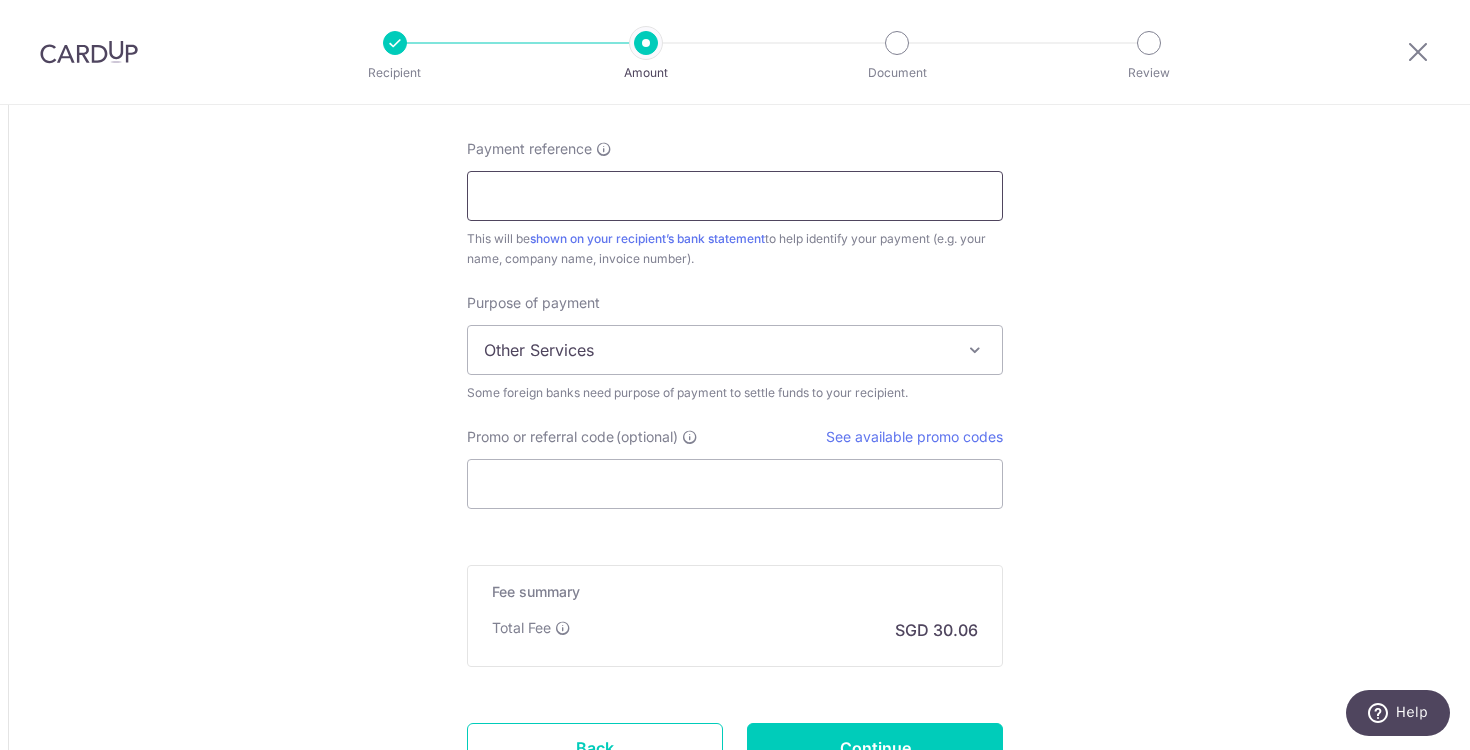 click on "Payment reference" at bounding box center (735, 196) 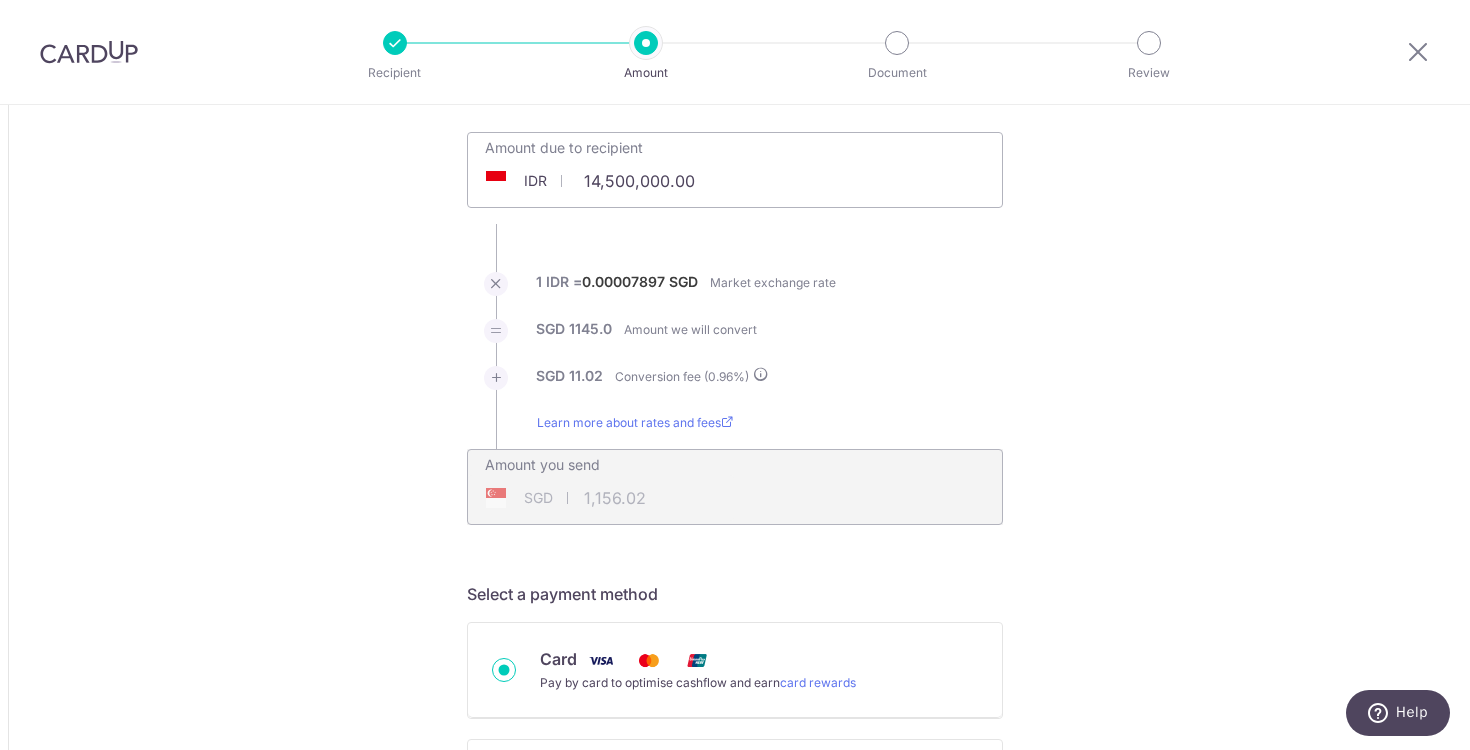 scroll, scrollTop: 115, scrollLeft: 0, axis: vertical 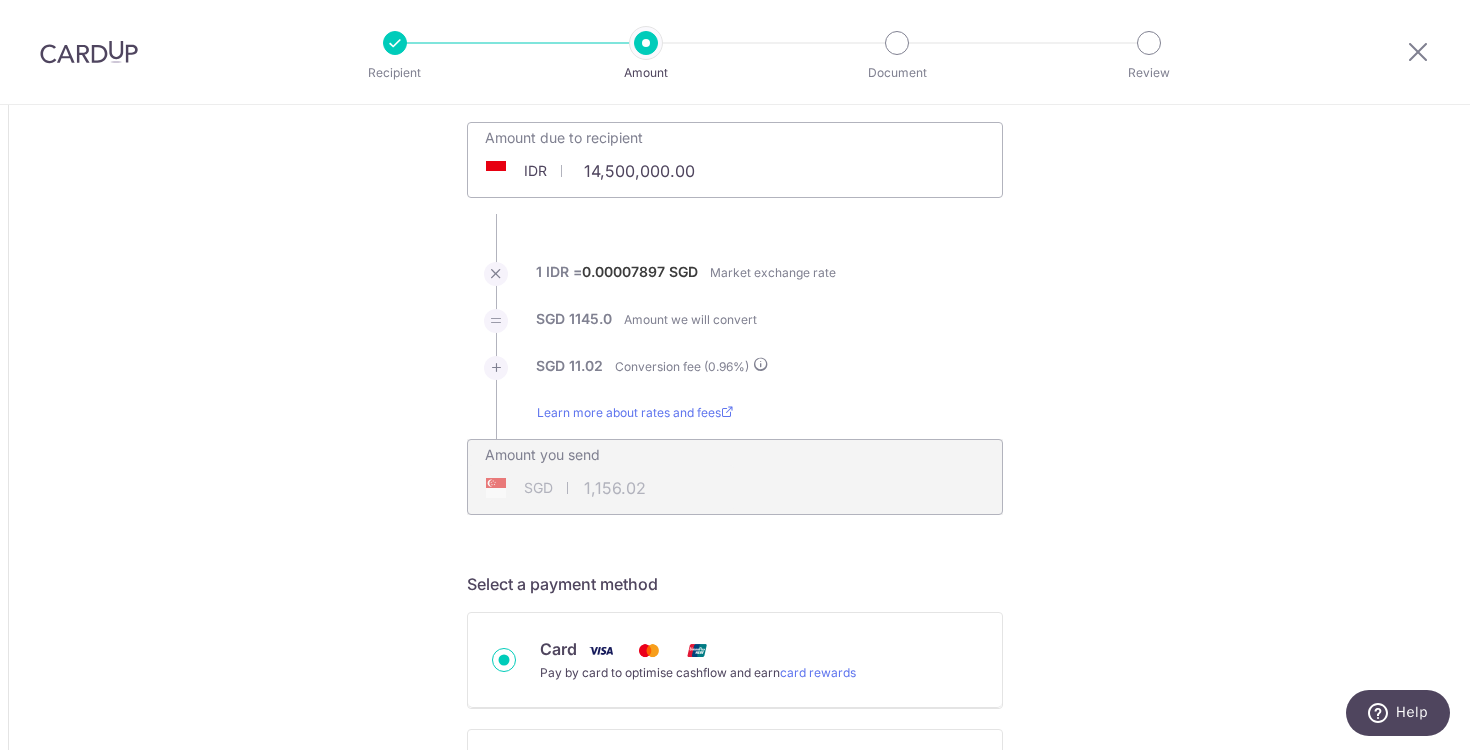 type on "Wilson & Ke Xin" 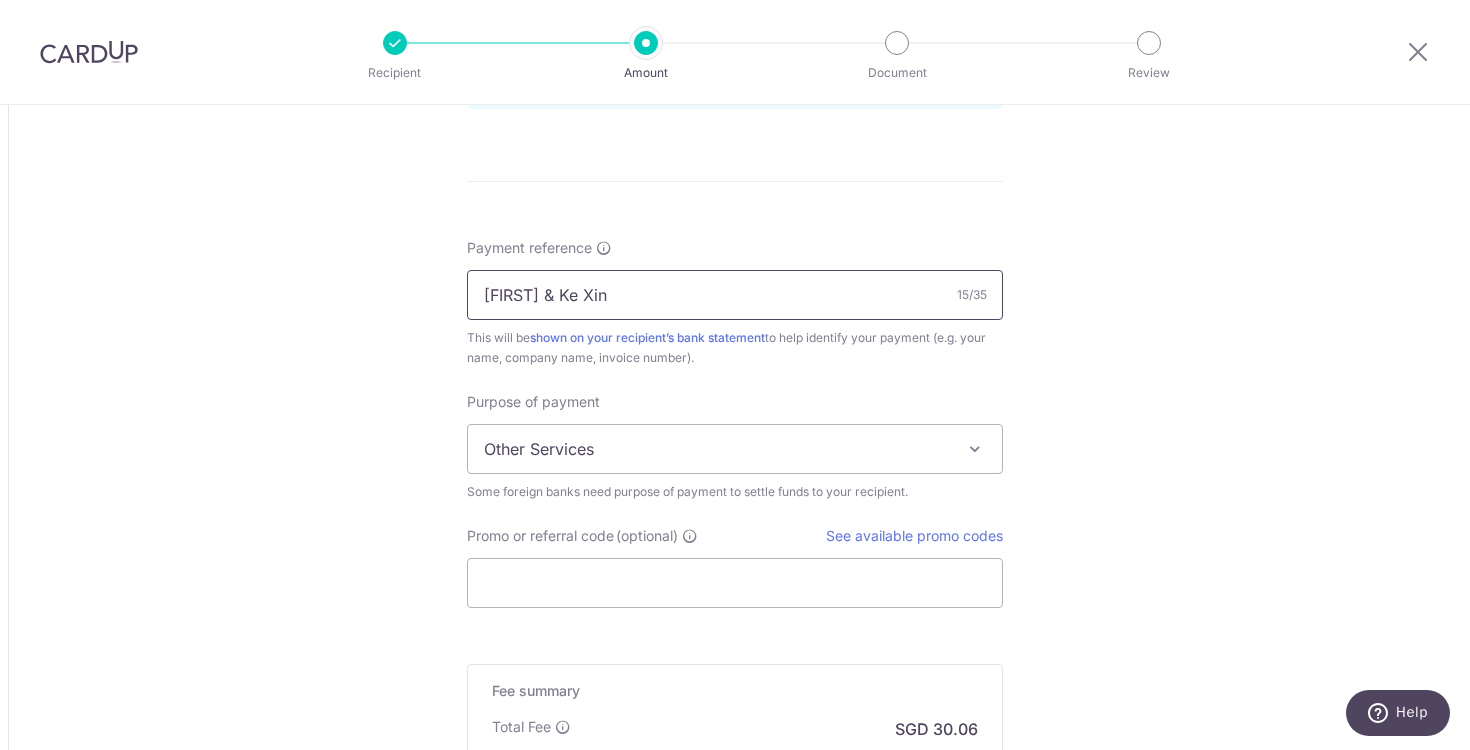 scroll, scrollTop: 1291, scrollLeft: 0, axis: vertical 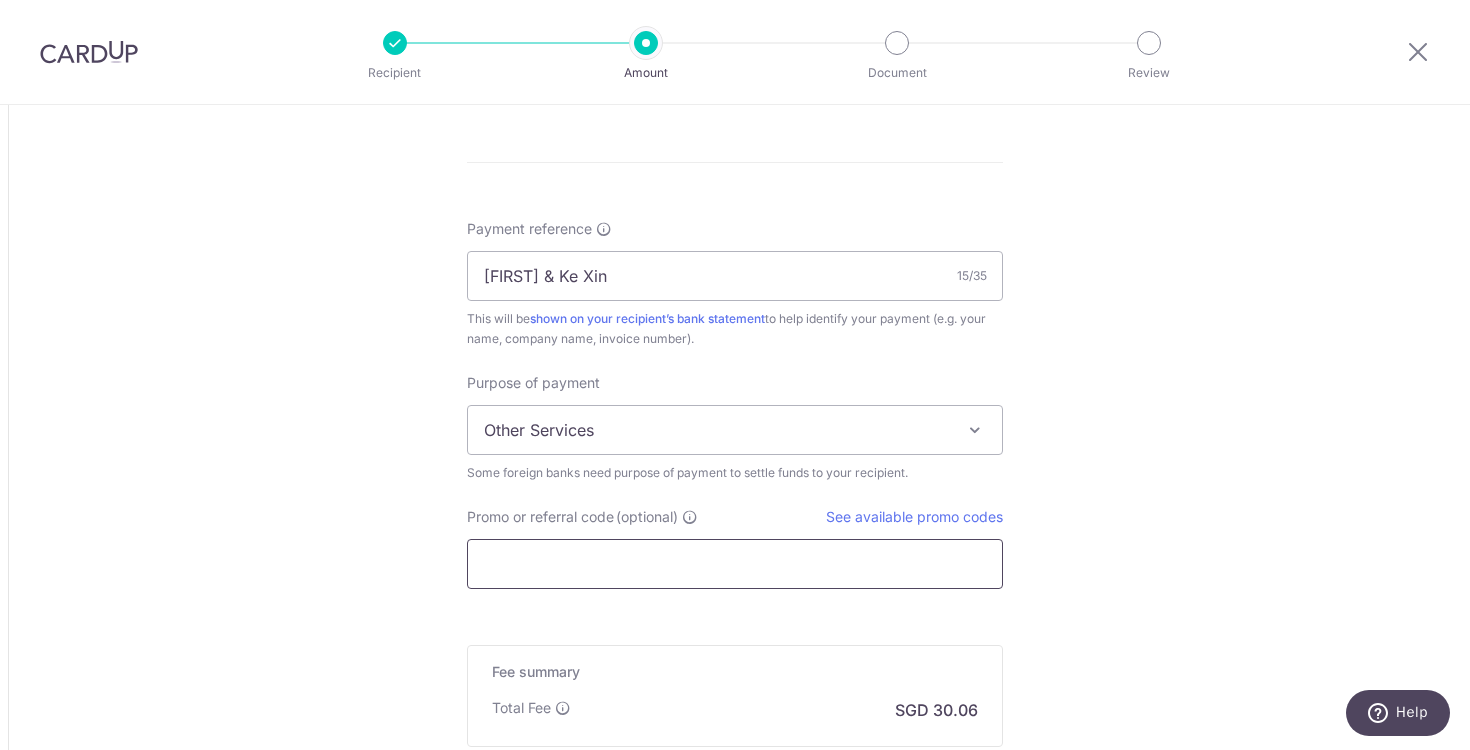 click on "Promo or referral code
(optional)" at bounding box center (735, 564) 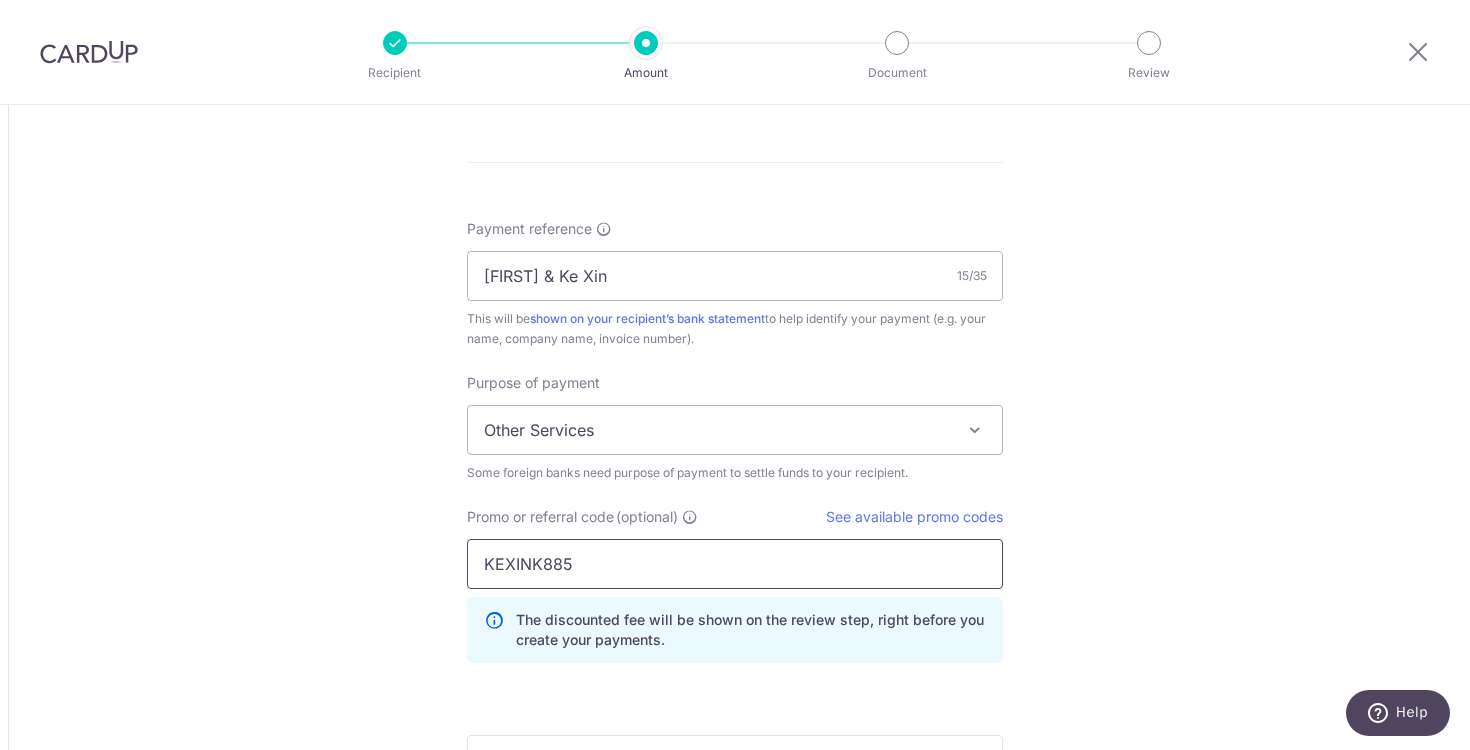 type on "KEXINK885" 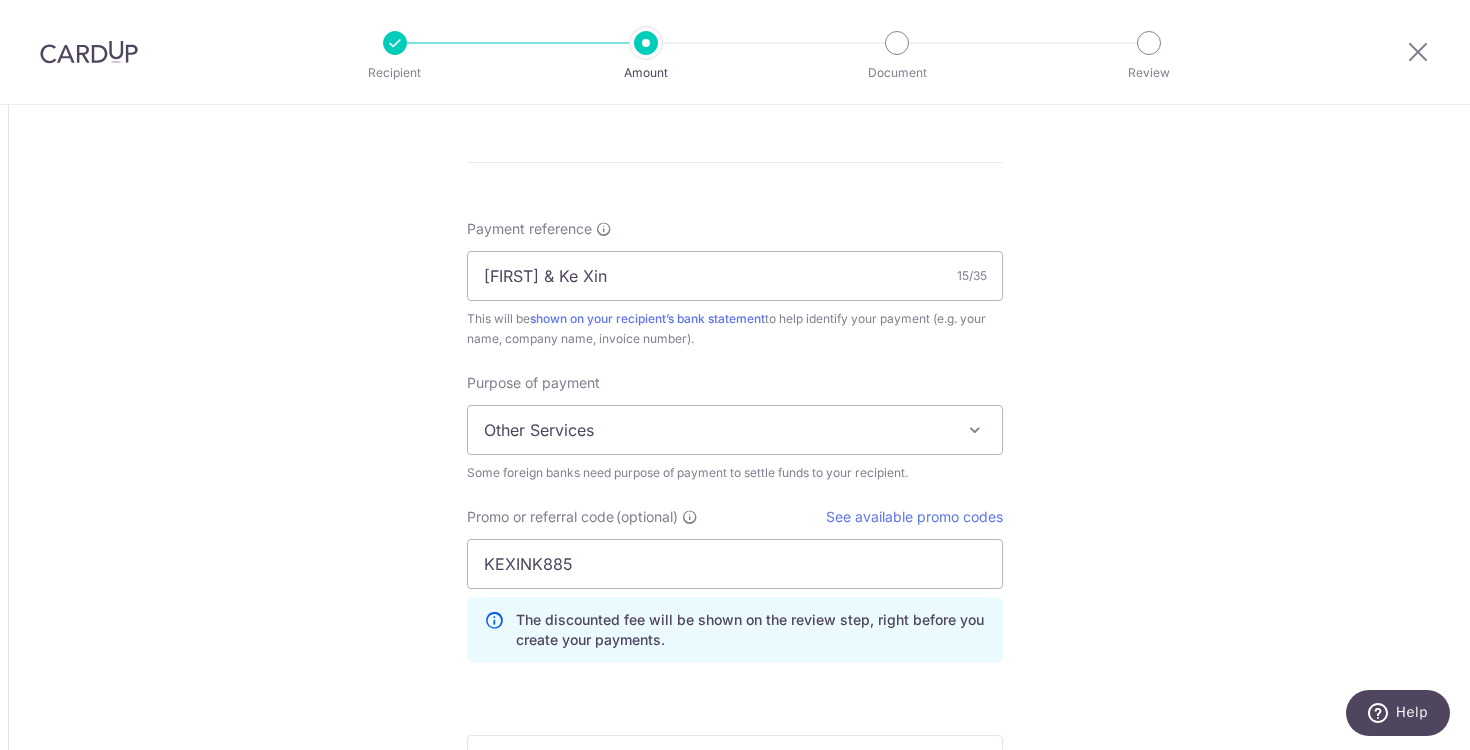 click on "Tell us more about your payment
Amount due to recipient
IDR
14,500,000.00
14500000
1 IDR =  0.00007897   SGD
Market exchange rate
SGD
1145.0
Amount we will convert
SGD" at bounding box center [735, -47] 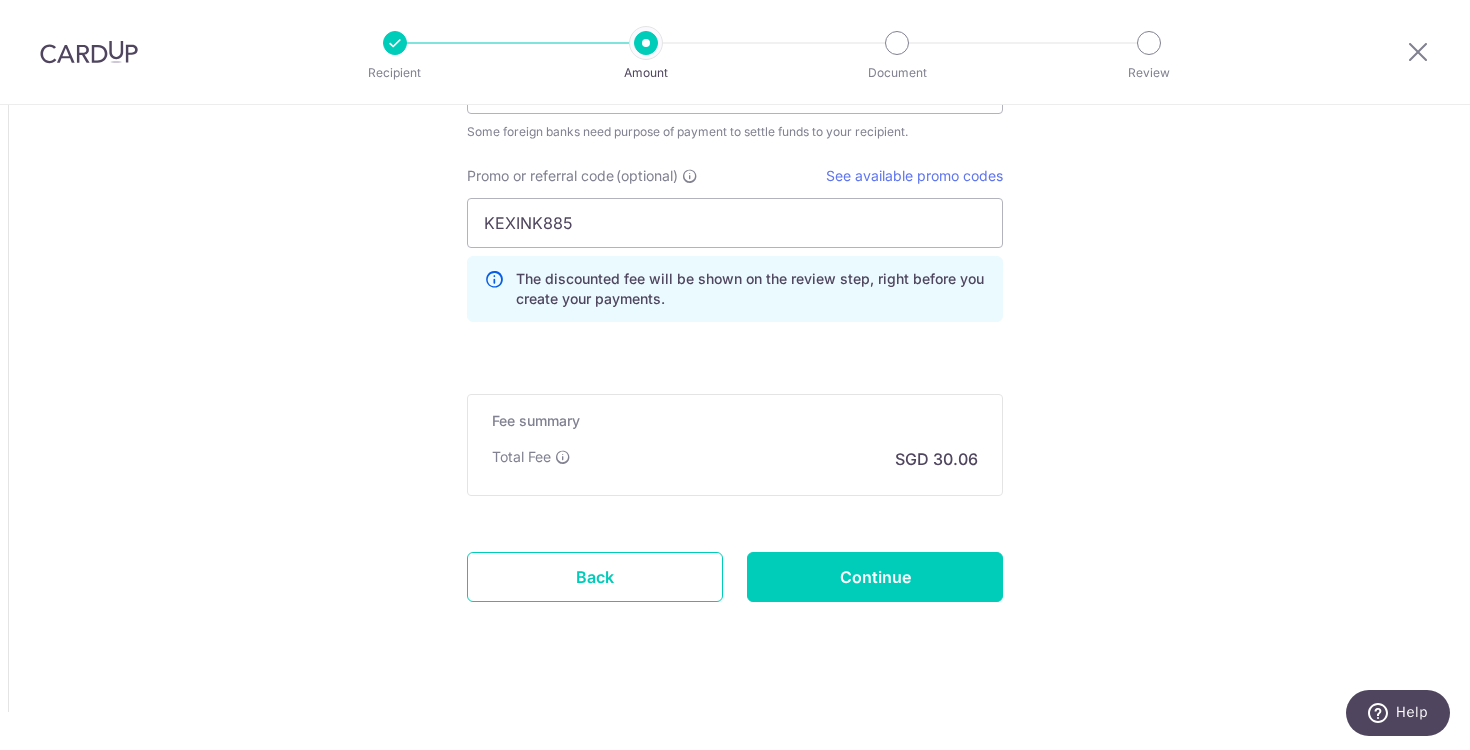 scroll, scrollTop: 1633, scrollLeft: 0, axis: vertical 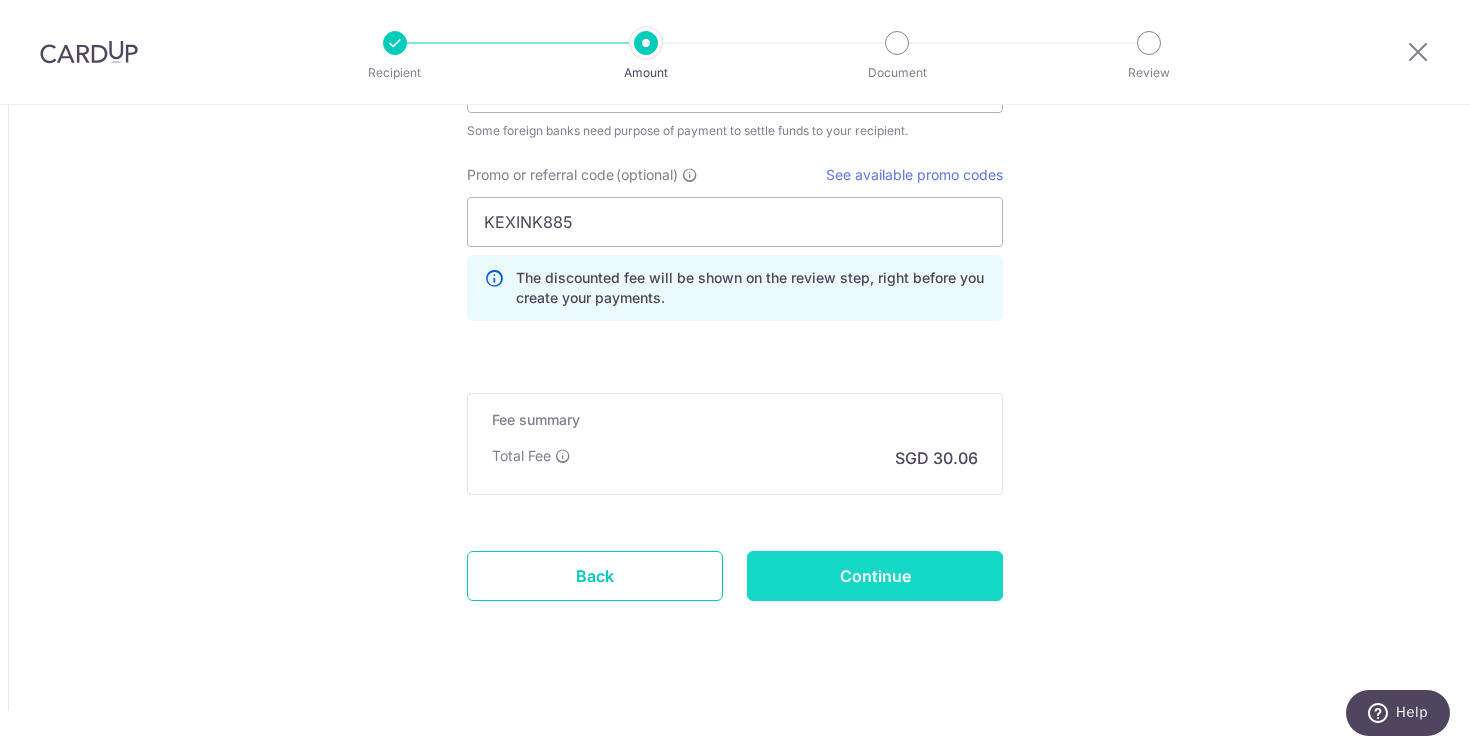 click on "Continue" at bounding box center (875, 576) 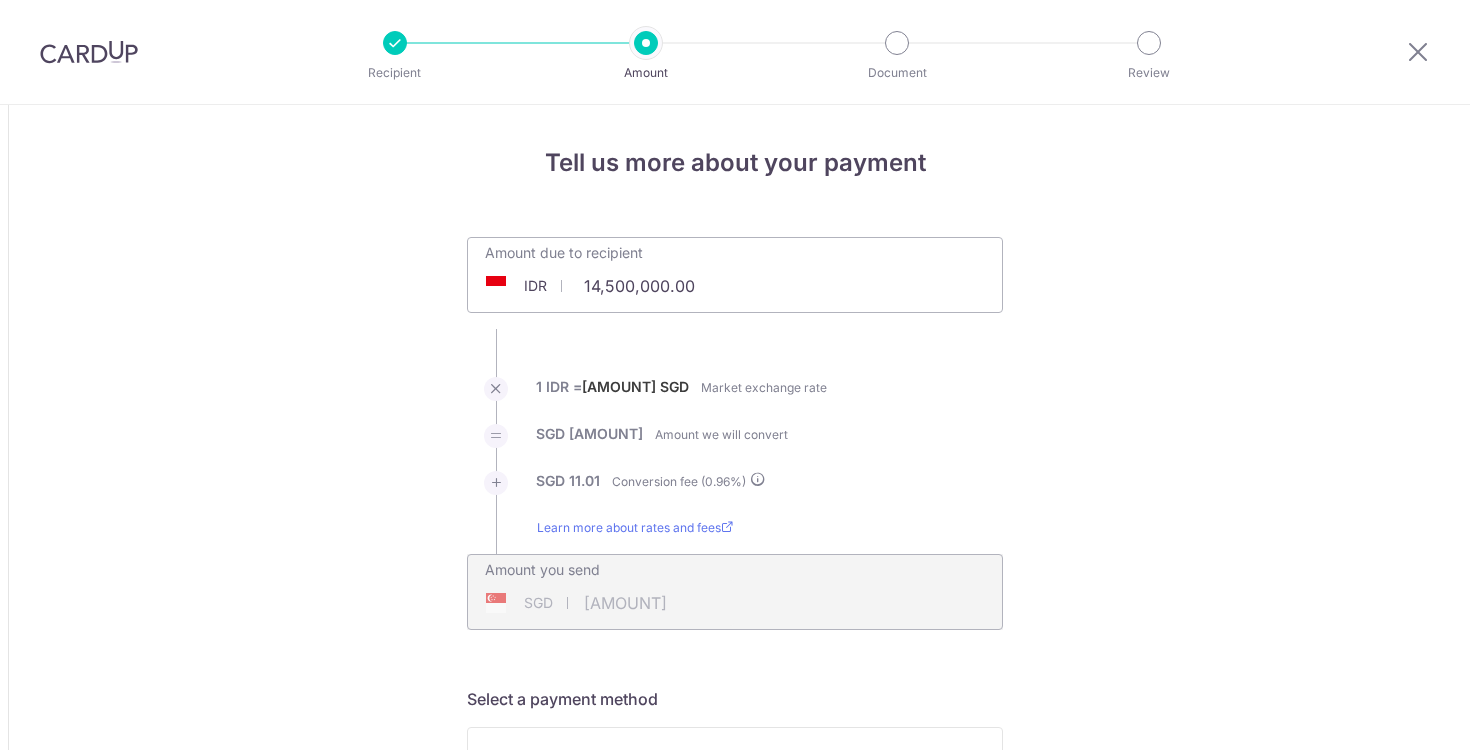 scroll, scrollTop: 0, scrollLeft: 0, axis: both 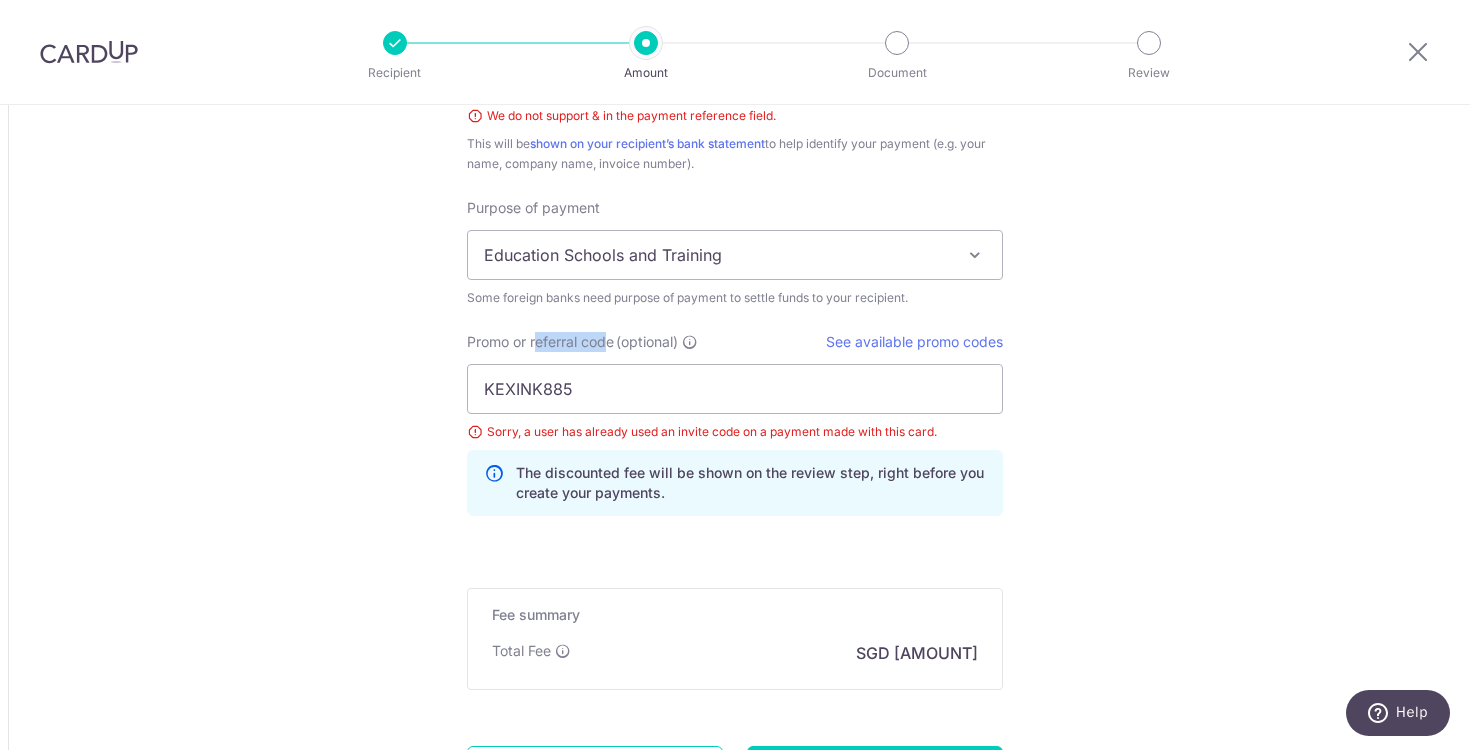 drag, startPoint x: 532, startPoint y: 343, endPoint x: 605, endPoint y: 344, distance: 73.00685 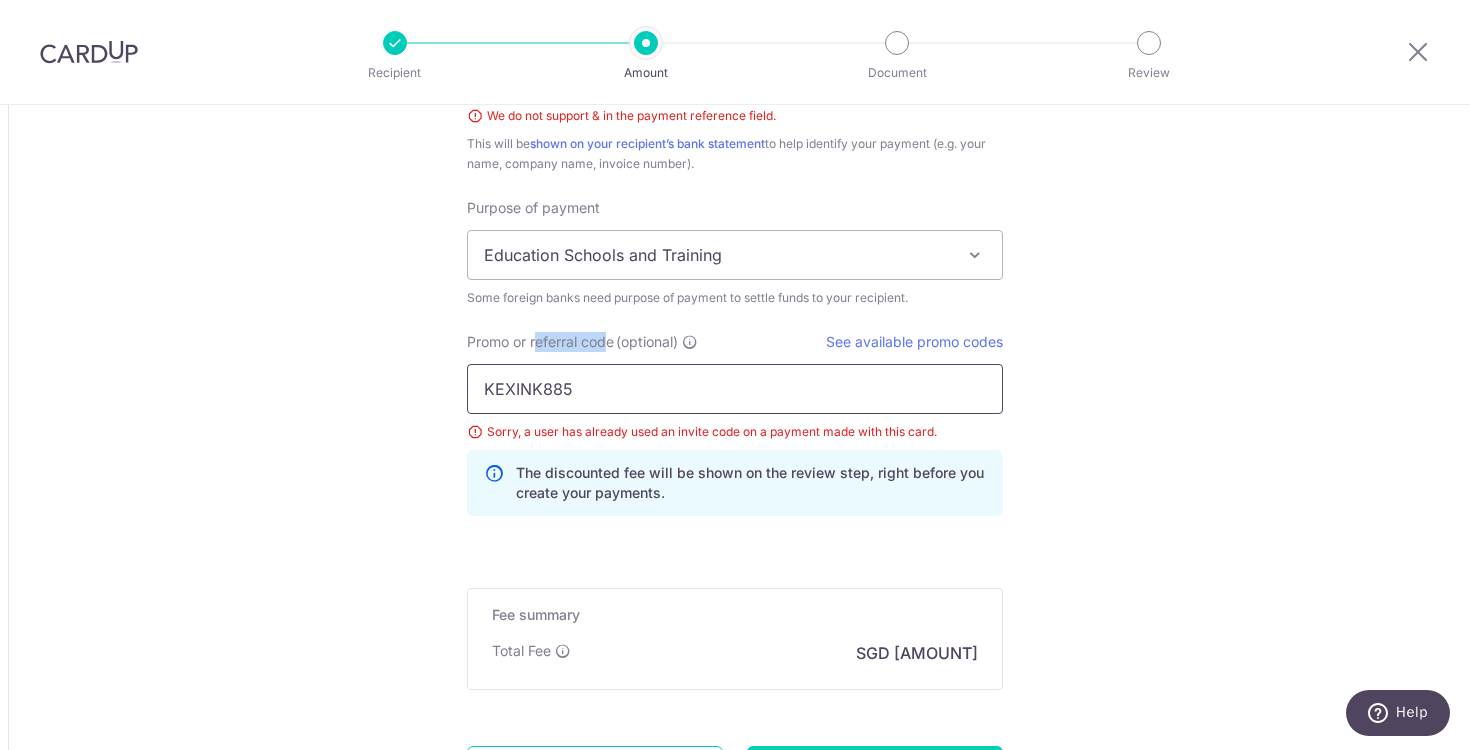 click on "KEXINK885" at bounding box center [735, 389] 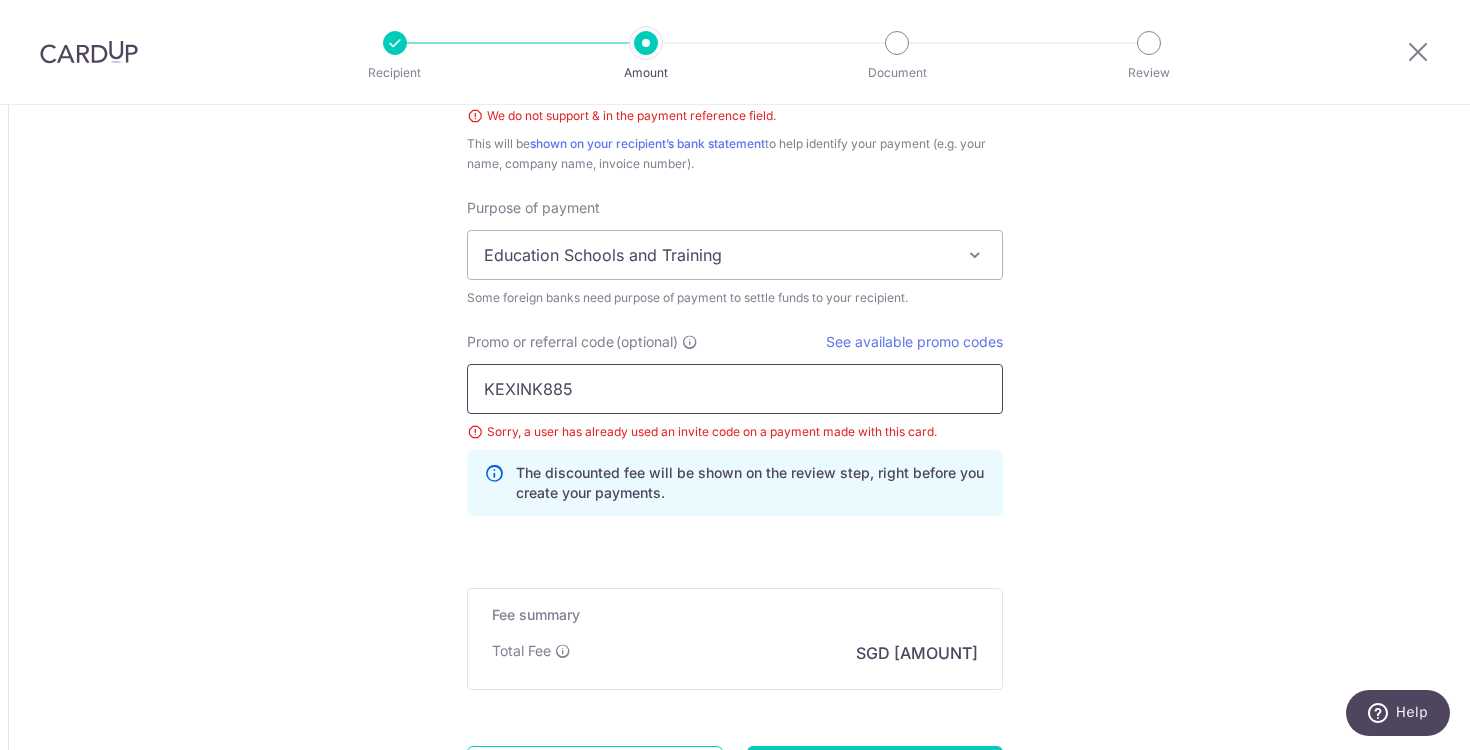 drag, startPoint x: 650, startPoint y: 399, endPoint x: 1, endPoint y: 351, distance: 650.77264 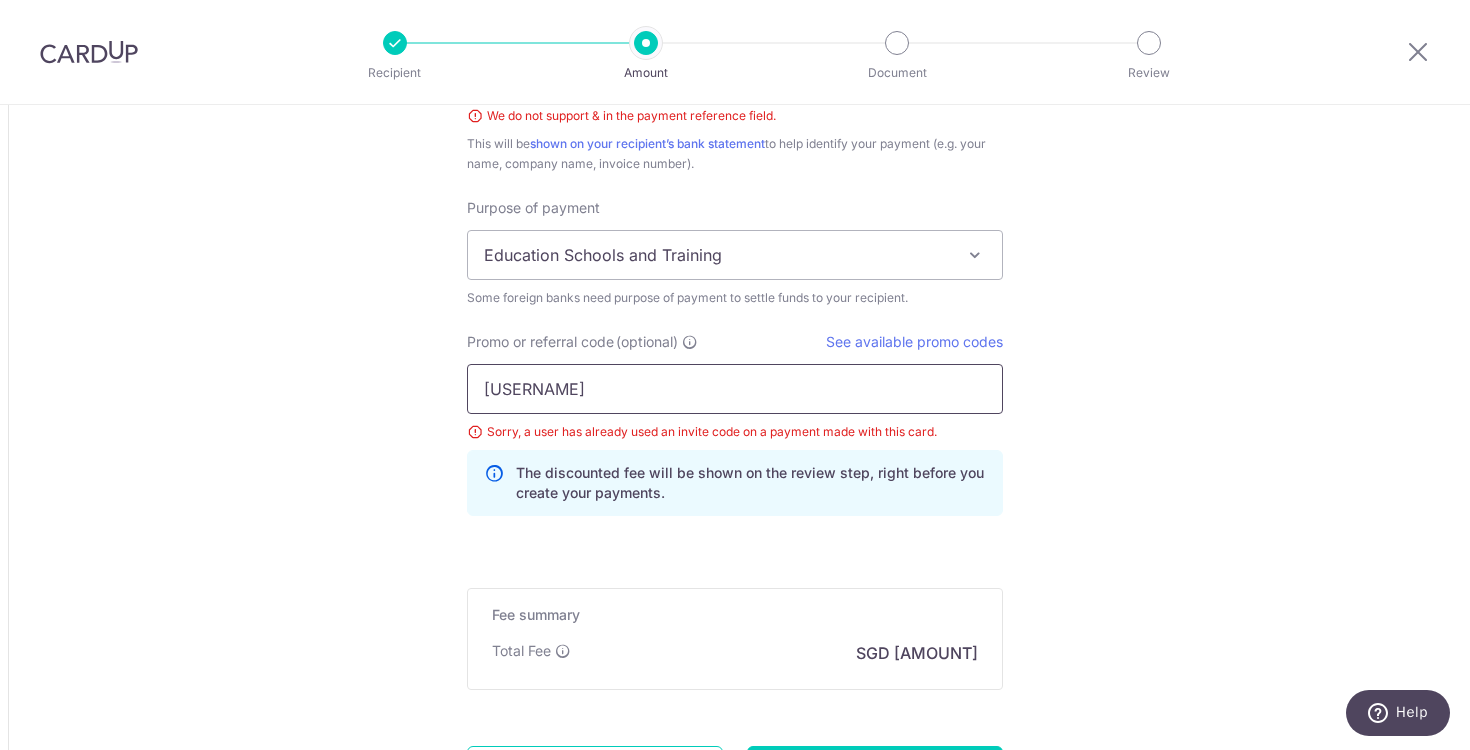 type on "[USERNAME]" 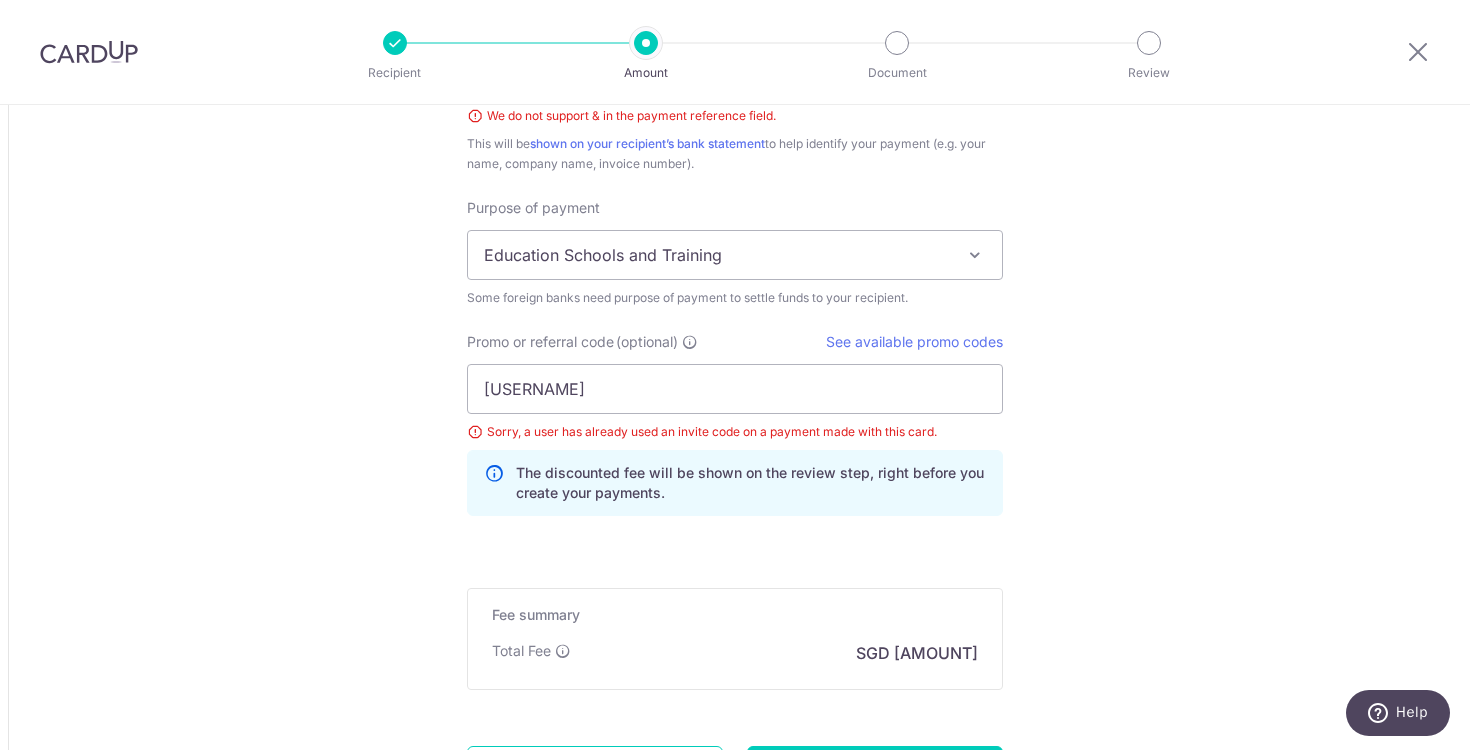 click on "Tell us more about your payment
Amount due to recipient
IDR
14,500,000.00
14500000
1 IDR =  0.00007896   SGD
Market exchange rate
SGD
1144.92
Amount we will convert
SGD" at bounding box center [735, -307] 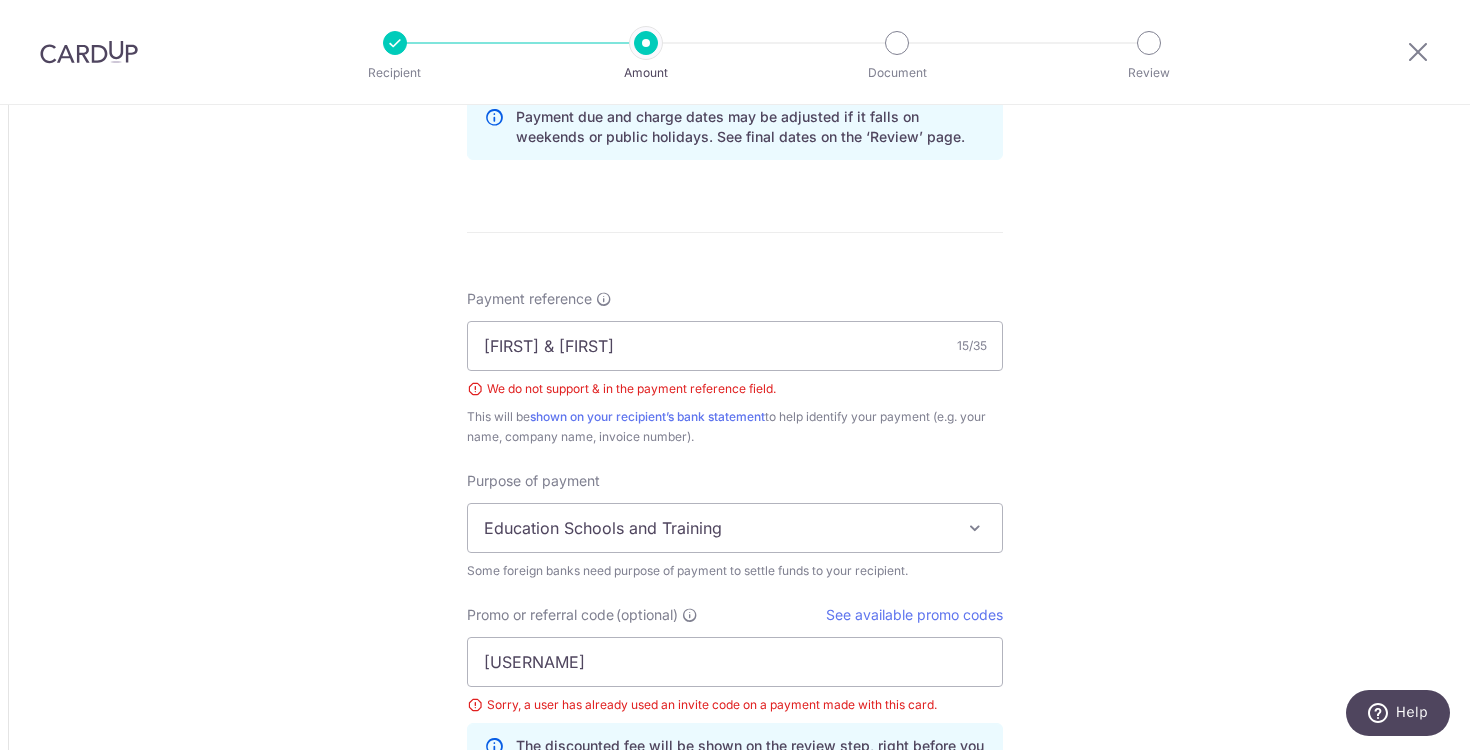 scroll, scrollTop: 1860, scrollLeft: 0, axis: vertical 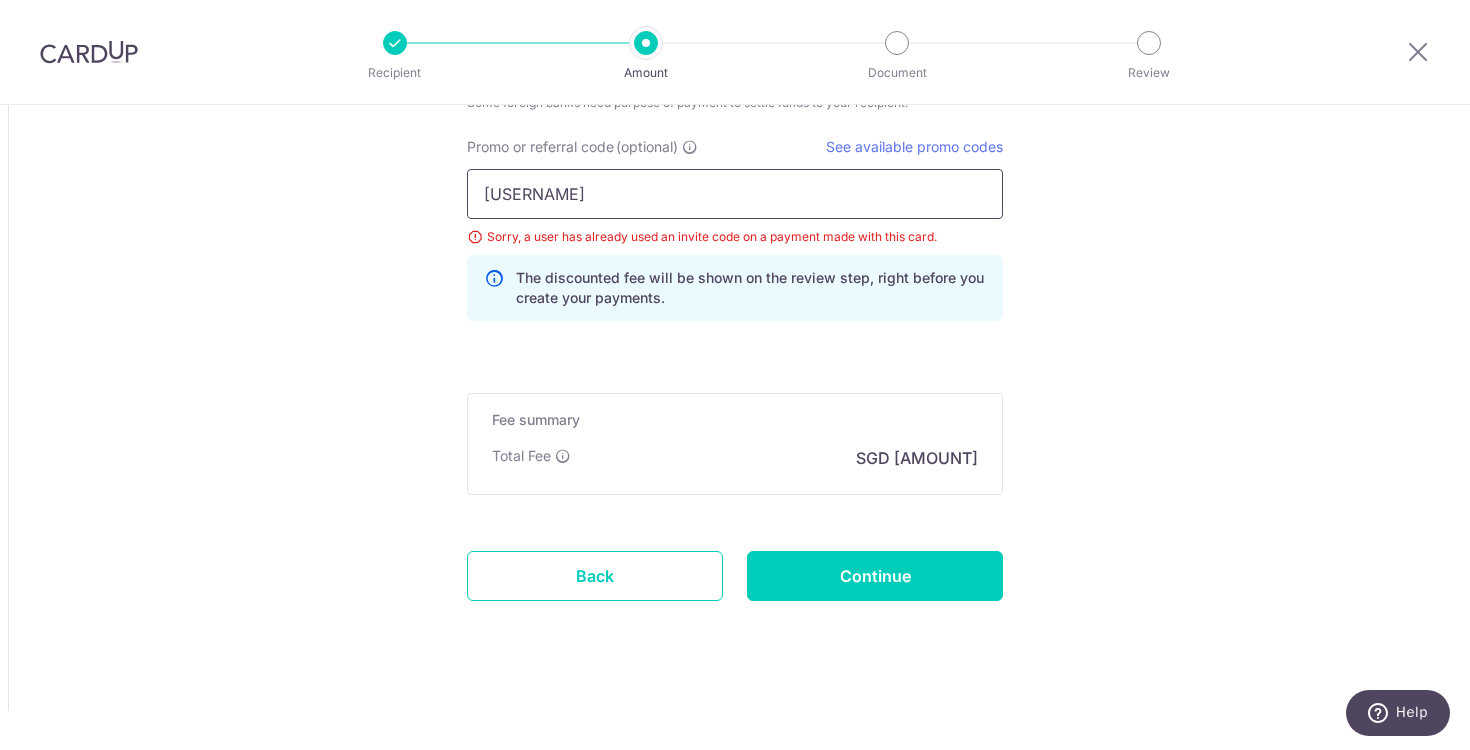 click on "[ID]" at bounding box center [735, 194] 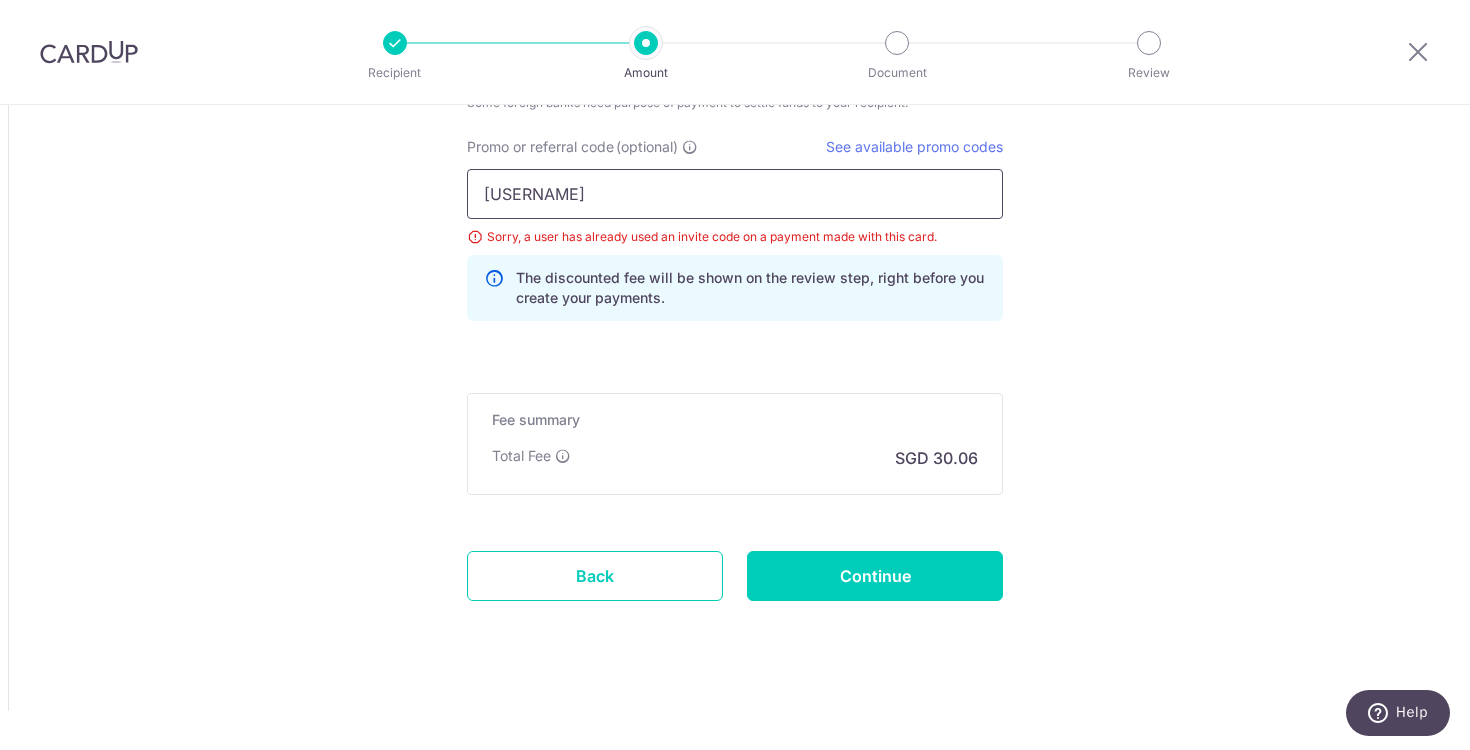 type on "14,500,000.00" 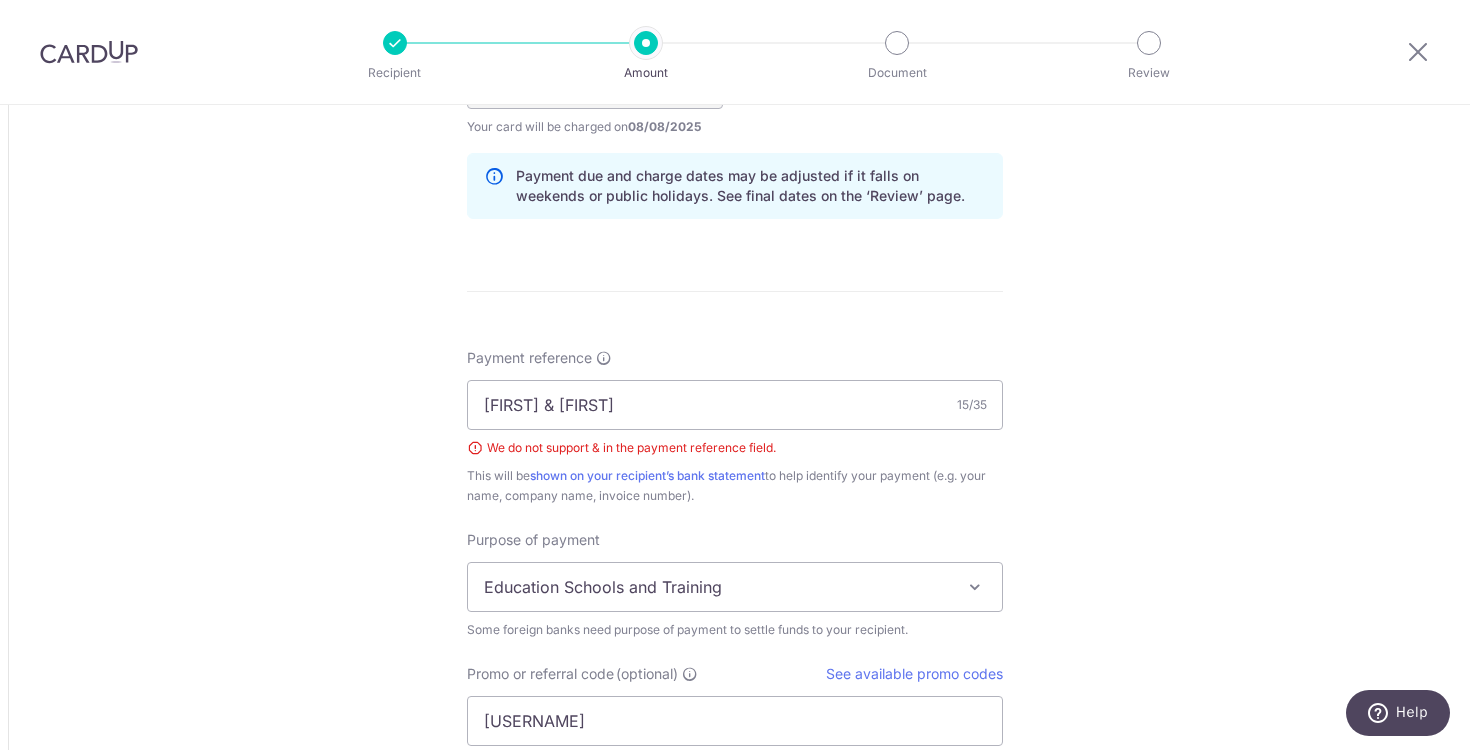 click on "Education Schools and Training" at bounding box center [735, 587] 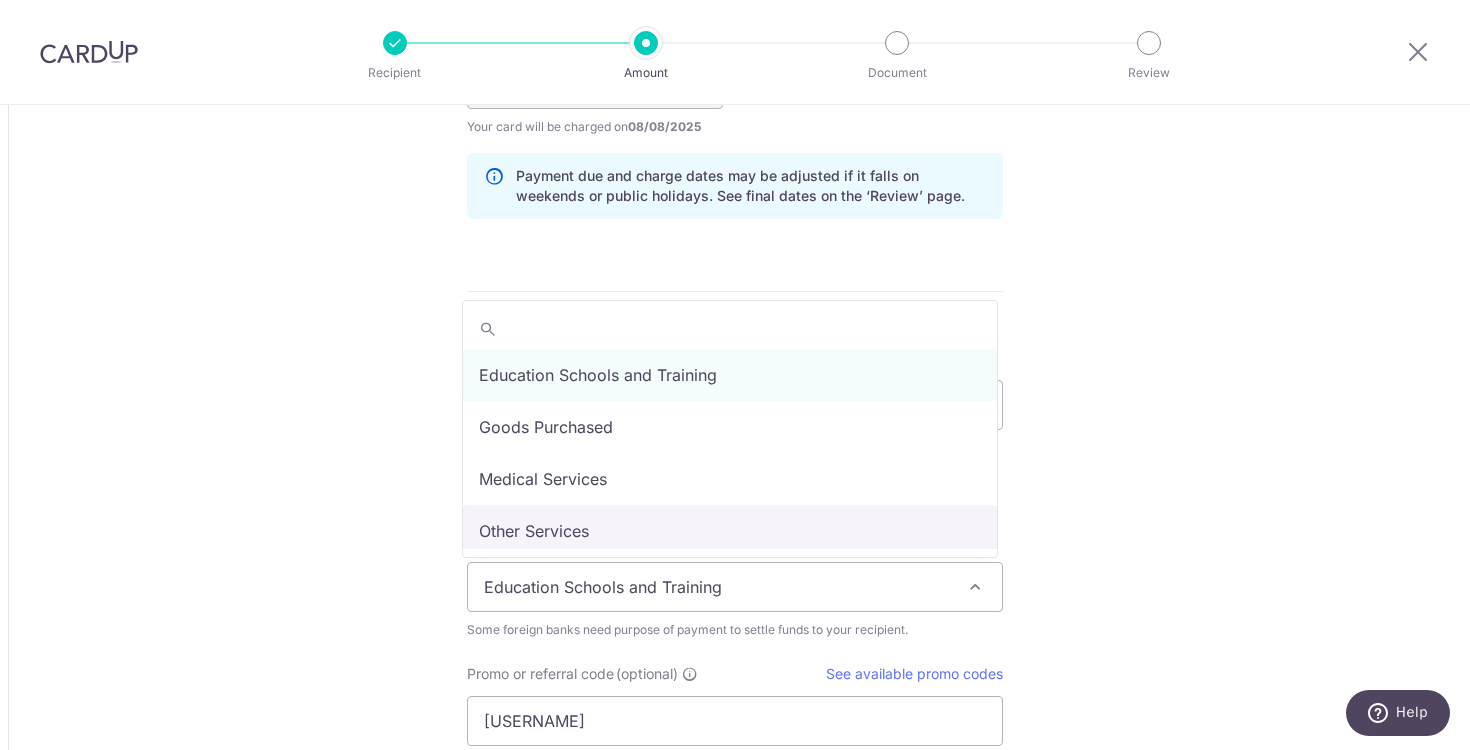 select on "Other Services" 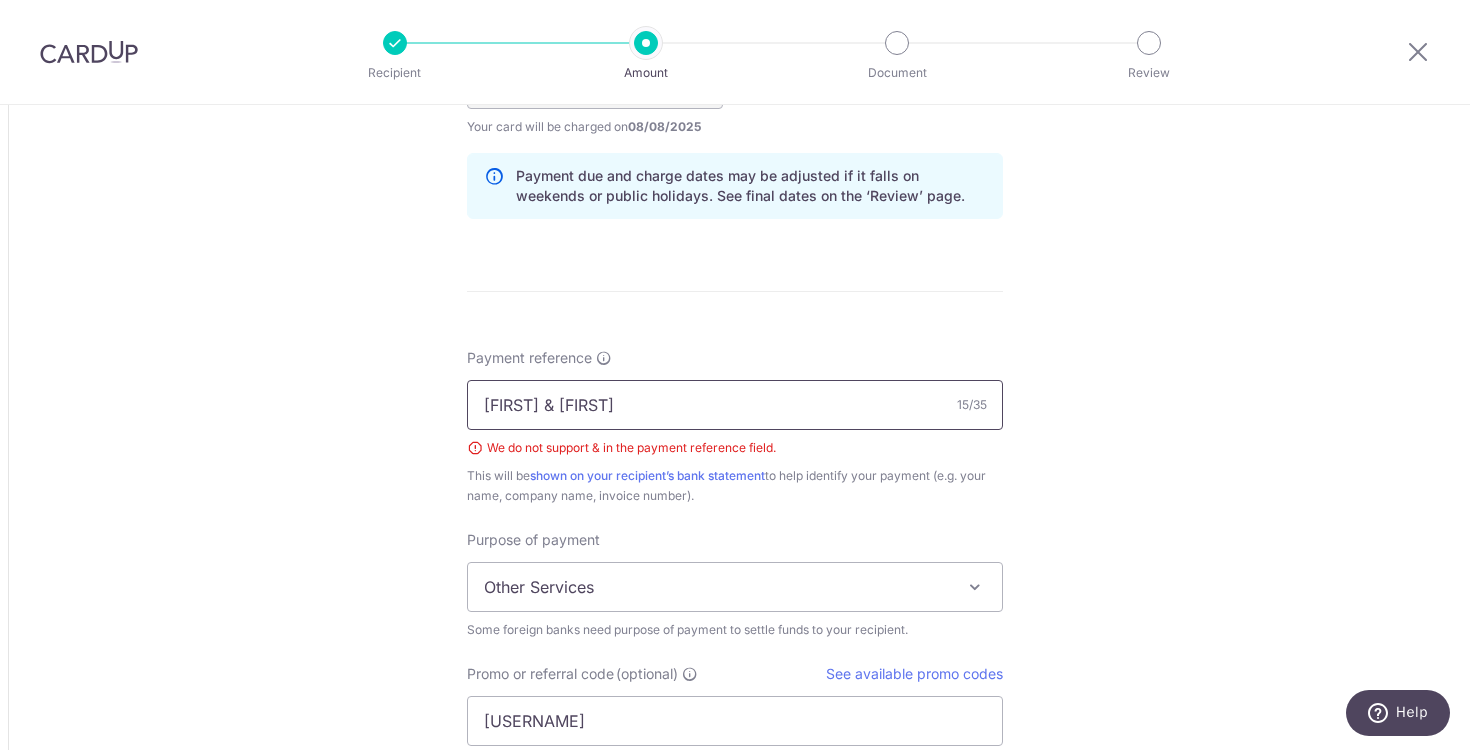 click on "Wilson & Ke Xin" at bounding box center [735, 405] 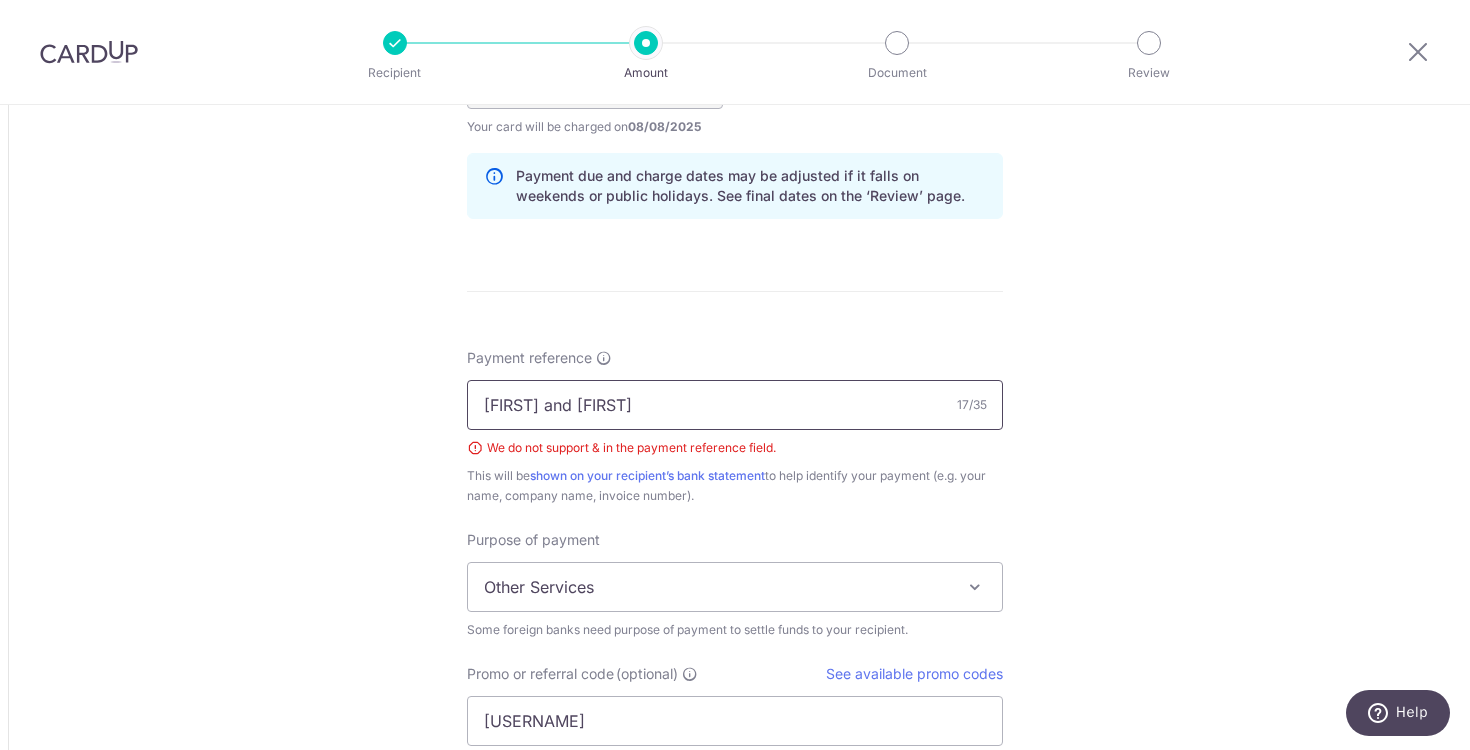 type on "[FIRST] and [LAST]" 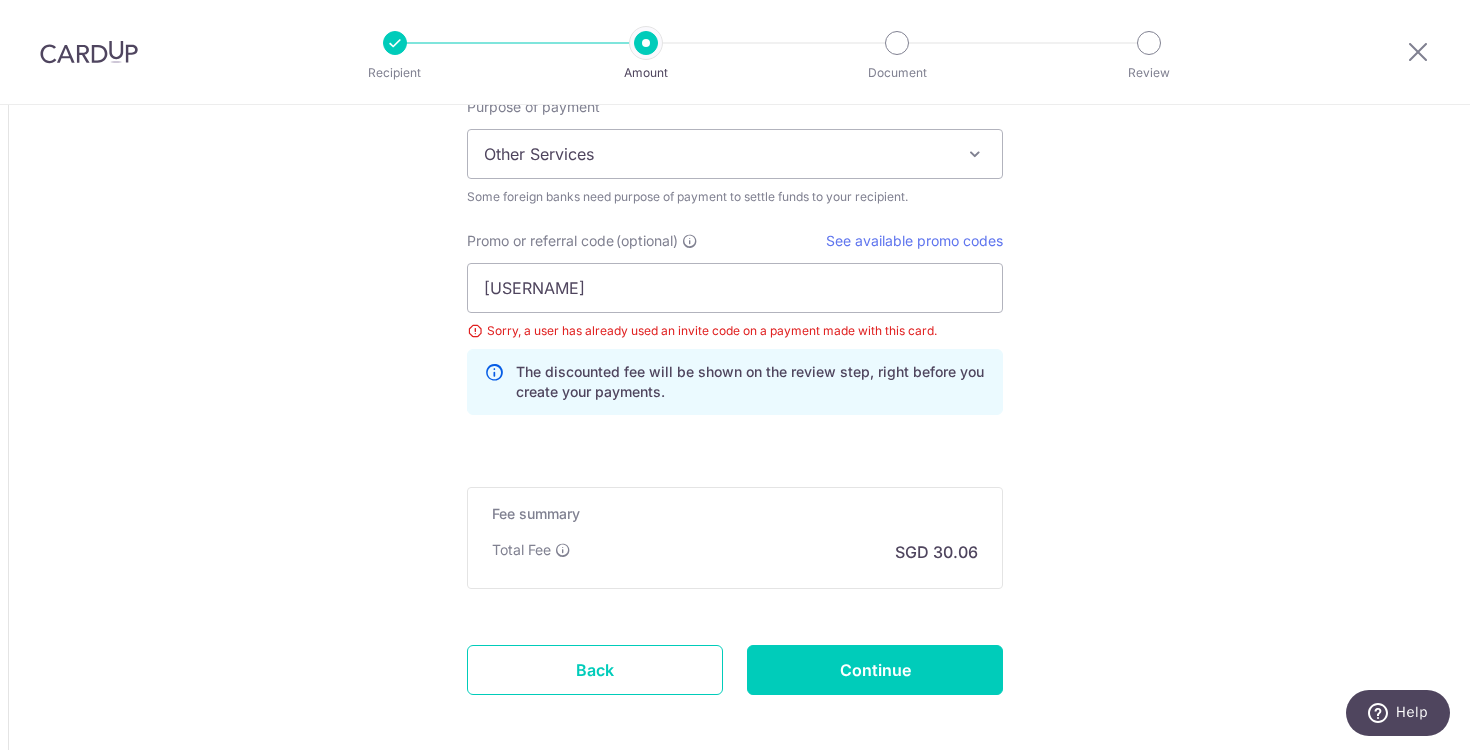scroll, scrollTop: 1767, scrollLeft: 0, axis: vertical 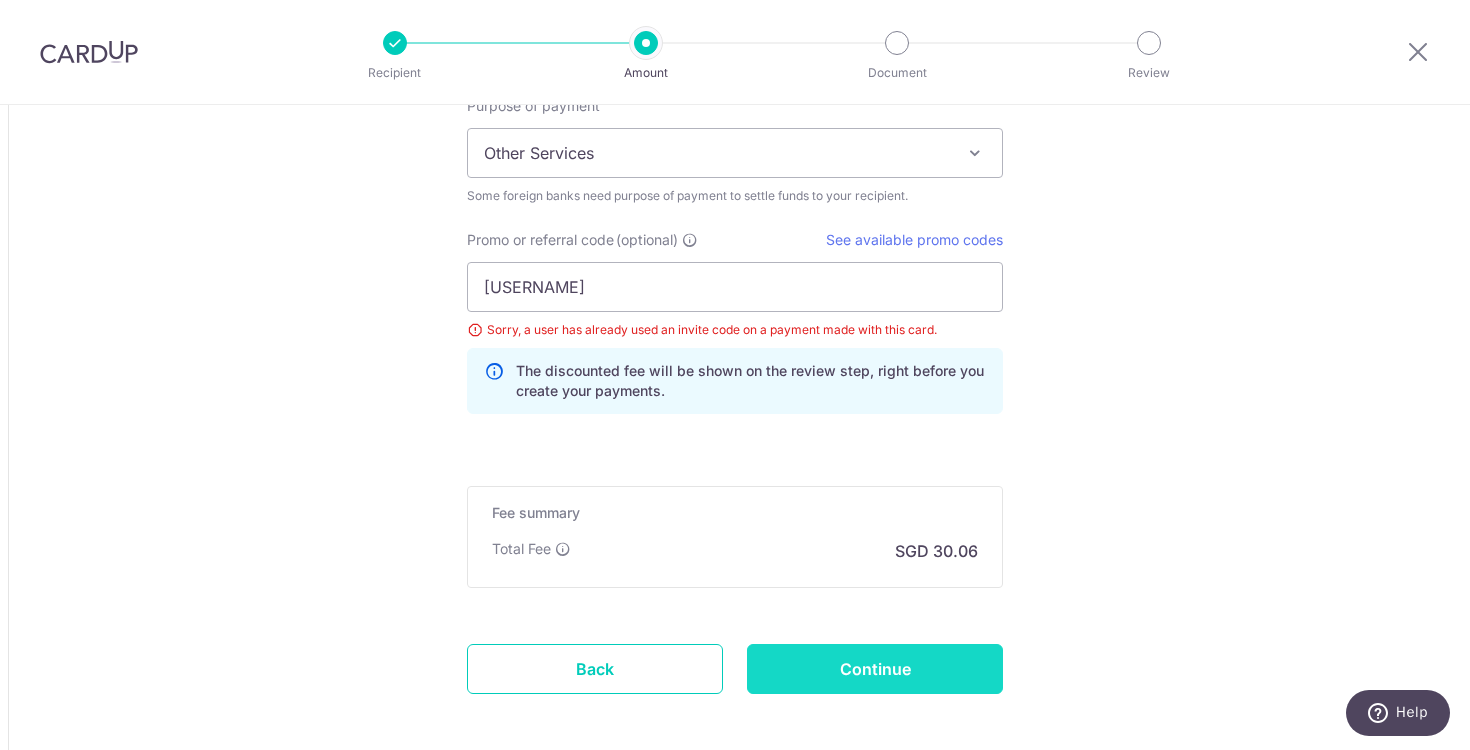 click on "Continue" at bounding box center (875, 669) 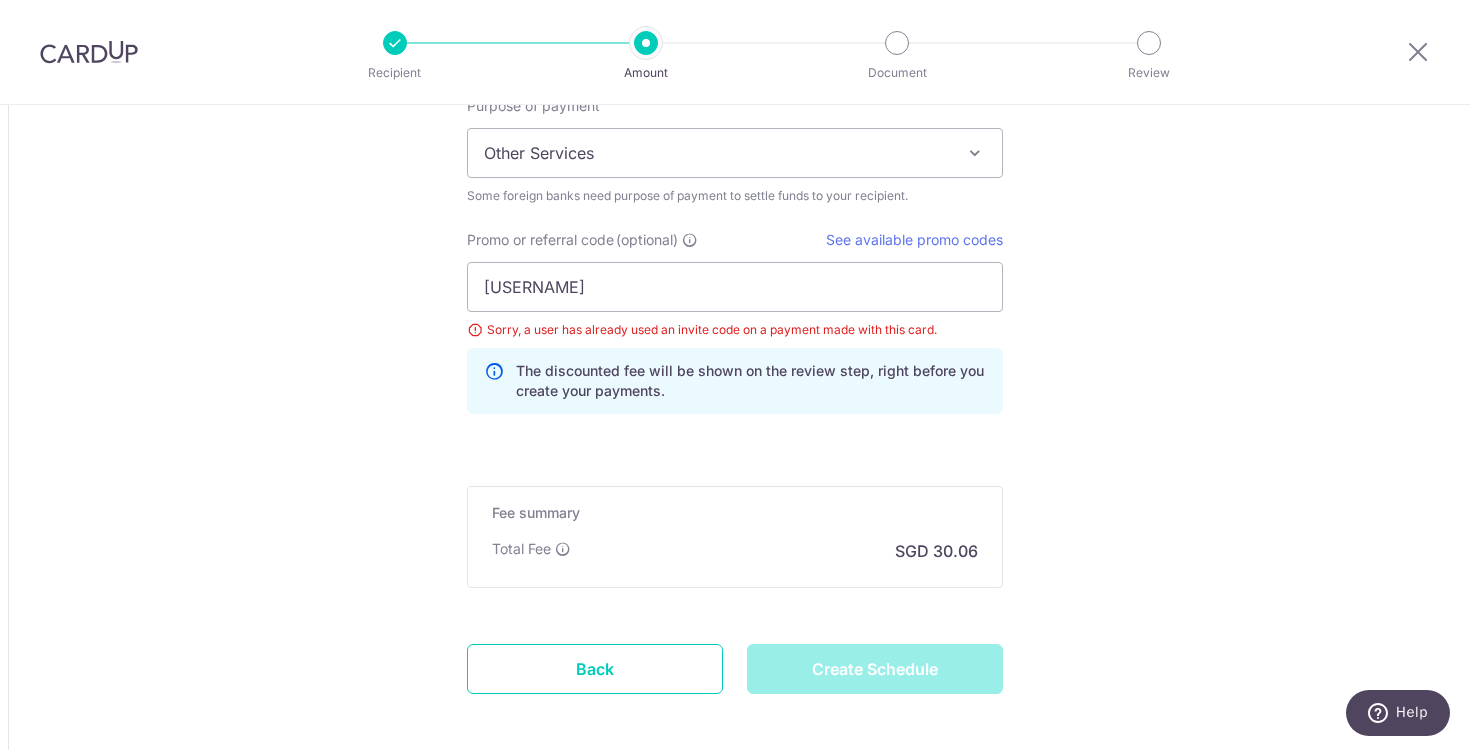 type on "Create Schedule" 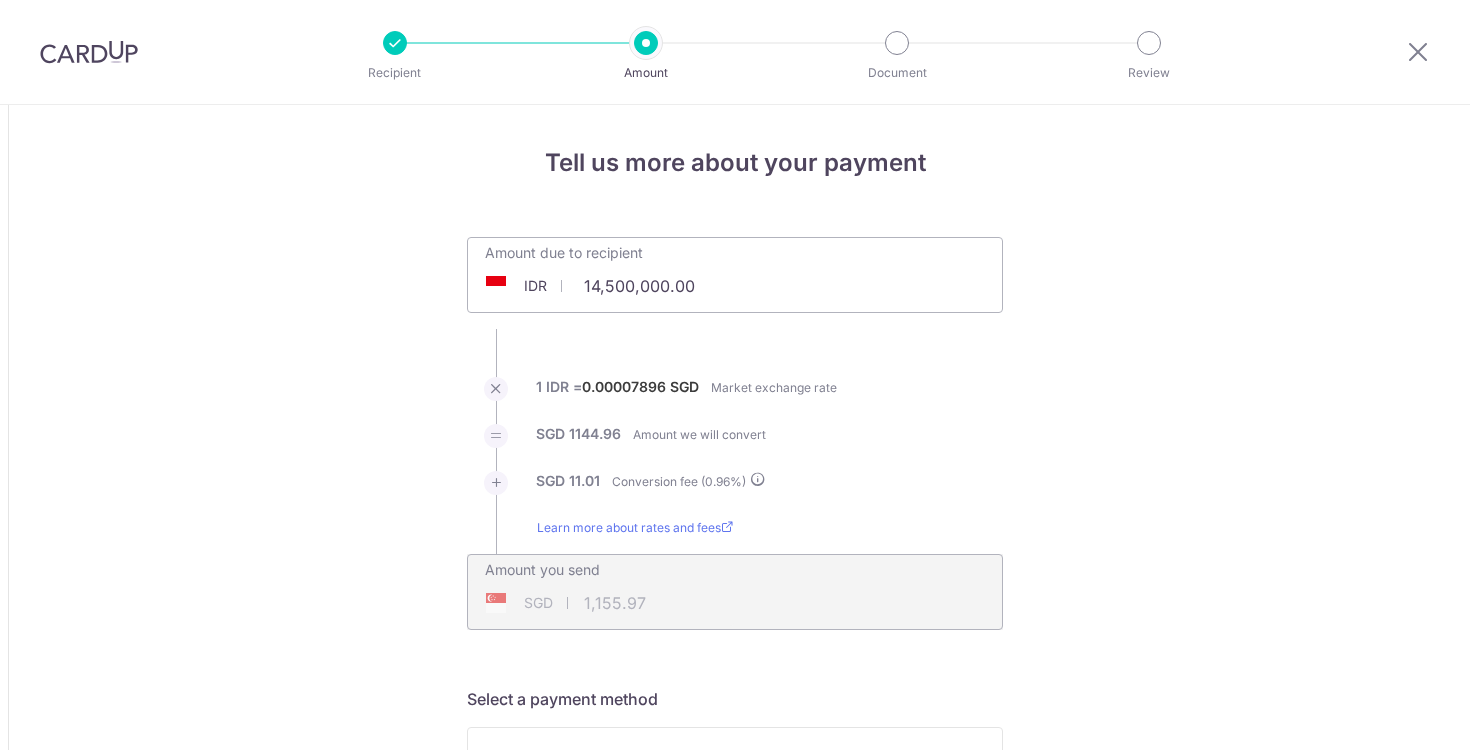 scroll, scrollTop: 0, scrollLeft: 0, axis: both 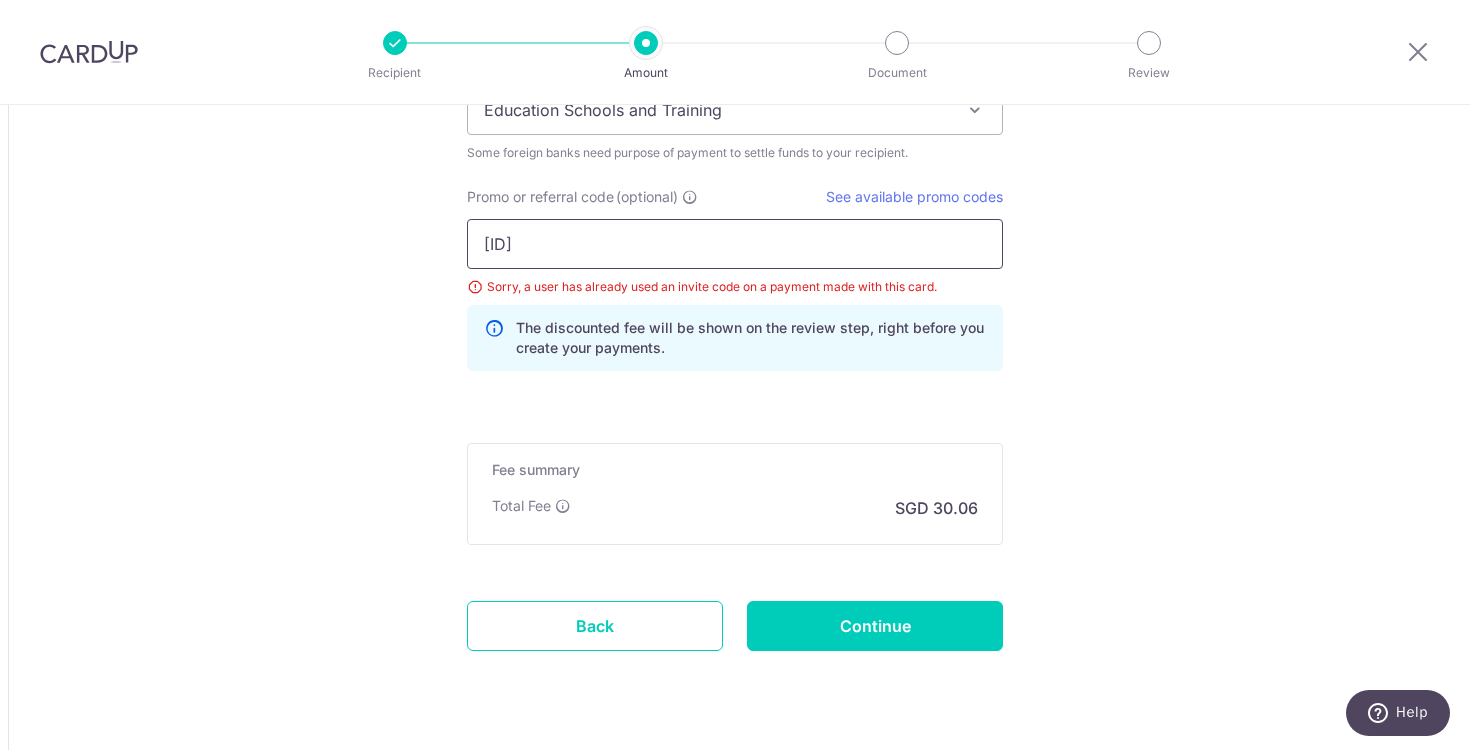 click on "[ID]" at bounding box center (735, 244) 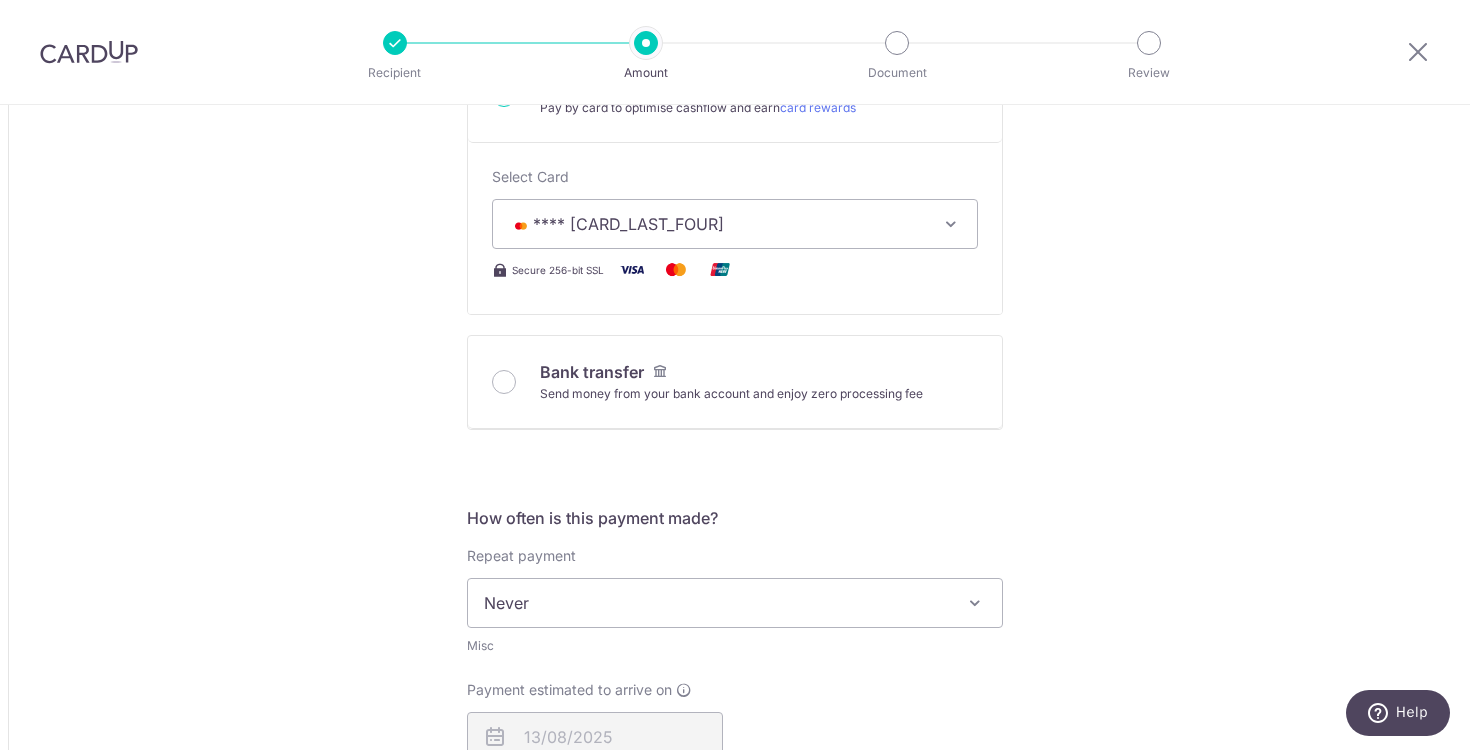 scroll, scrollTop: 430, scrollLeft: 0, axis: vertical 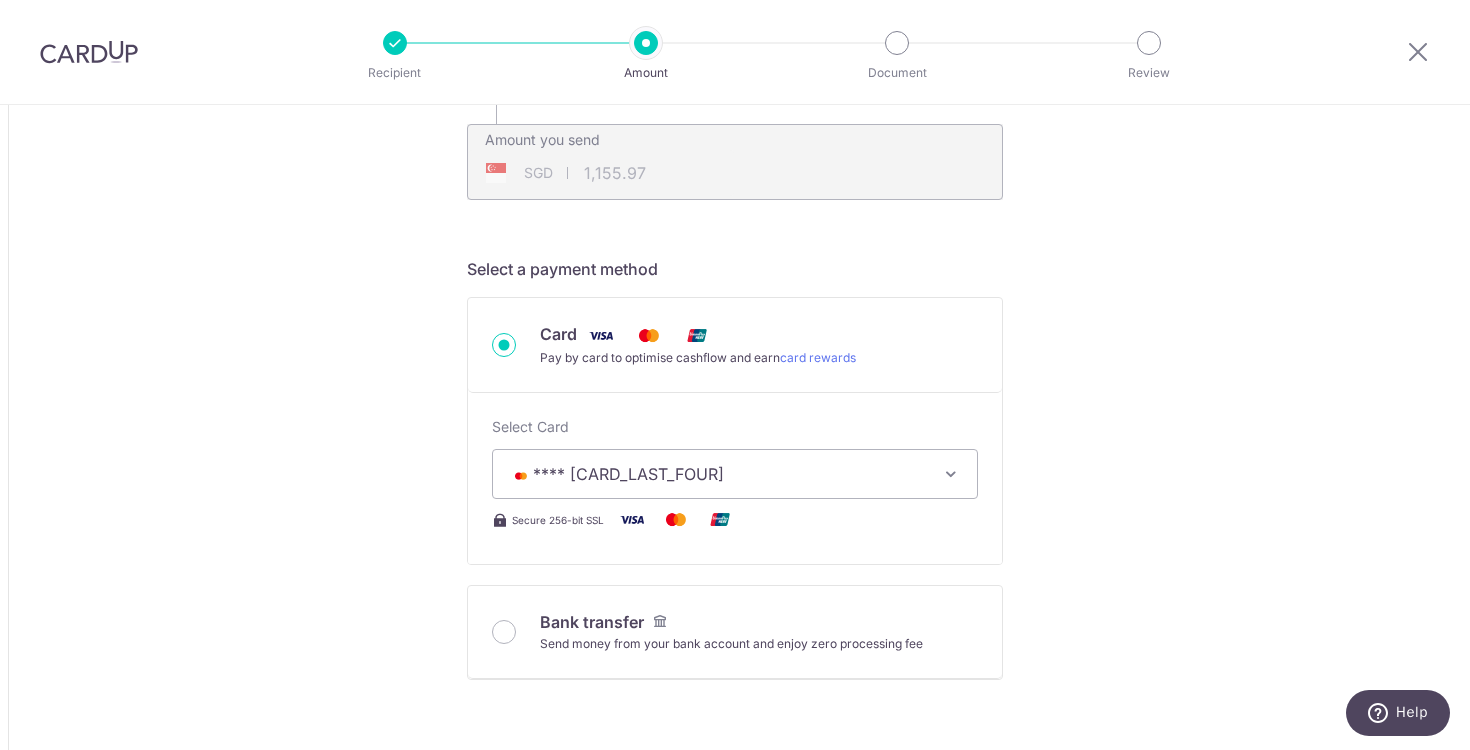 click on "**** [CARD_LAST_FOUR]" at bounding box center (717, 474) 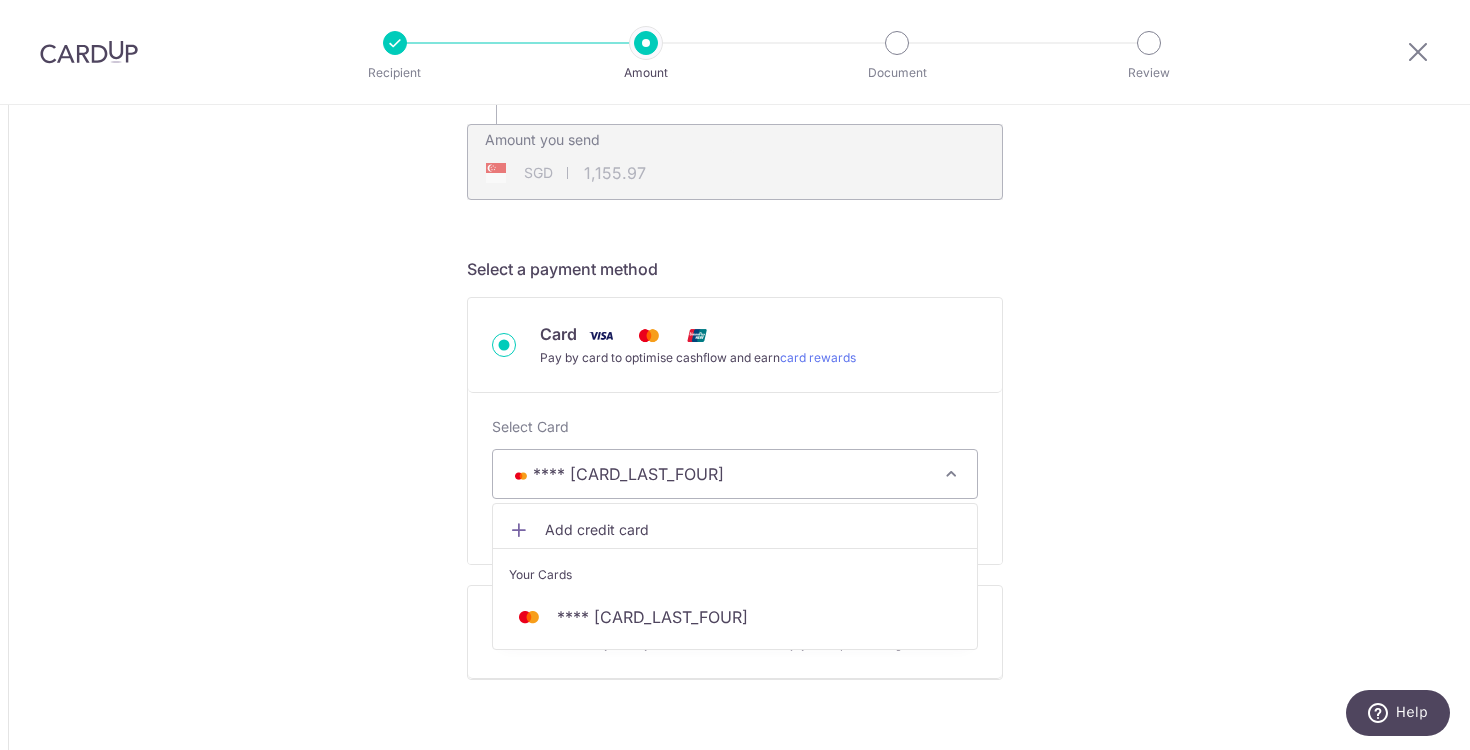 scroll, scrollTop: 391, scrollLeft: 0, axis: vertical 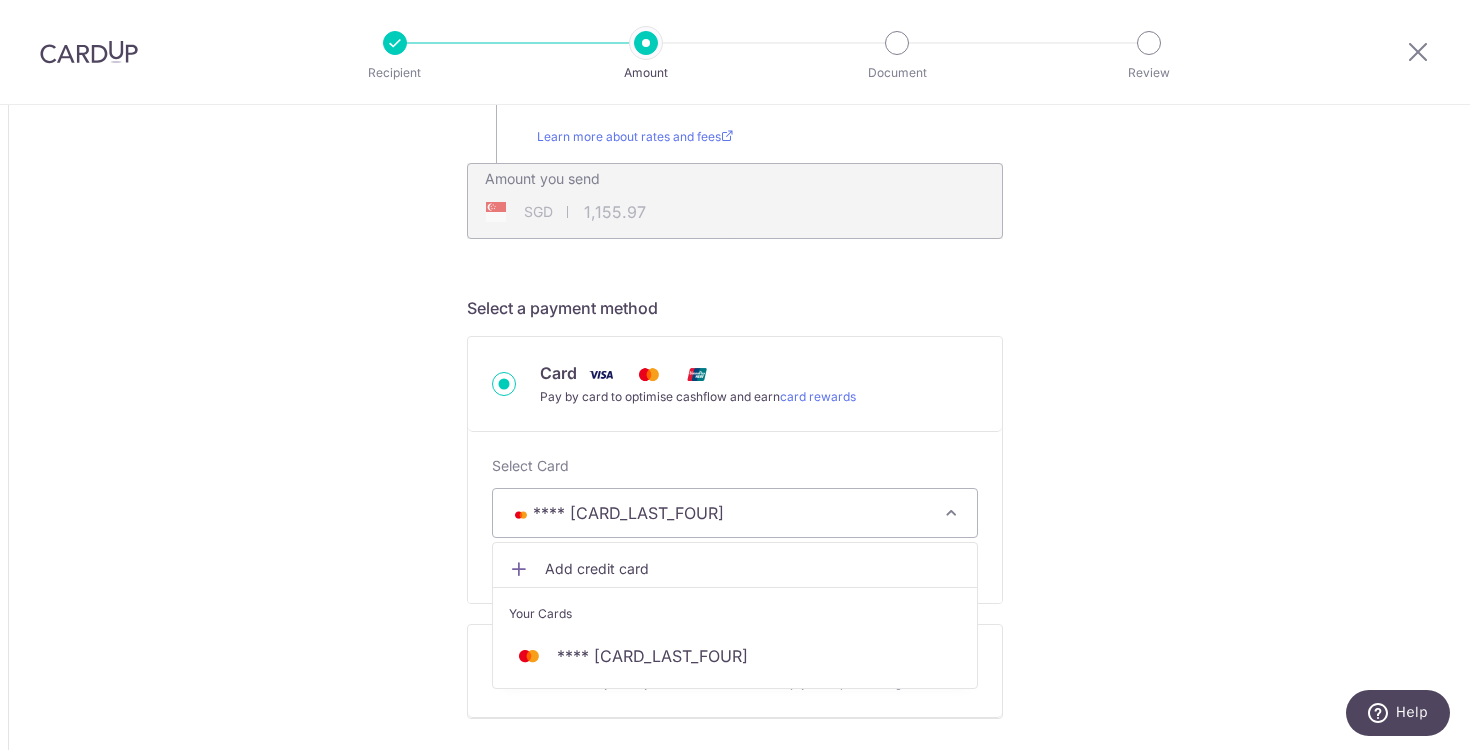 click on "Select Card
**** [CARD_LAST_FOUR]
Add credit card
Your Cards
**** [CARD_LAST_FOUR]" at bounding box center [735, 497] 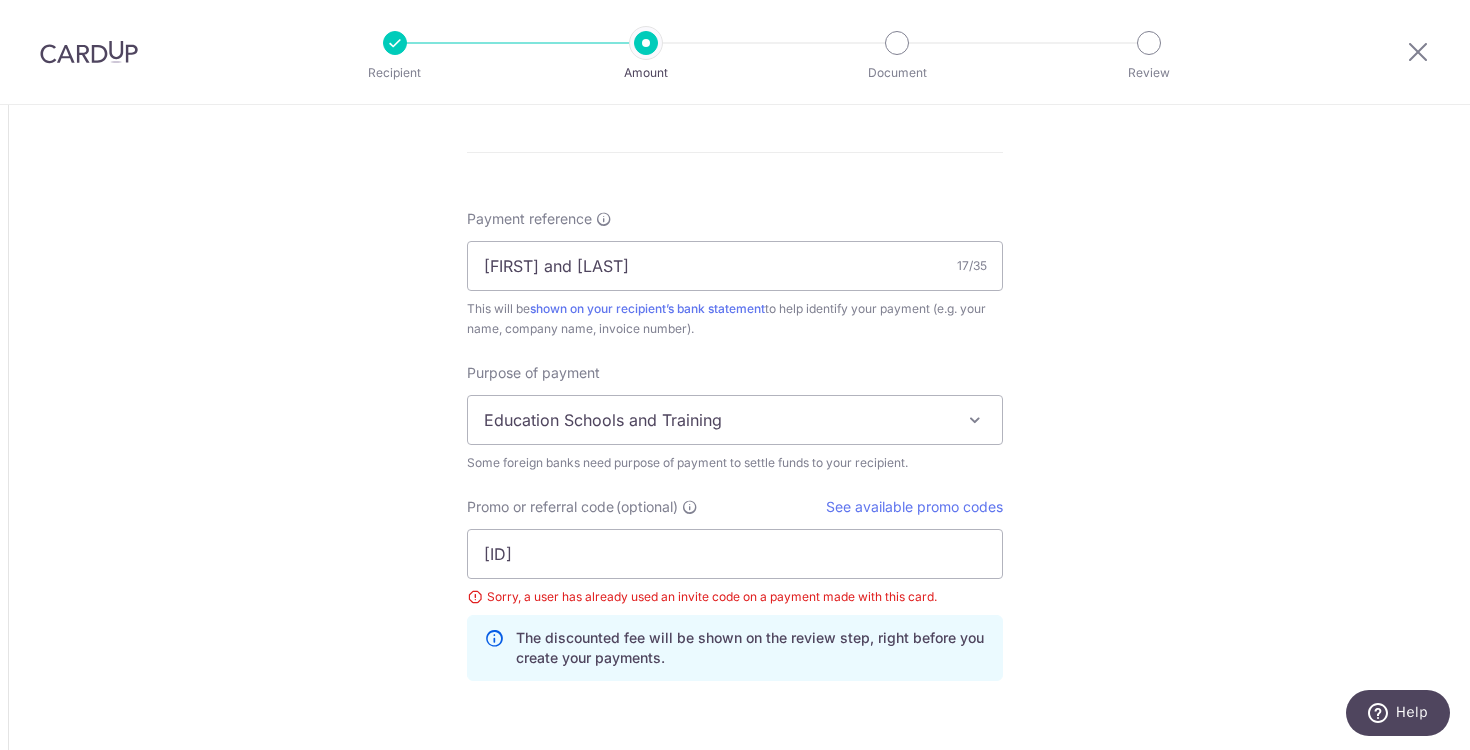 scroll, scrollTop: 1643, scrollLeft: 0, axis: vertical 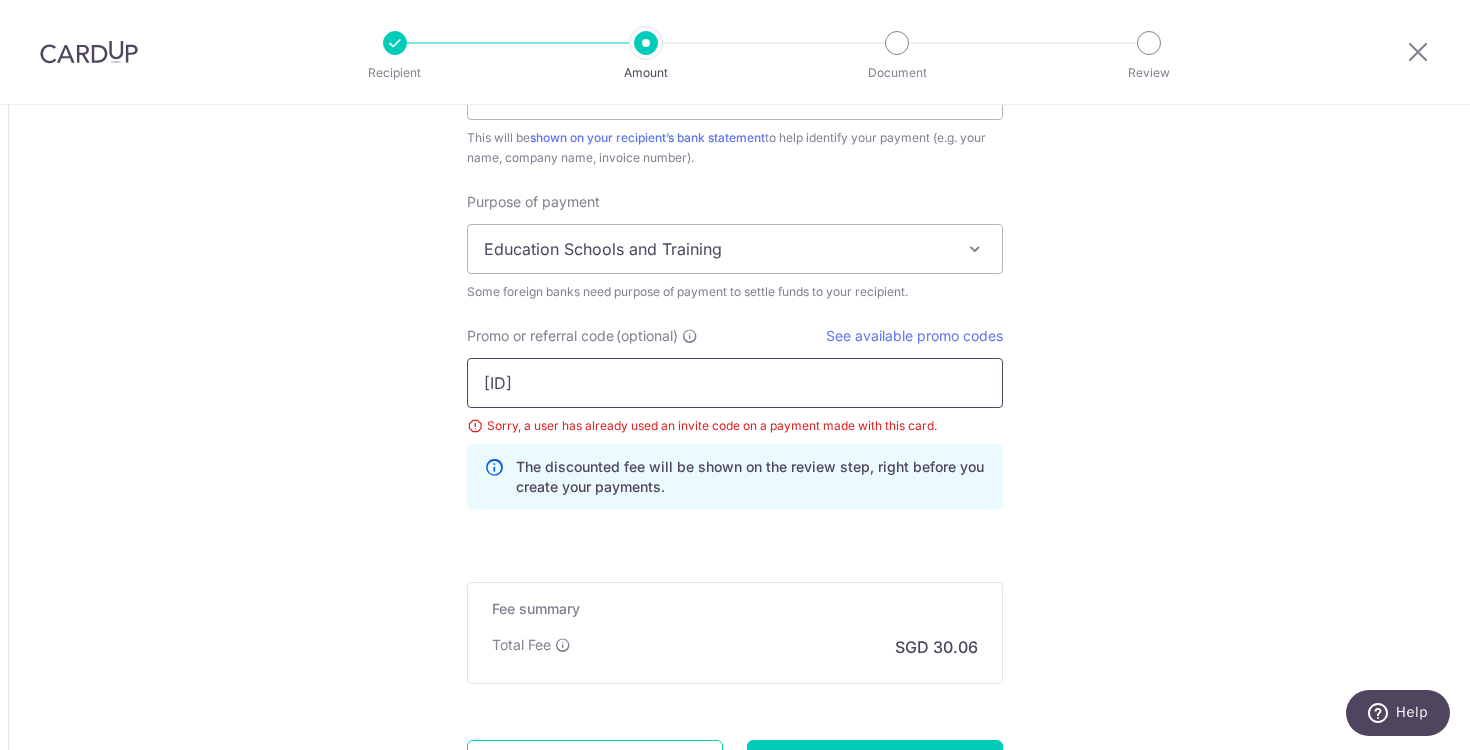 click on "[ID]" at bounding box center [735, 383] 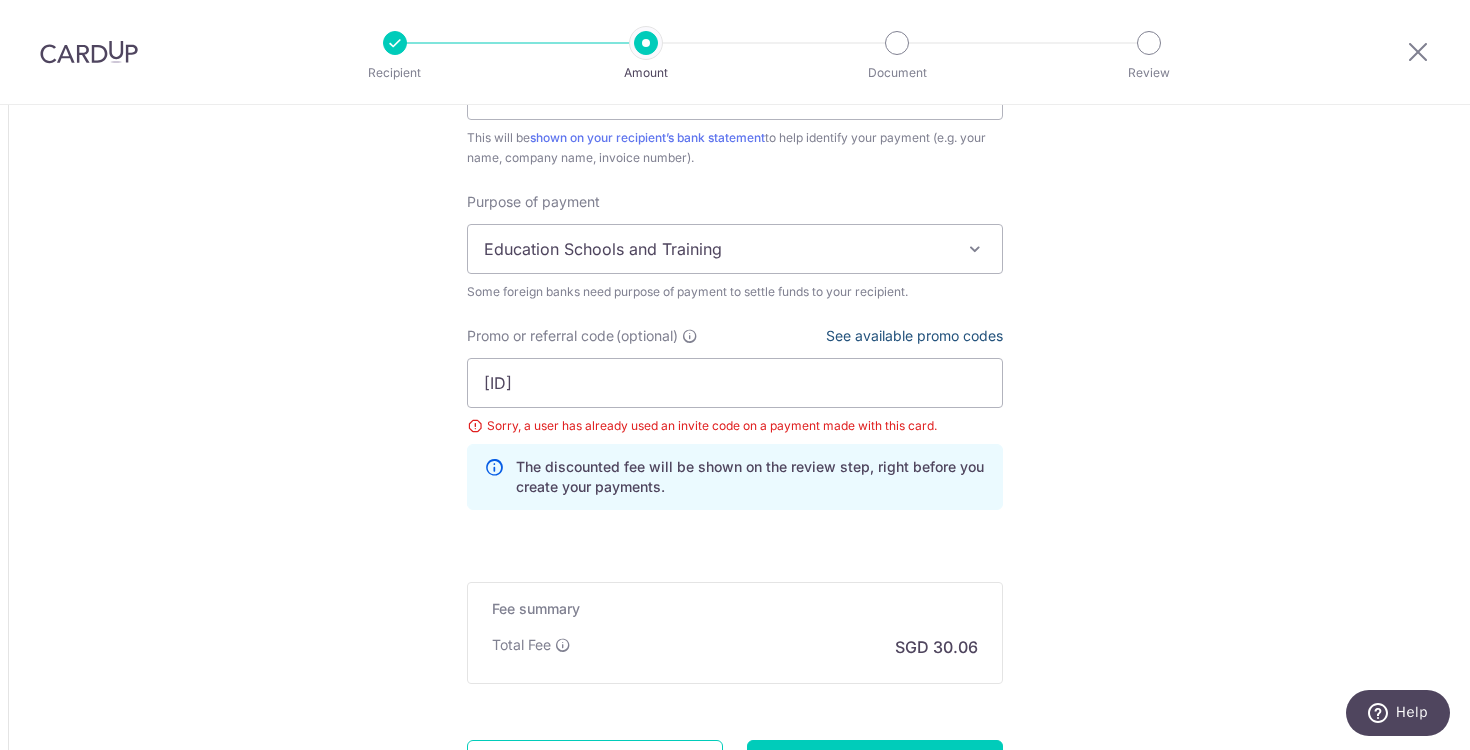 click on "See available promo codes" at bounding box center (914, 335) 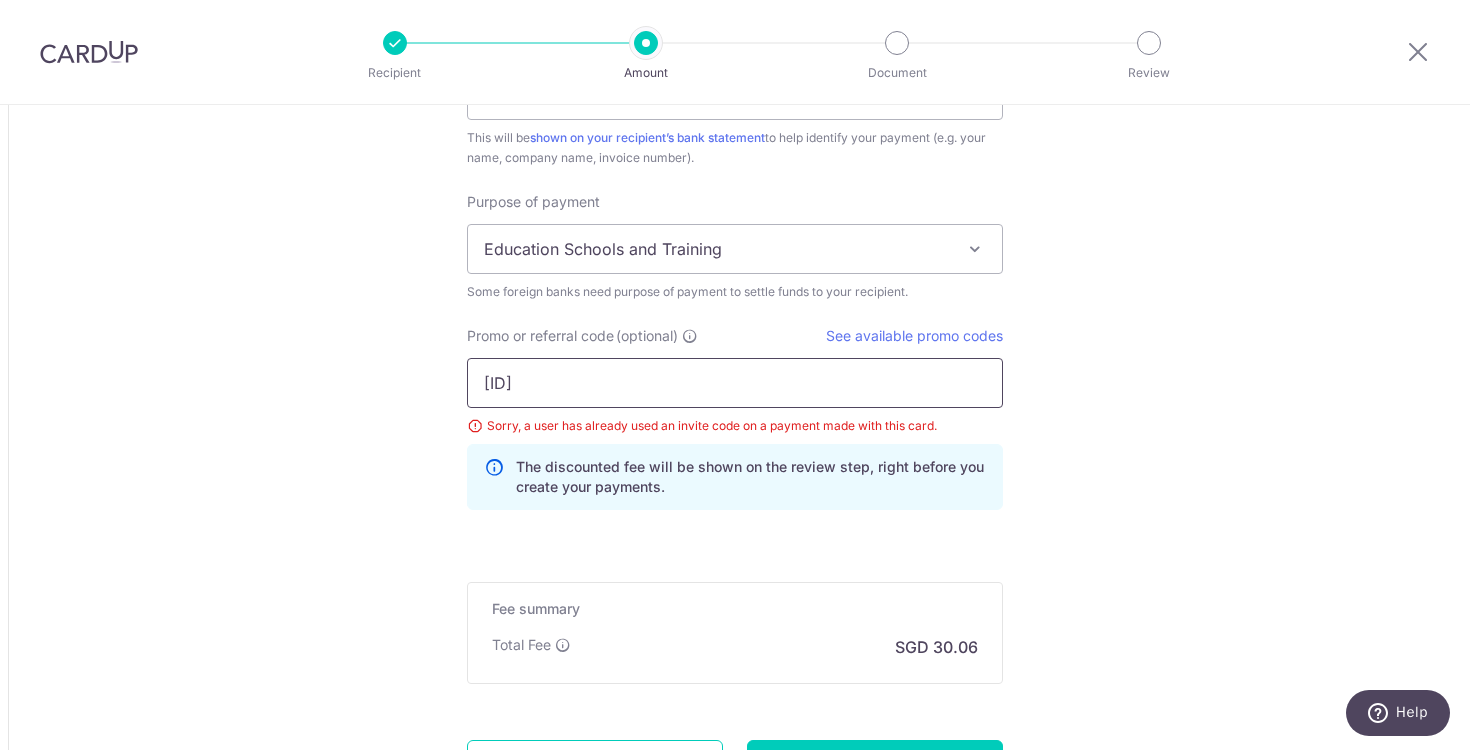 click on "ONGYEEKIATW586" at bounding box center (735, 383) 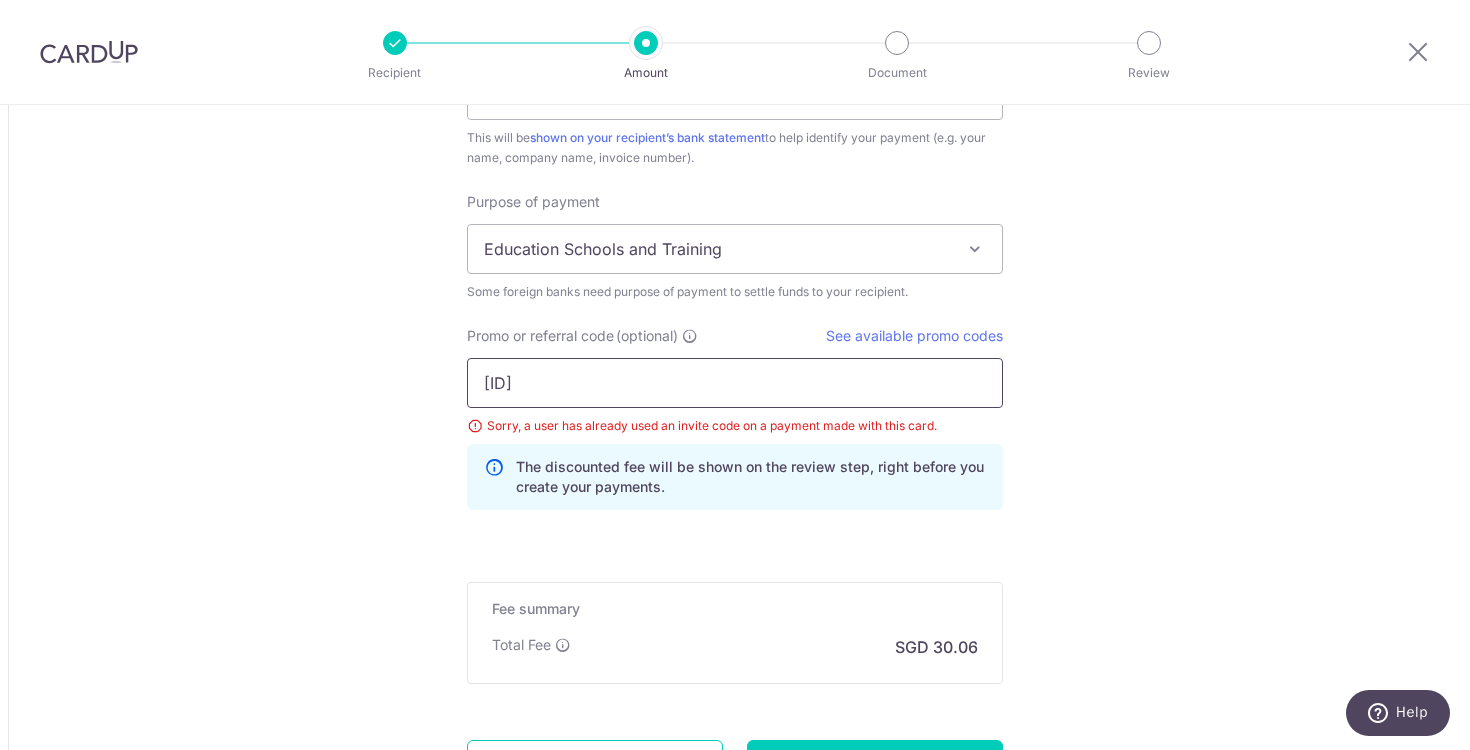scroll, scrollTop: 1832, scrollLeft: 0, axis: vertical 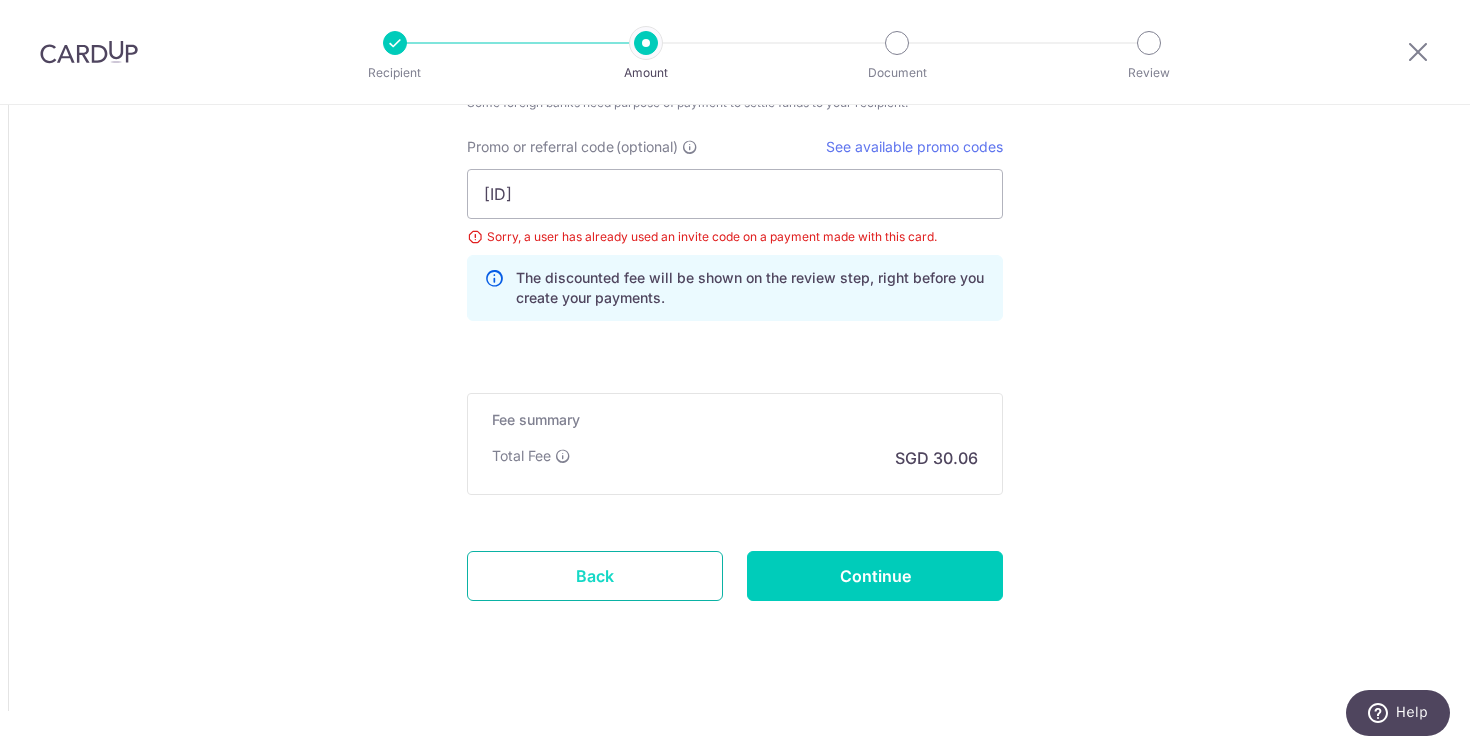 click on "Back" at bounding box center [595, 576] 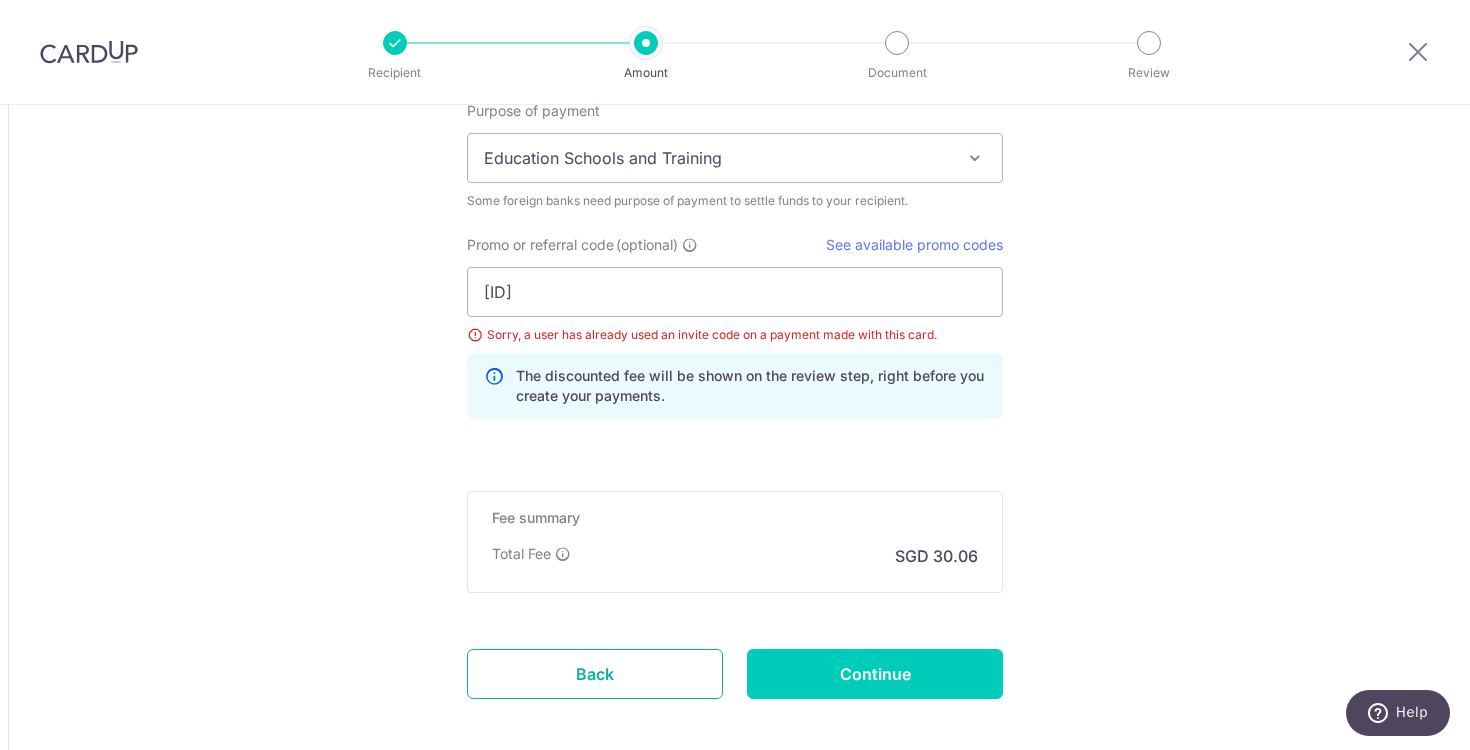 scroll, scrollTop: 1832, scrollLeft: 0, axis: vertical 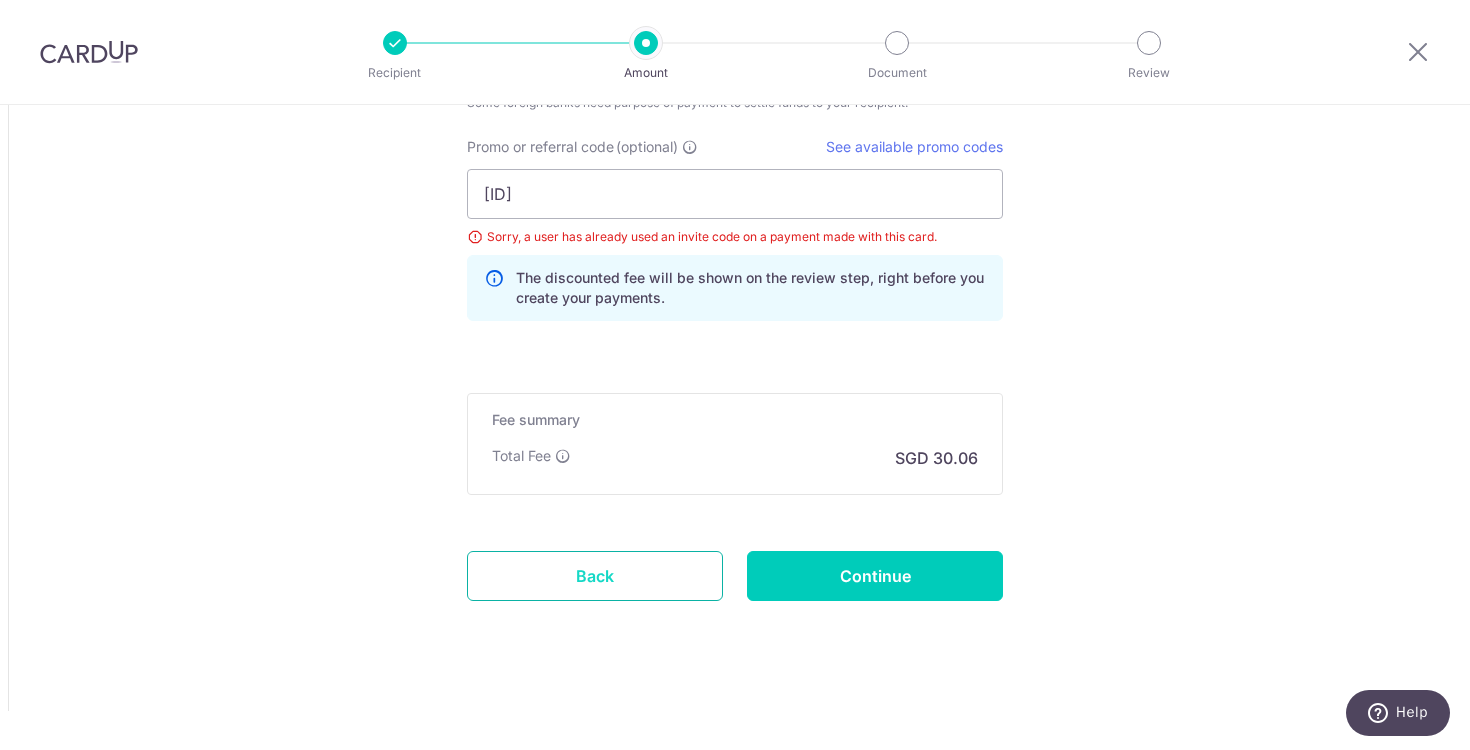 click on "Back" at bounding box center [595, 576] 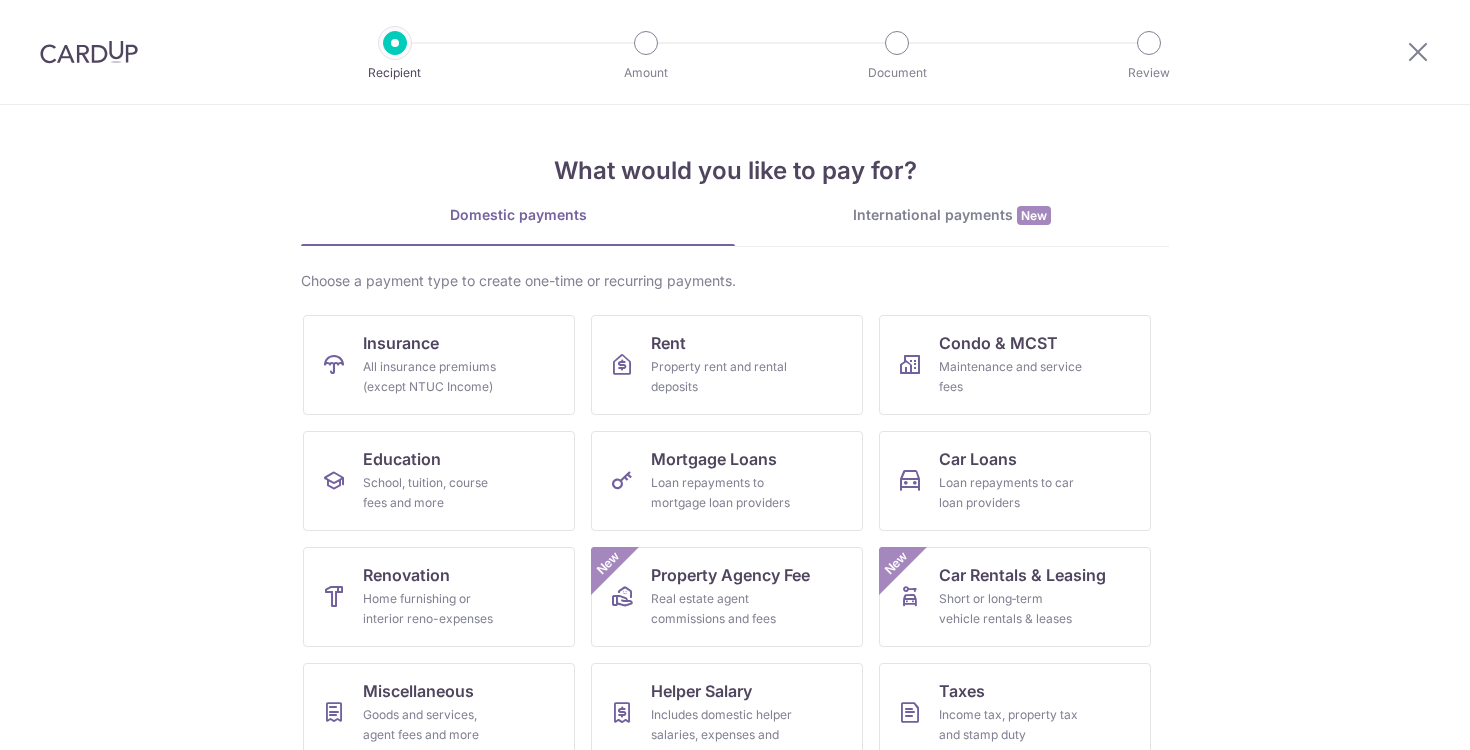 click on "International payments
New" at bounding box center [952, 215] 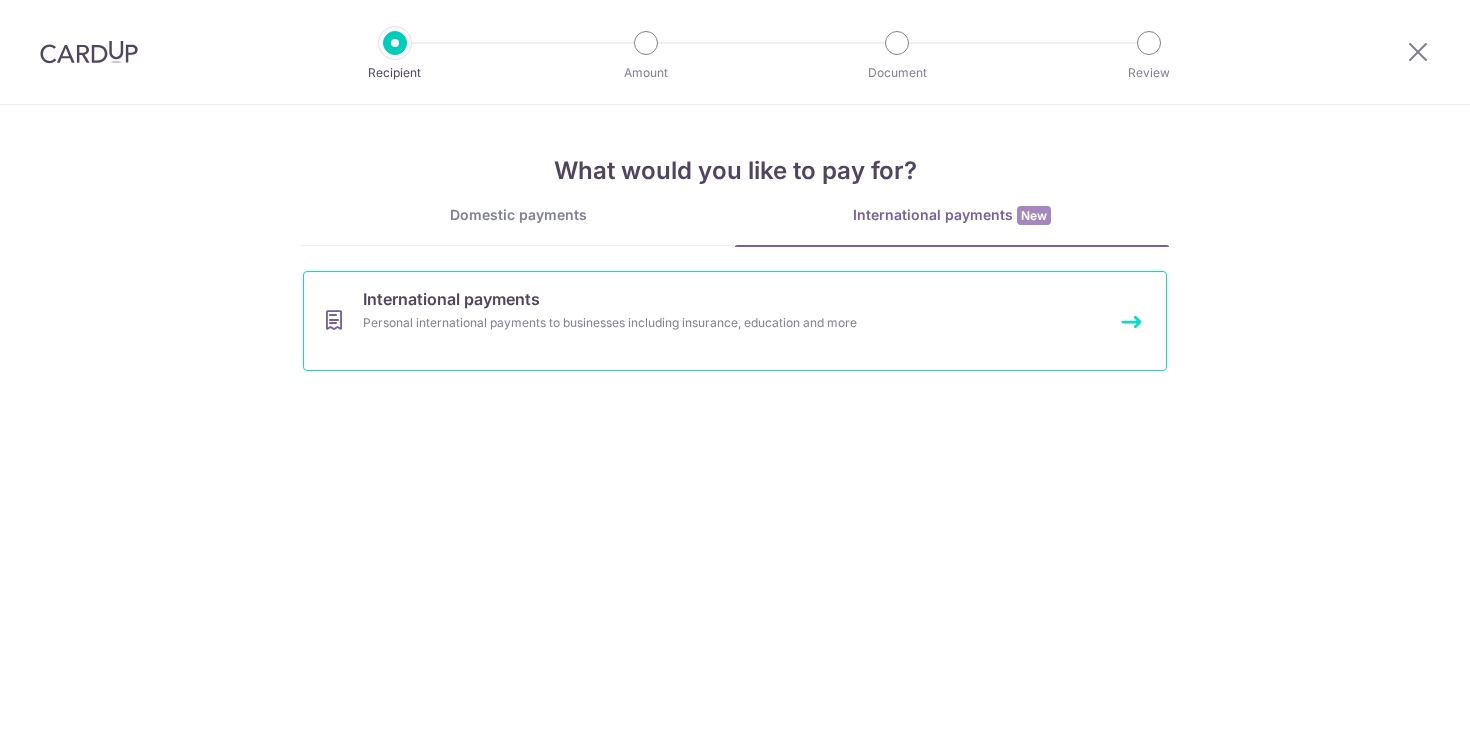 click on "International payments Personal international payments to businesses including insurance, education and more" at bounding box center [735, 321] 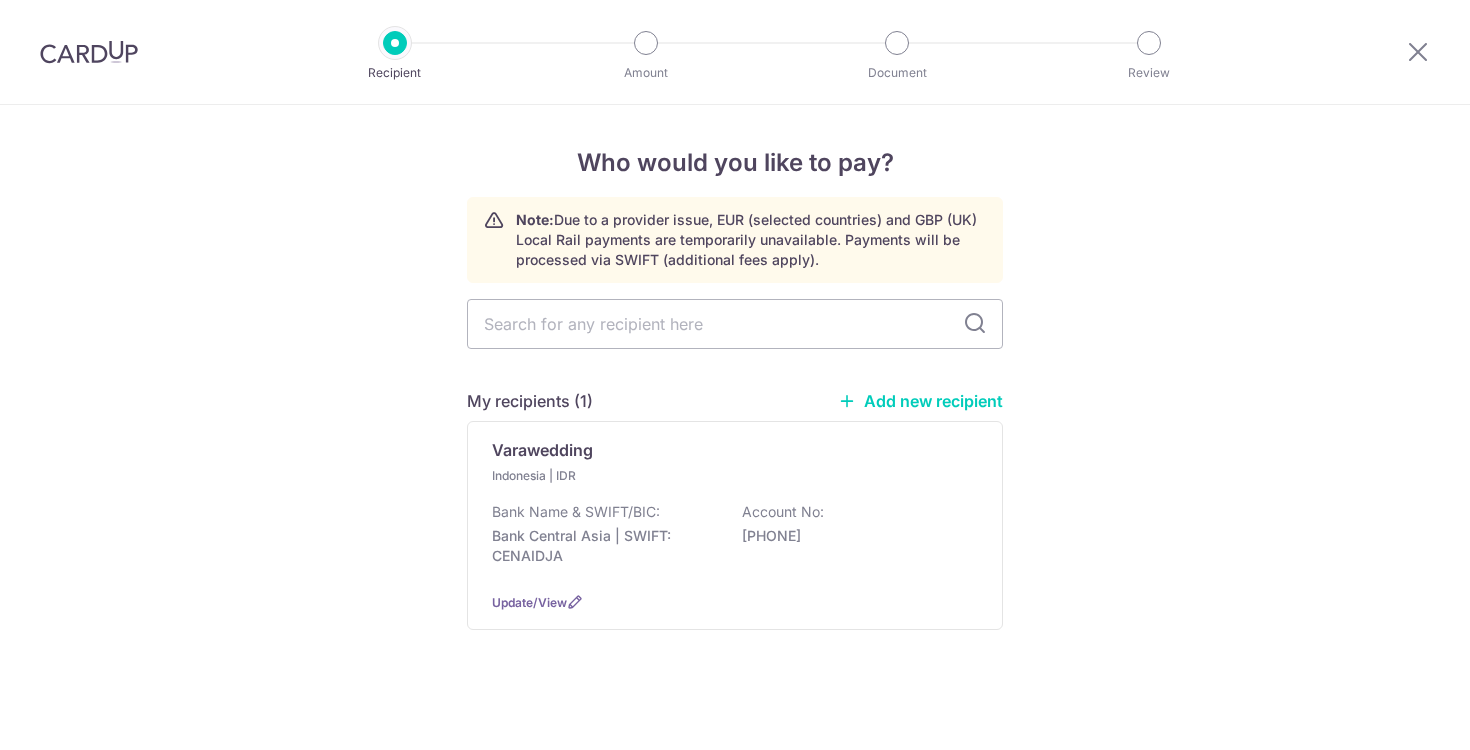 scroll, scrollTop: 0, scrollLeft: 0, axis: both 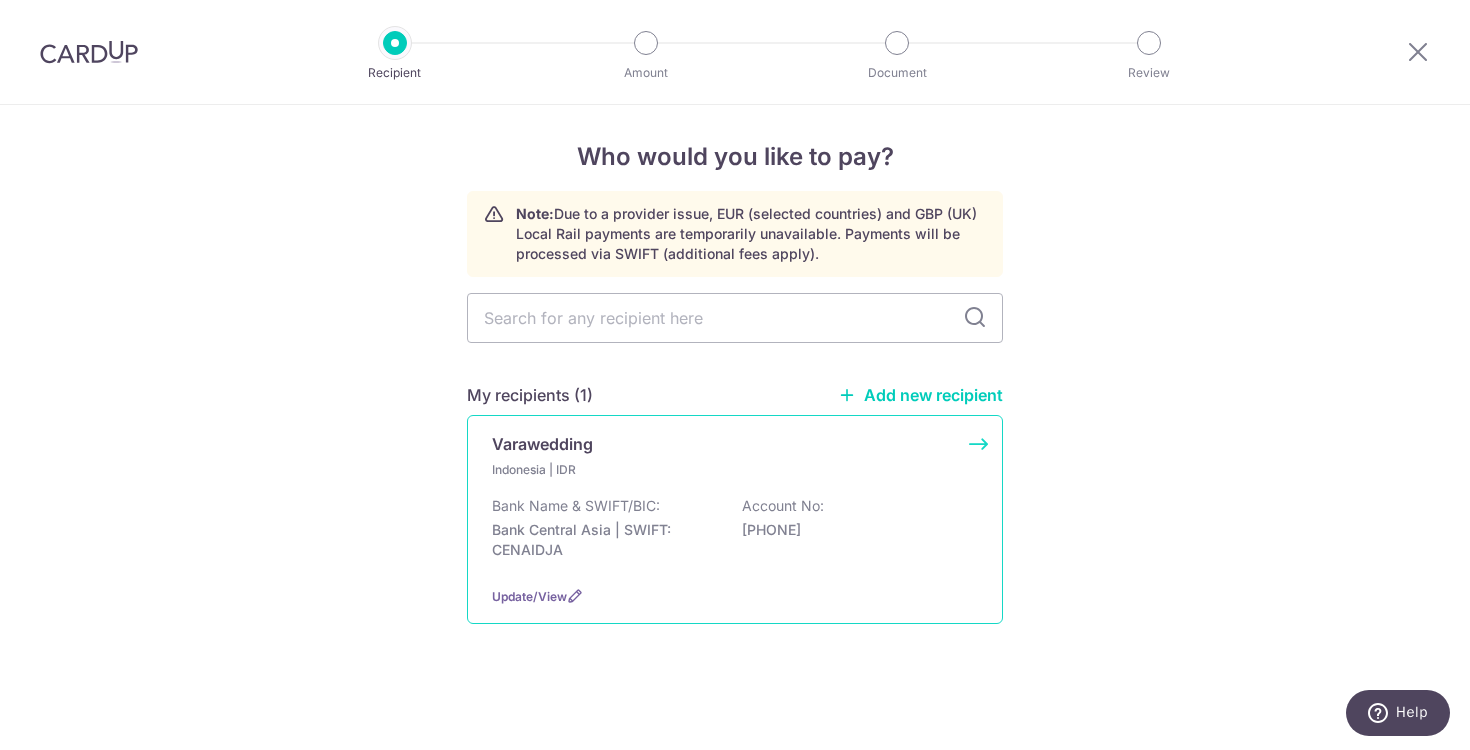 click on "Bank Central Asia | SWIFT: CENAIDJA" at bounding box center [604, 540] 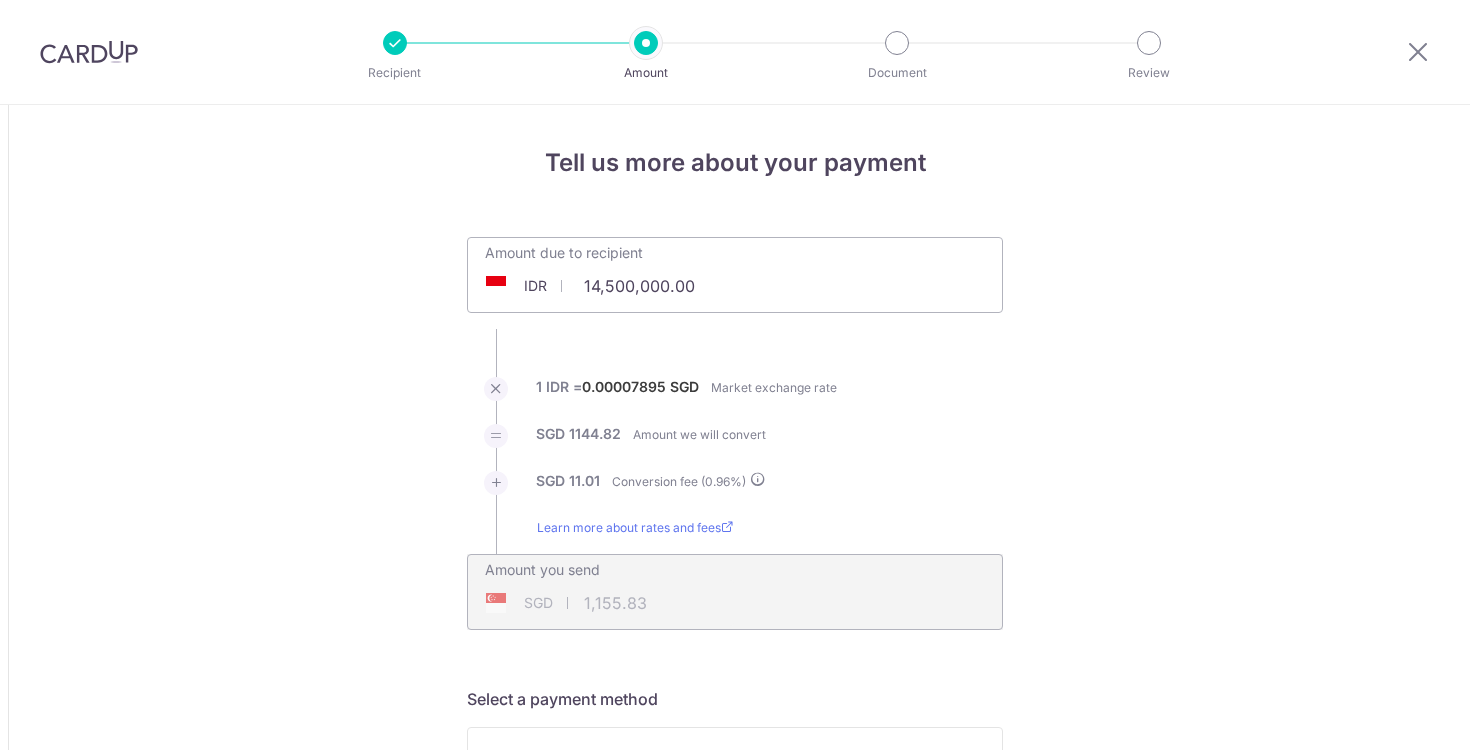 scroll, scrollTop: 0, scrollLeft: 0, axis: both 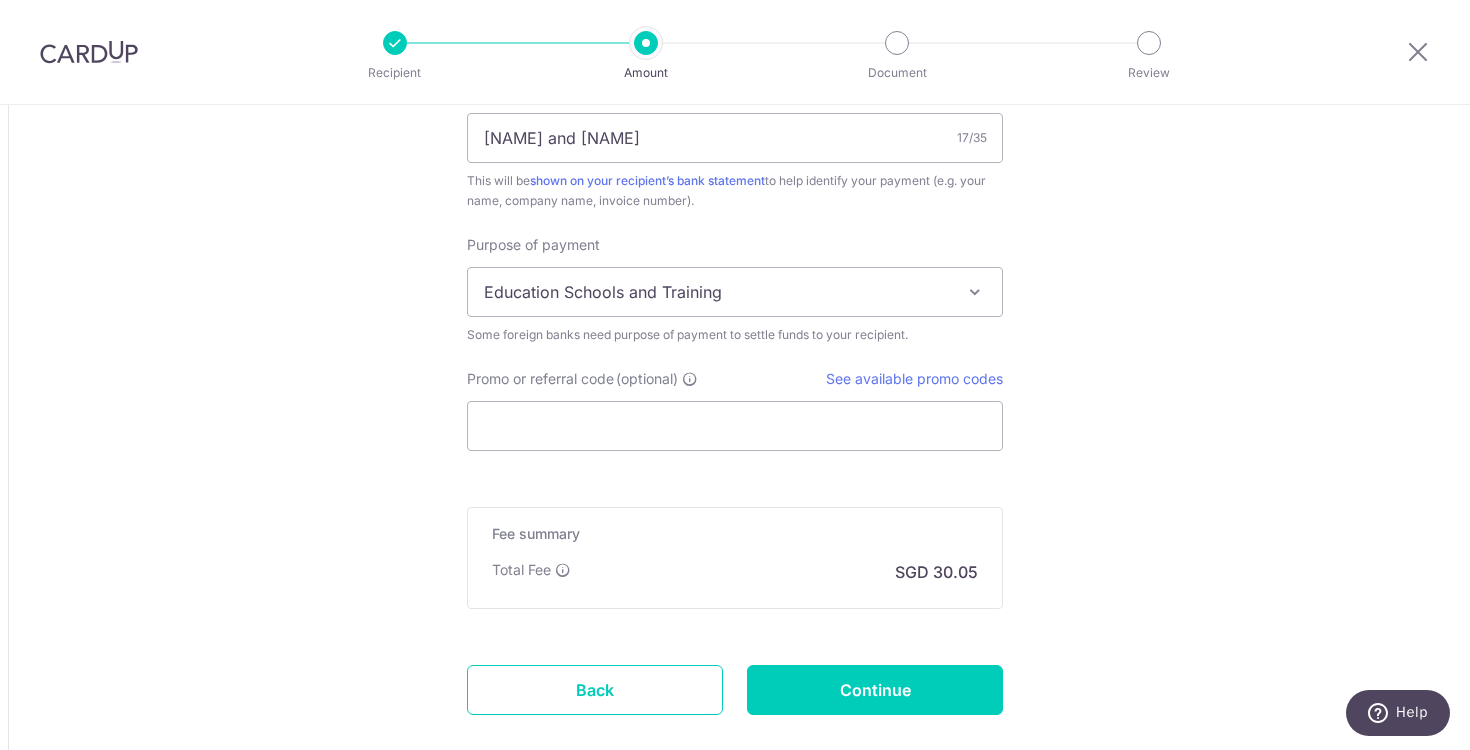 click on "Education Schools and Training" at bounding box center (735, 292) 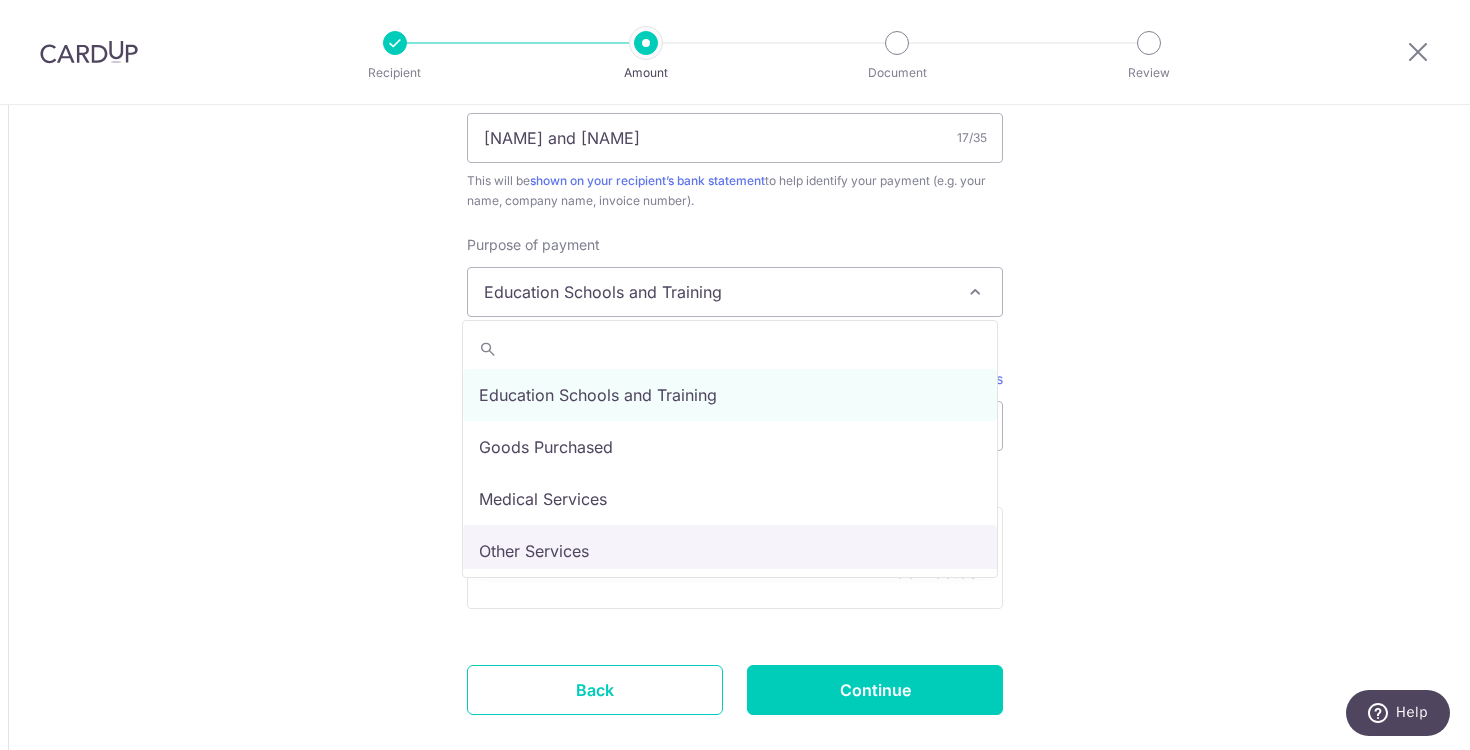 select on "Other Services" 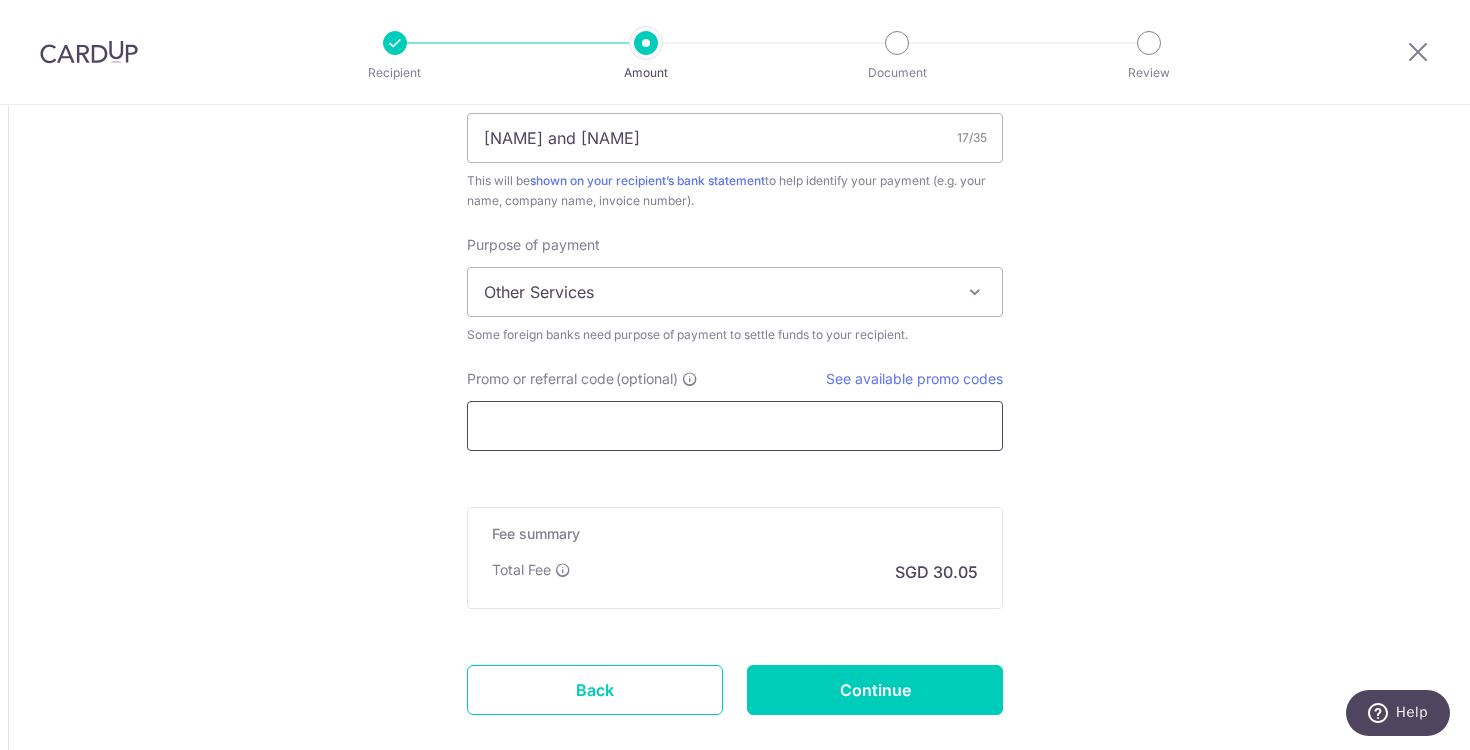 click on "Promo or referral code
(optional)" at bounding box center [735, 426] 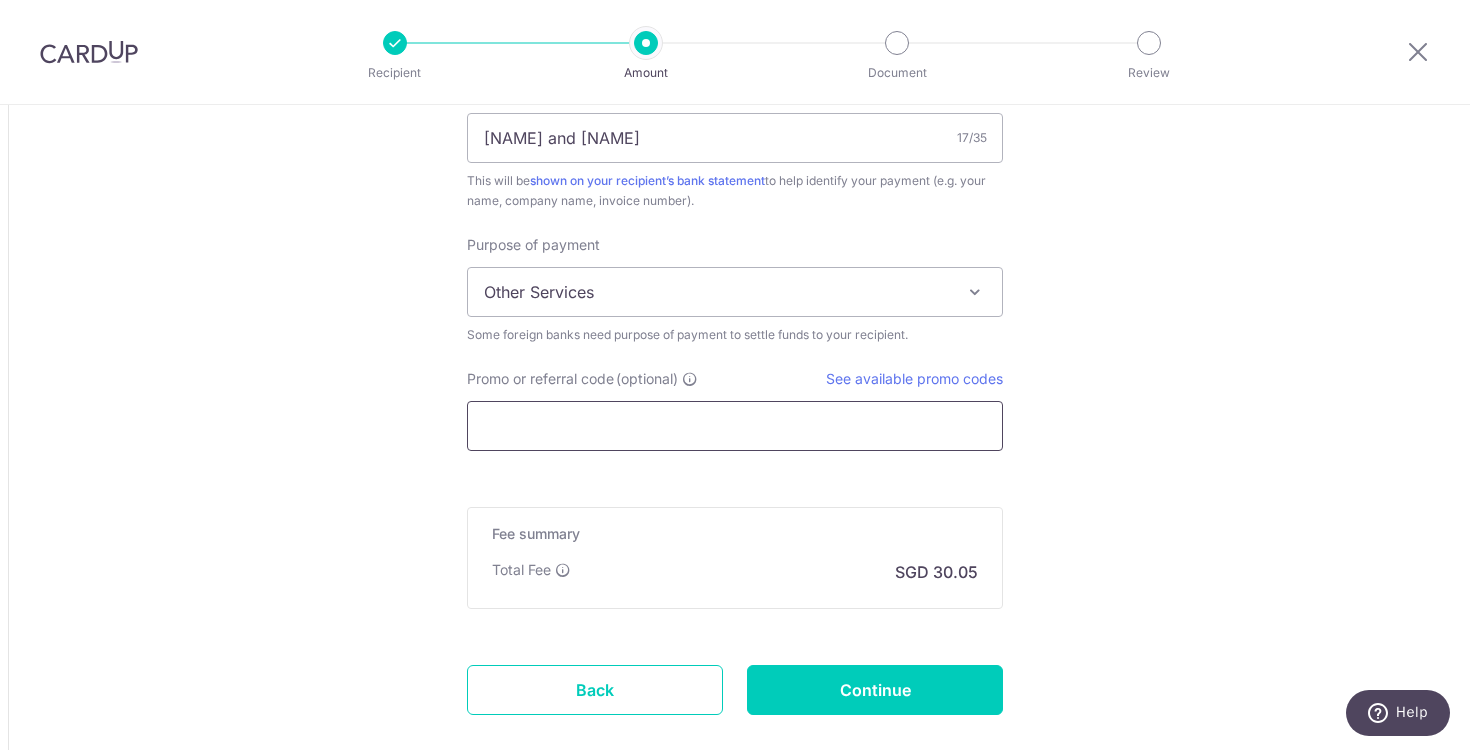 paste on "ONGYEEKIATW586" 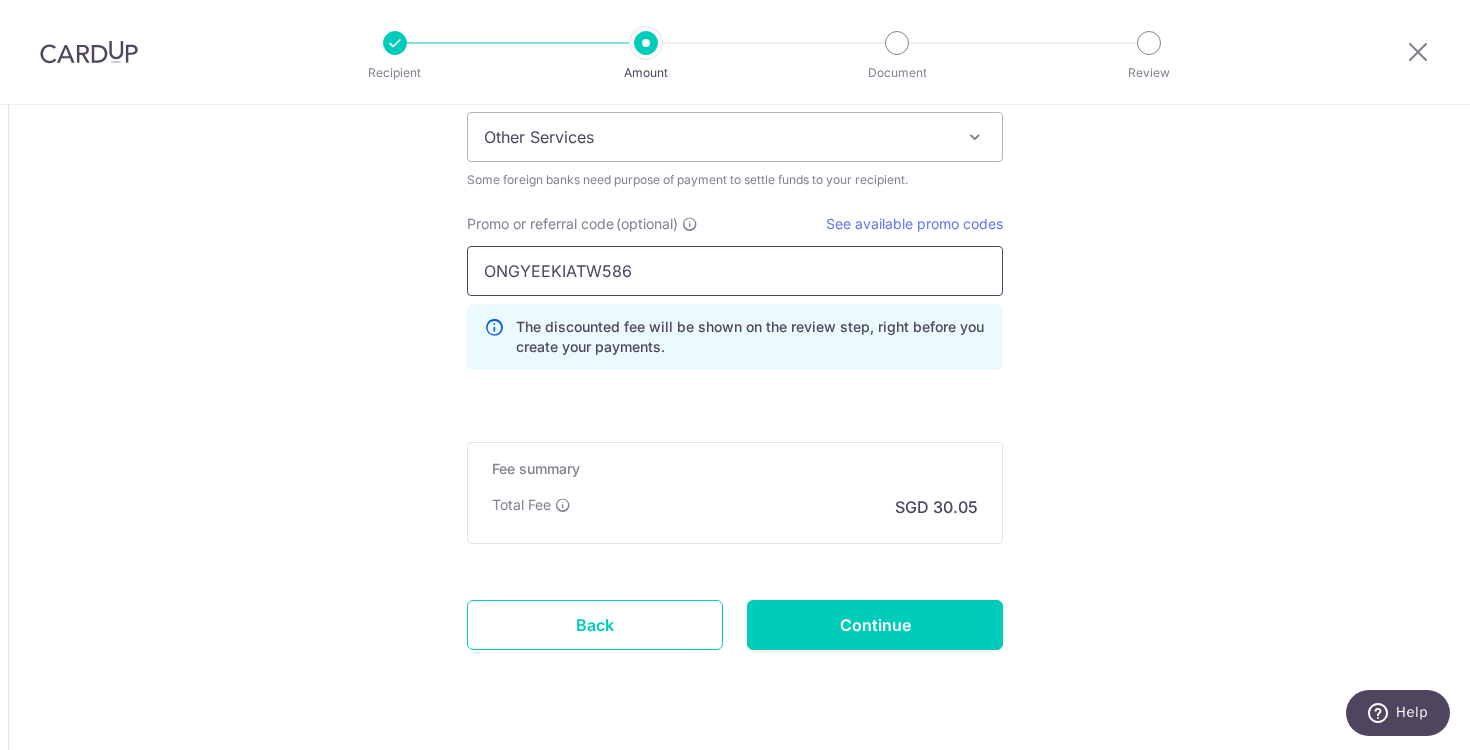 scroll, scrollTop: 1804, scrollLeft: 0, axis: vertical 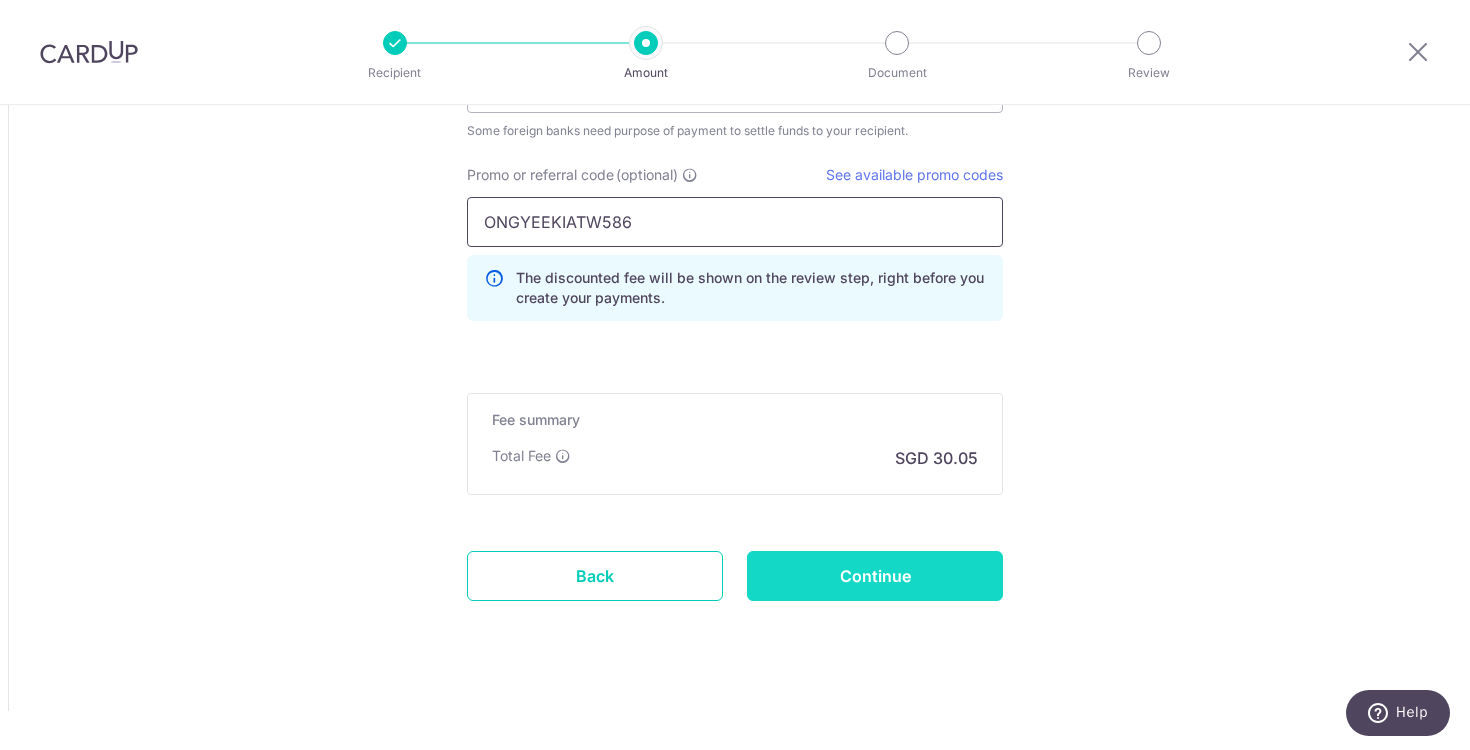 type on "ONGYEEKIATW586" 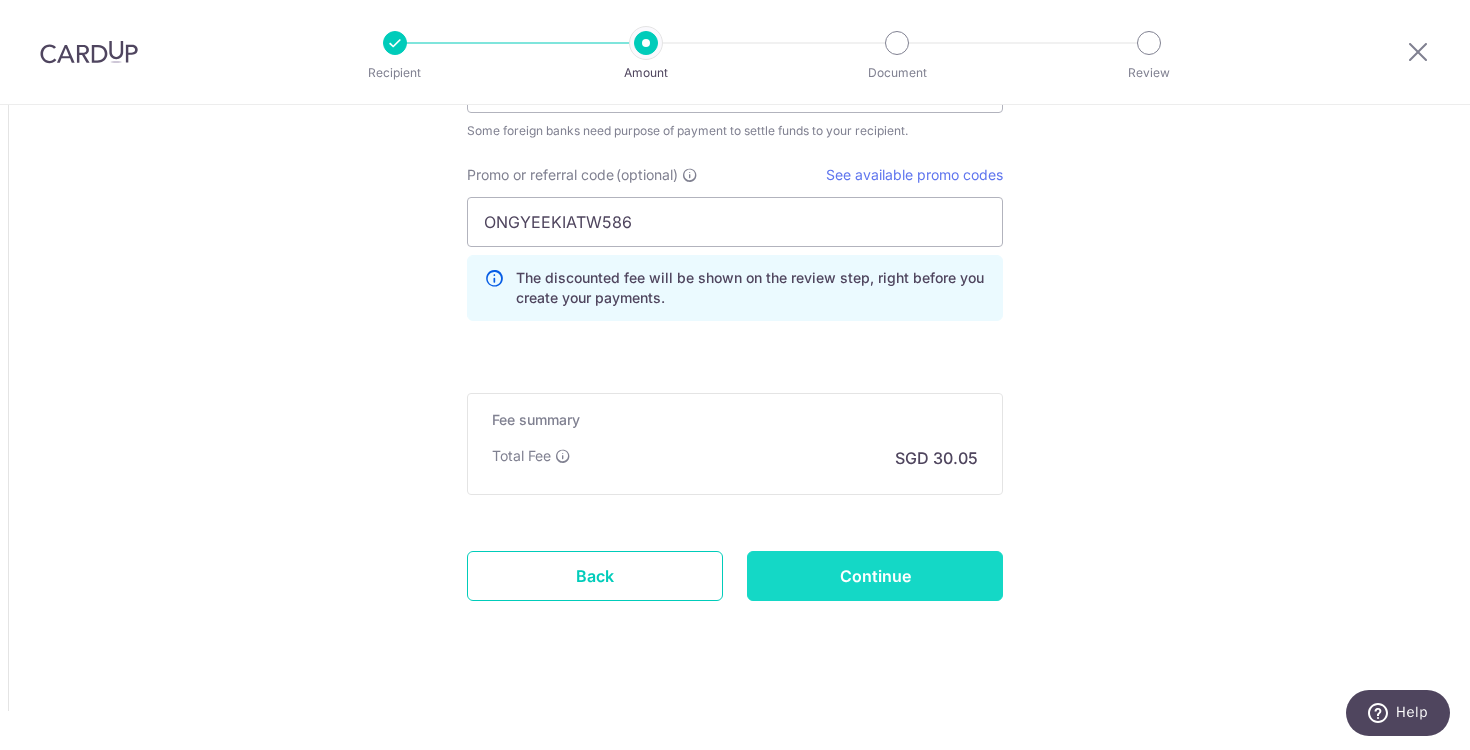 click on "Continue" at bounding box center [875, 576] 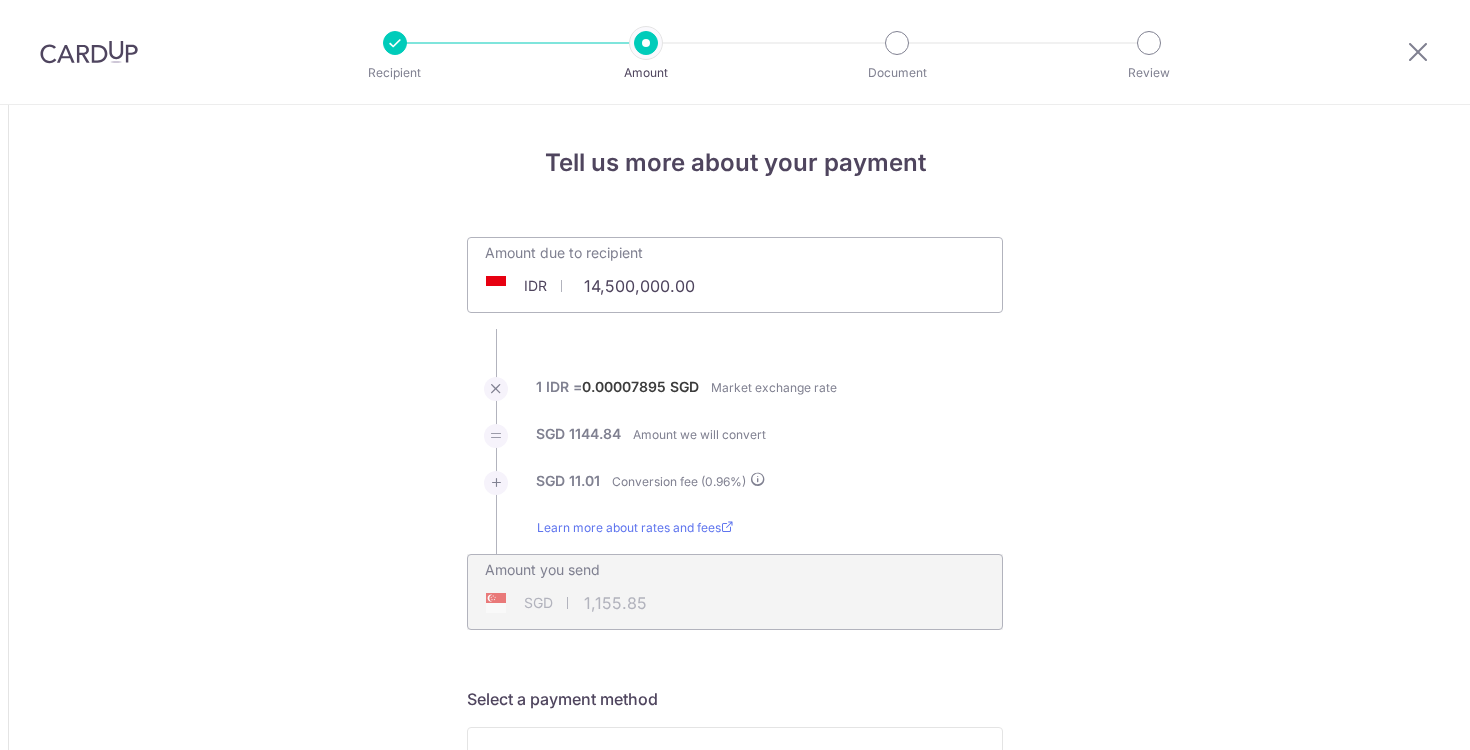scroll, scrollTop: 0, scrollLeft: 0, axis: both 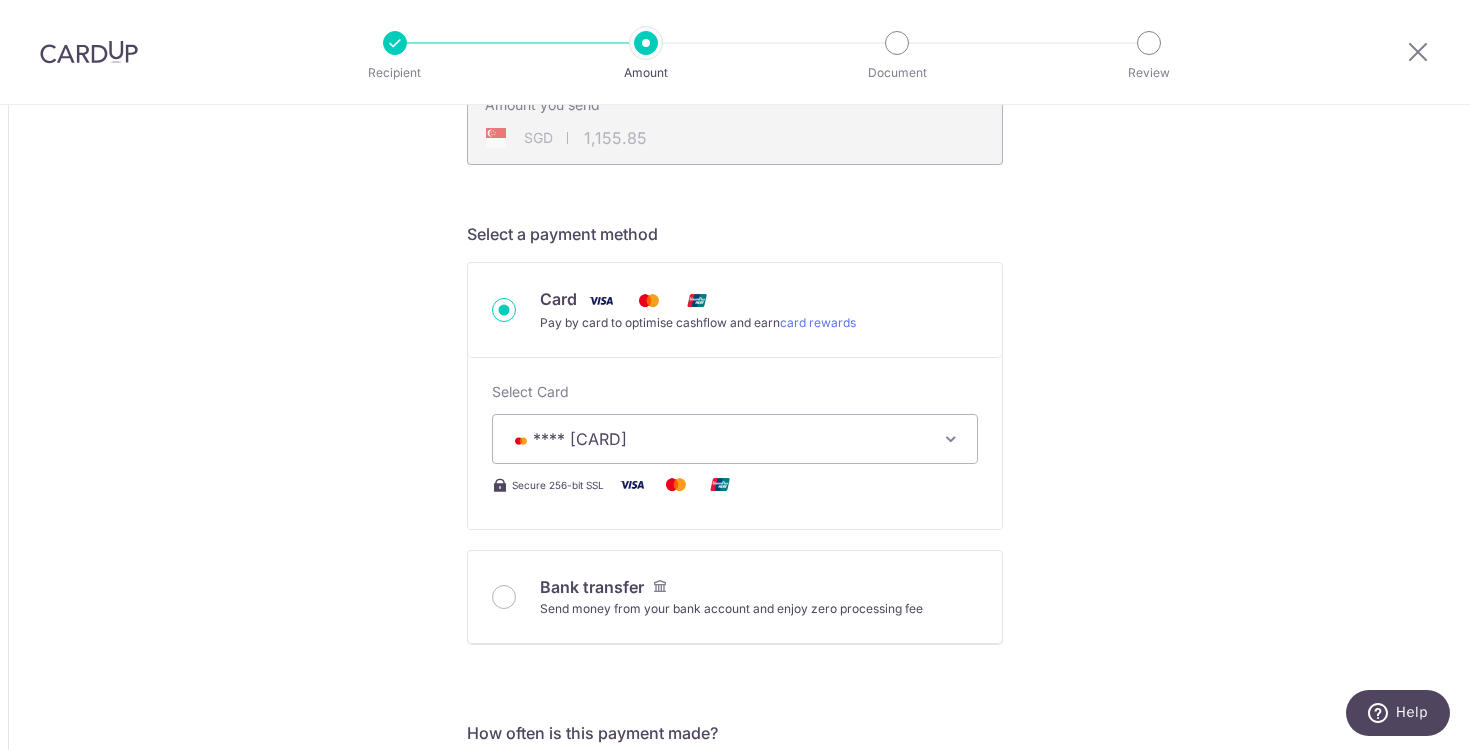 click on "**** [CARD]" at bounding box center (717, 439) 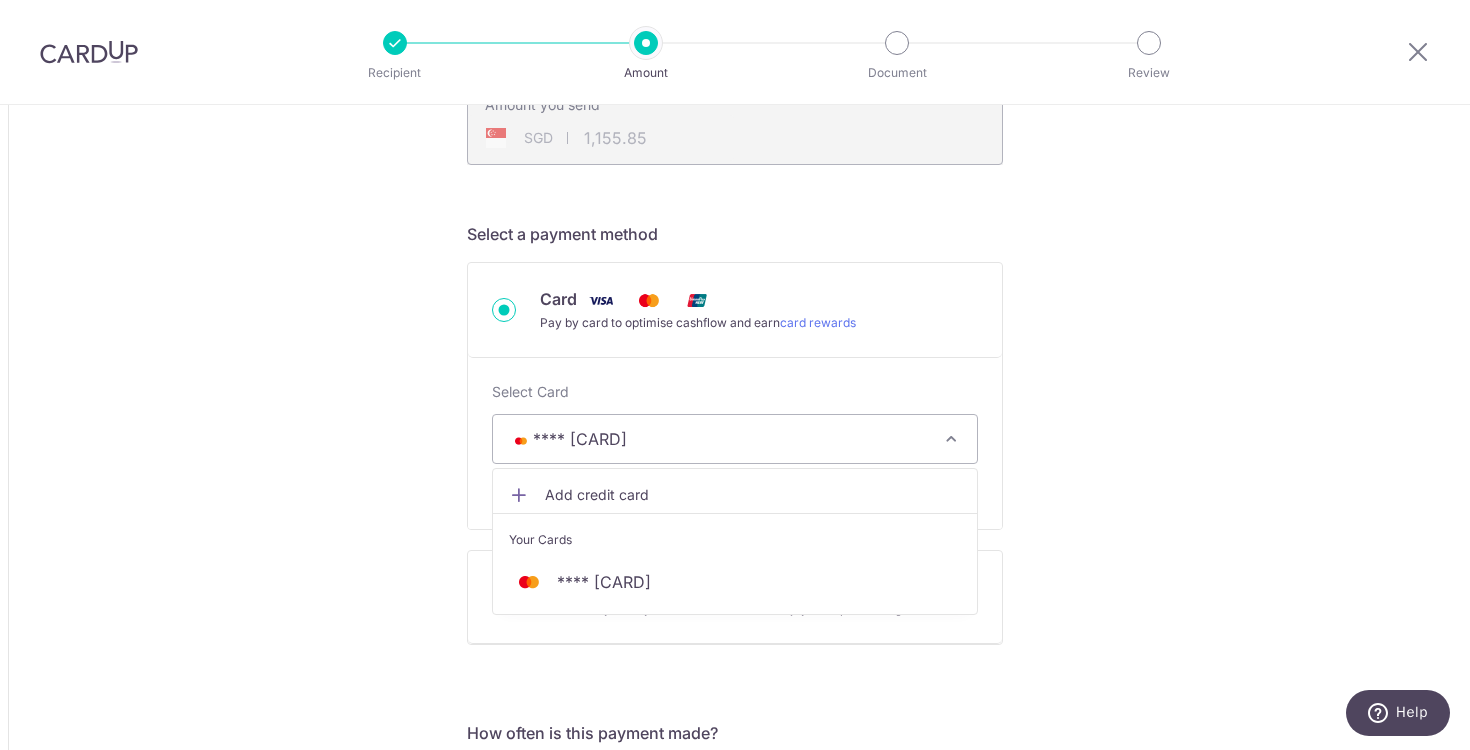 click on "Add credit card" at bounding box center (753, 495) 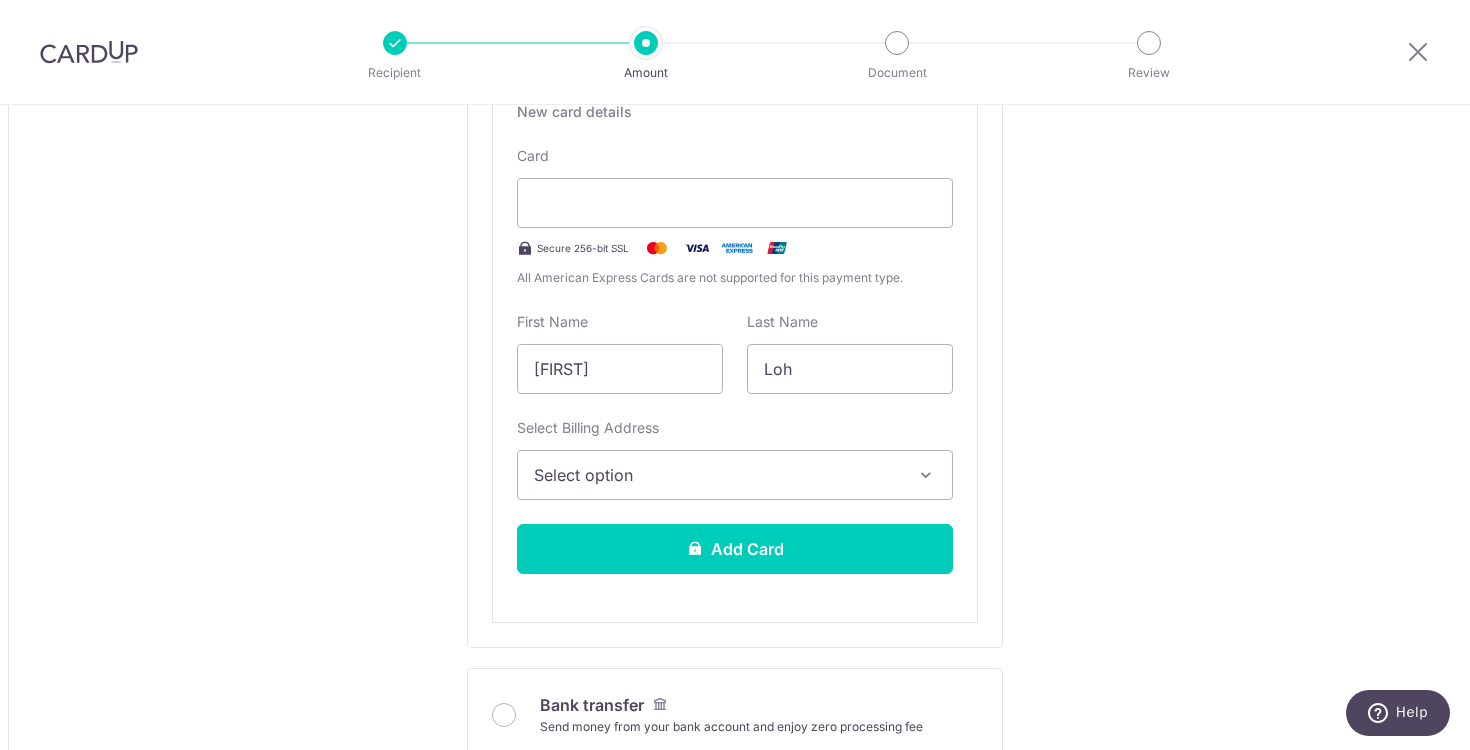 scroll, scrollTop: 0, scrollLeft: 0, axis: both 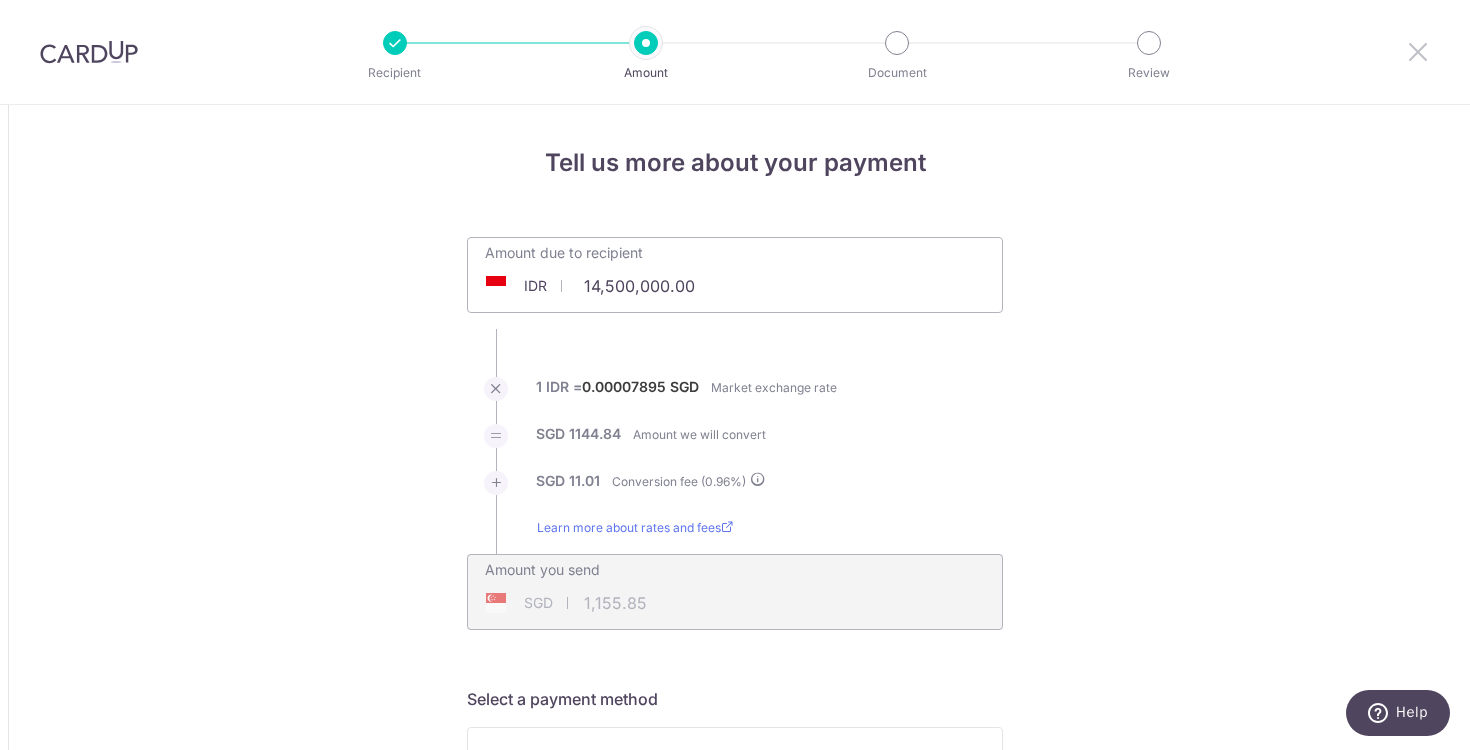 click at bounding box center [1418, 51] 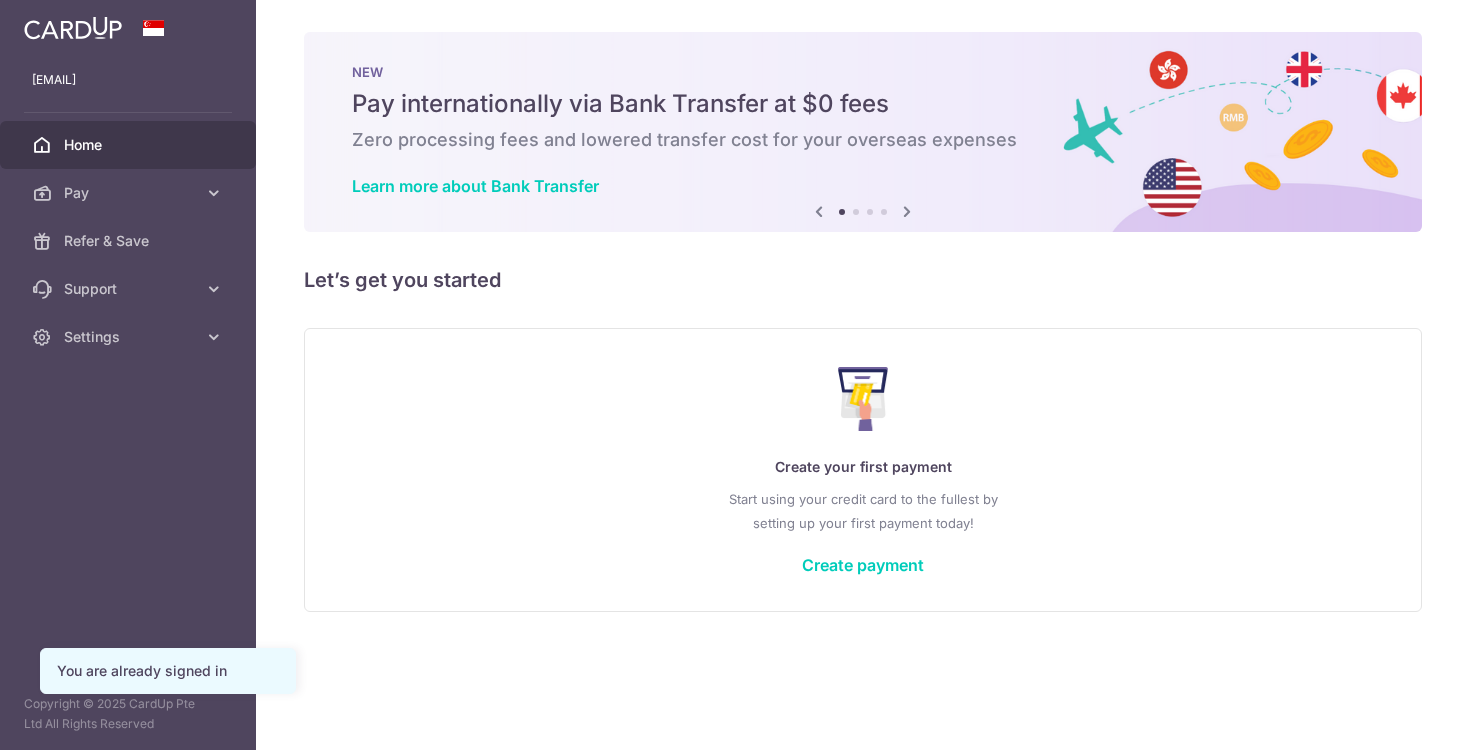 scroll, scrollTop: 0, scrollLeft: 0, axis: both 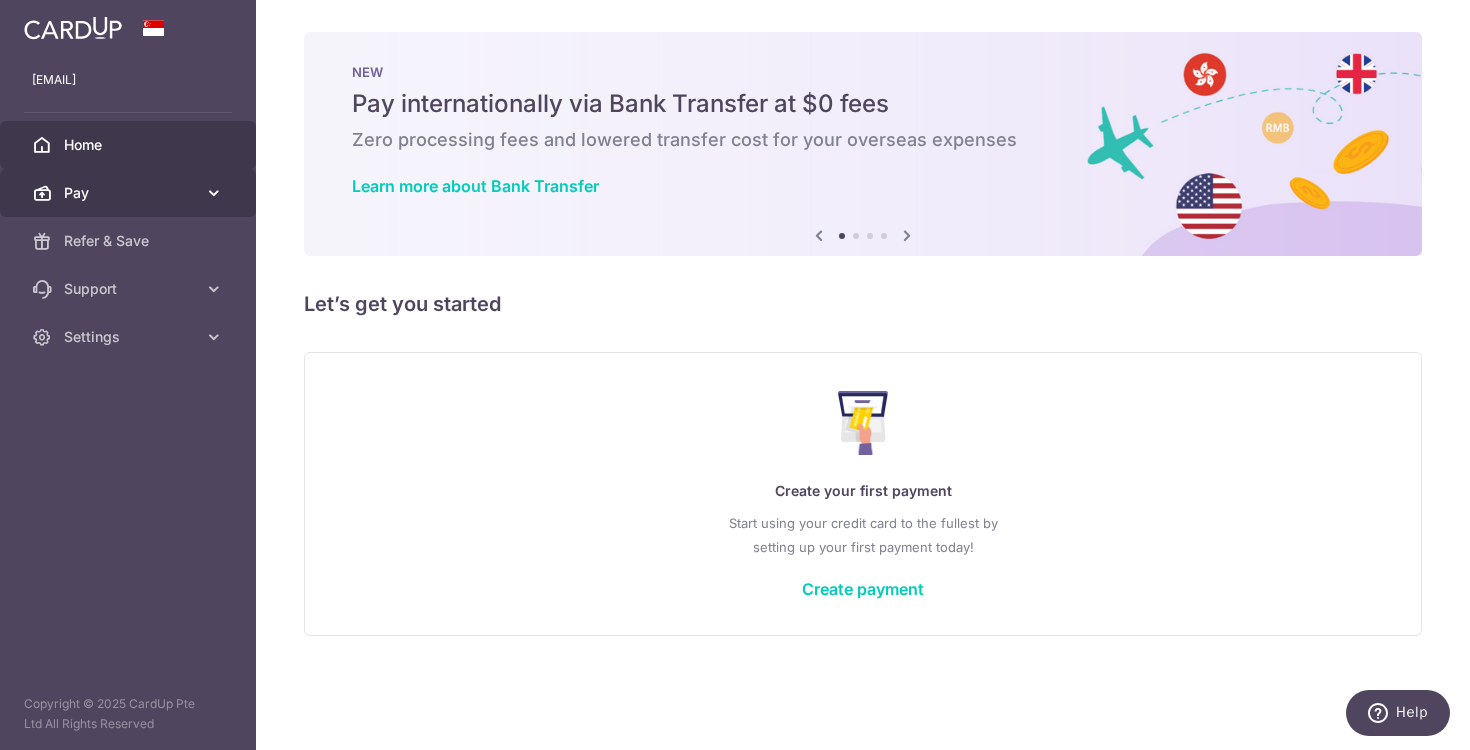 click on "Pay" at bounding box center [128, 193] 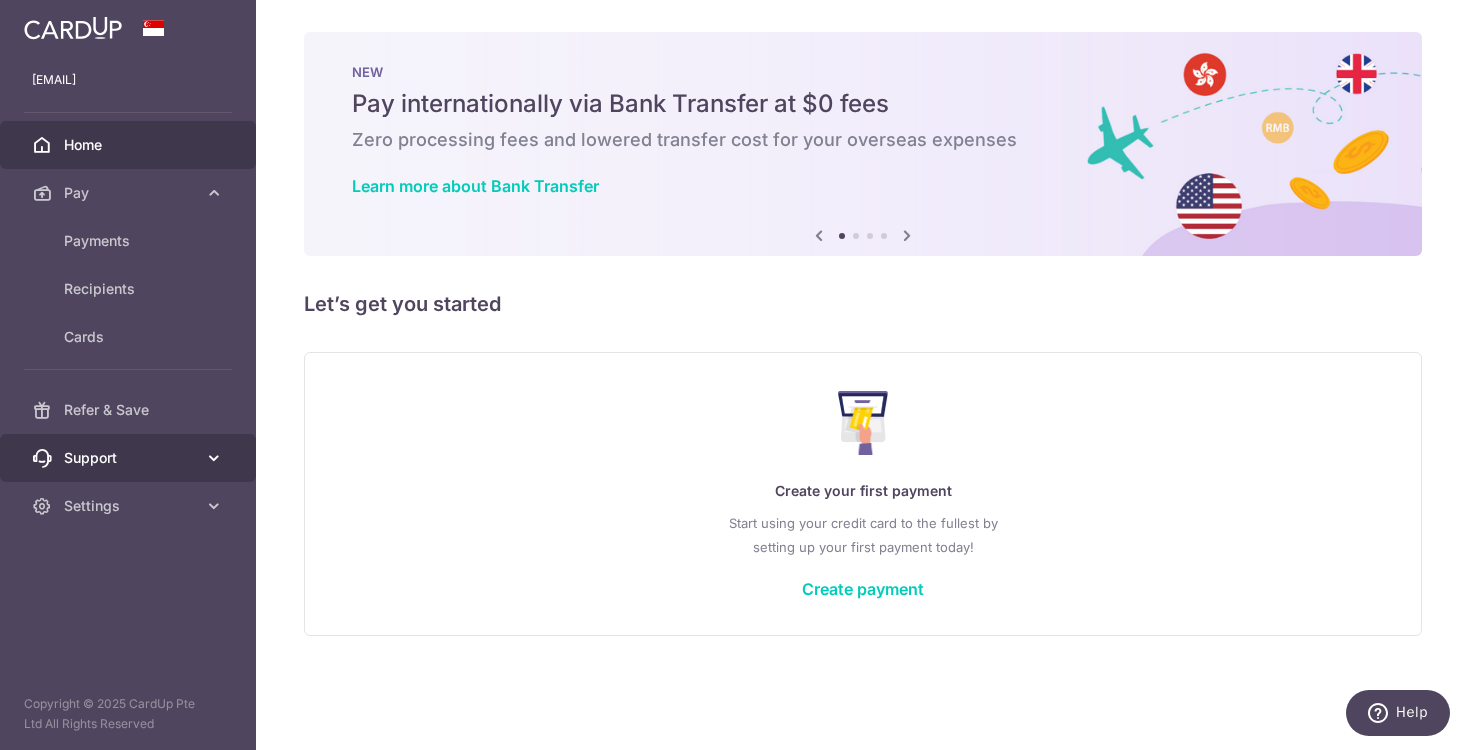 click on "Support" at bounding box center (130, 458) 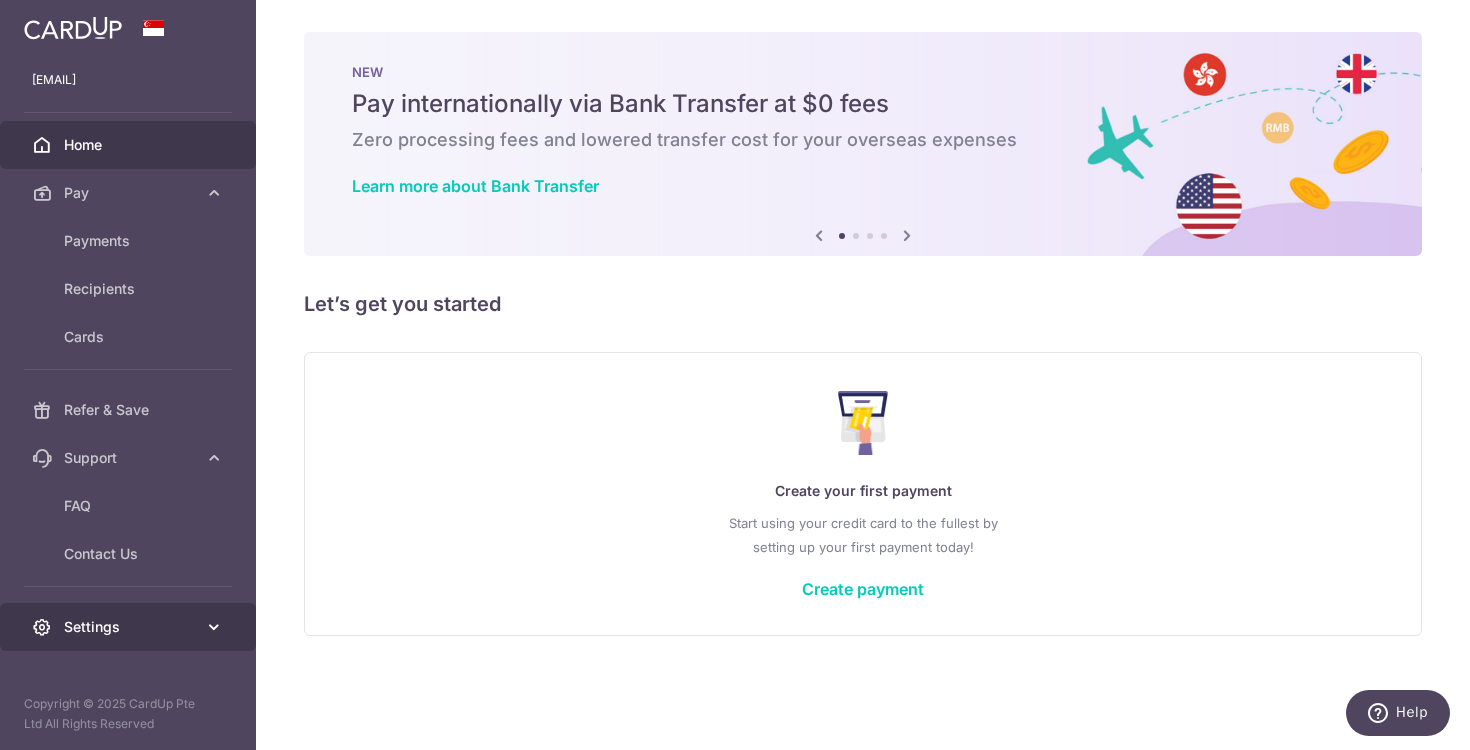 click on "Settings" at bounding box center [130, 627] 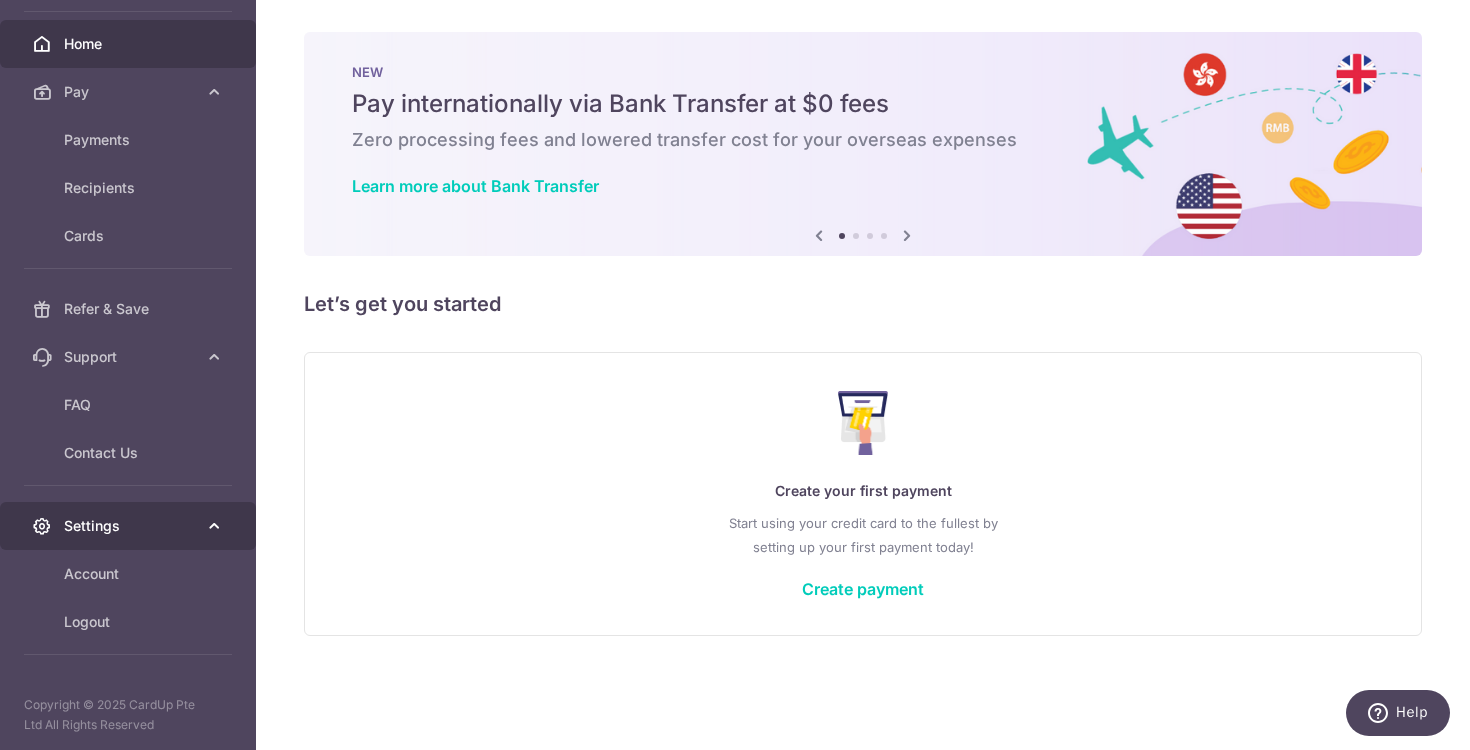 scroll, scrollTop: 102, scrollLeft: 0, axis: vertical 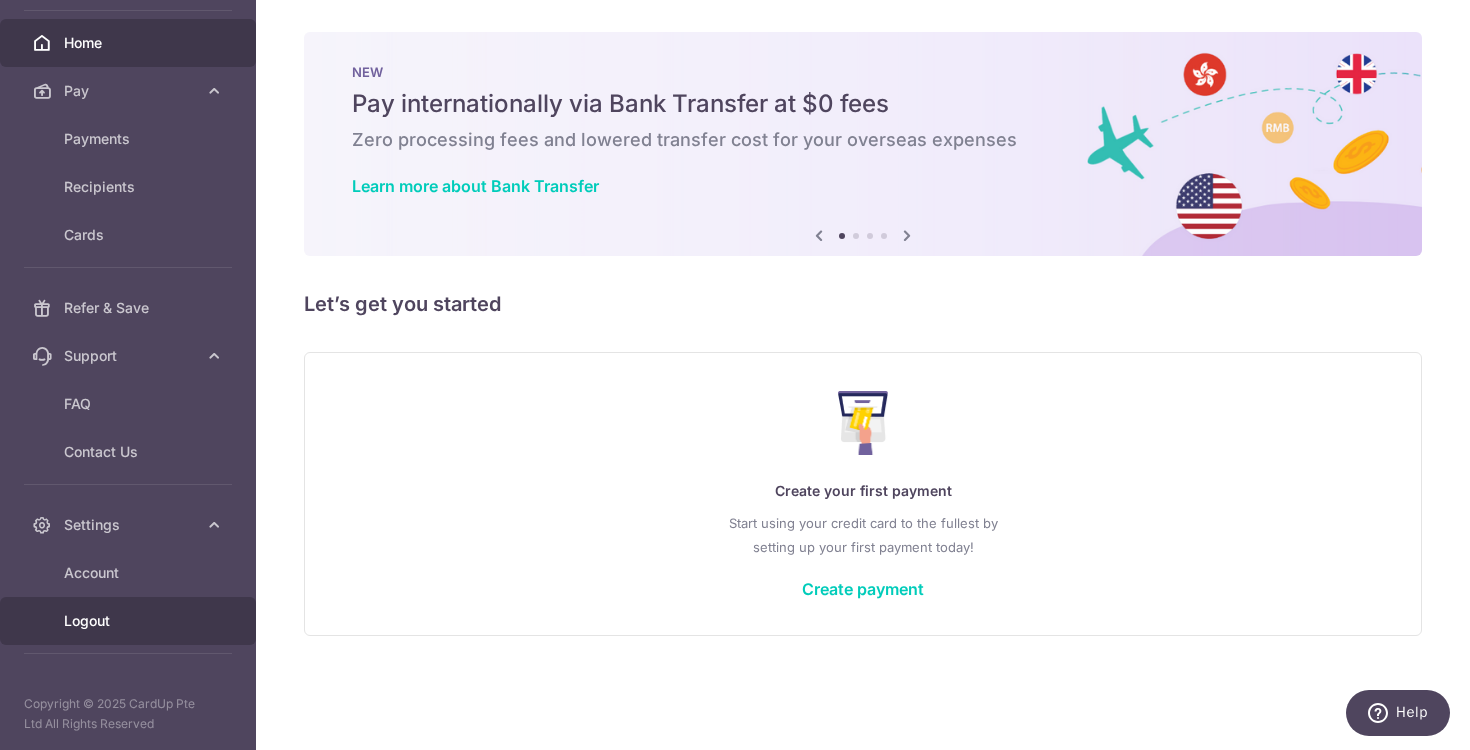click on "Logout" at bounding box center [128, 621] 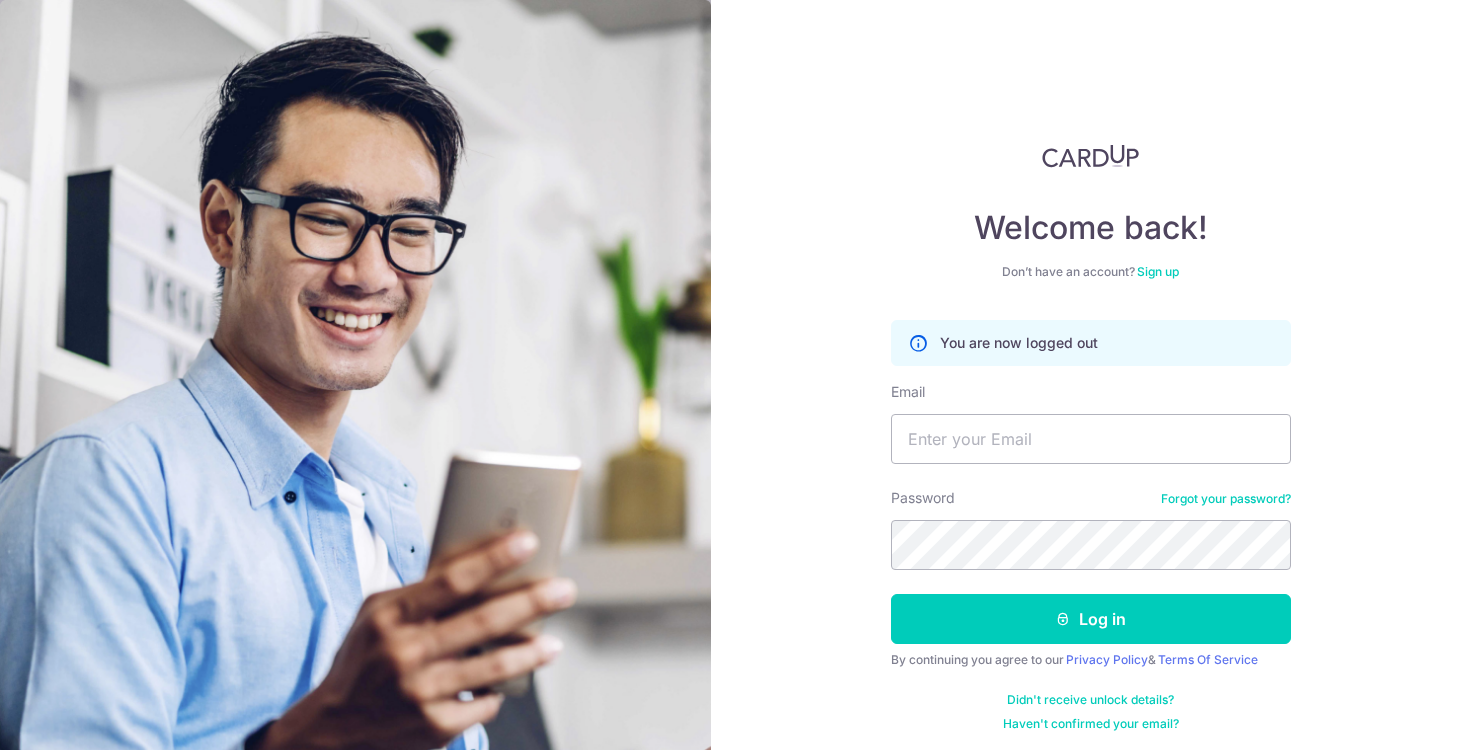 scroll, scrollTop: 0, scrollLeft: 0, axis: both 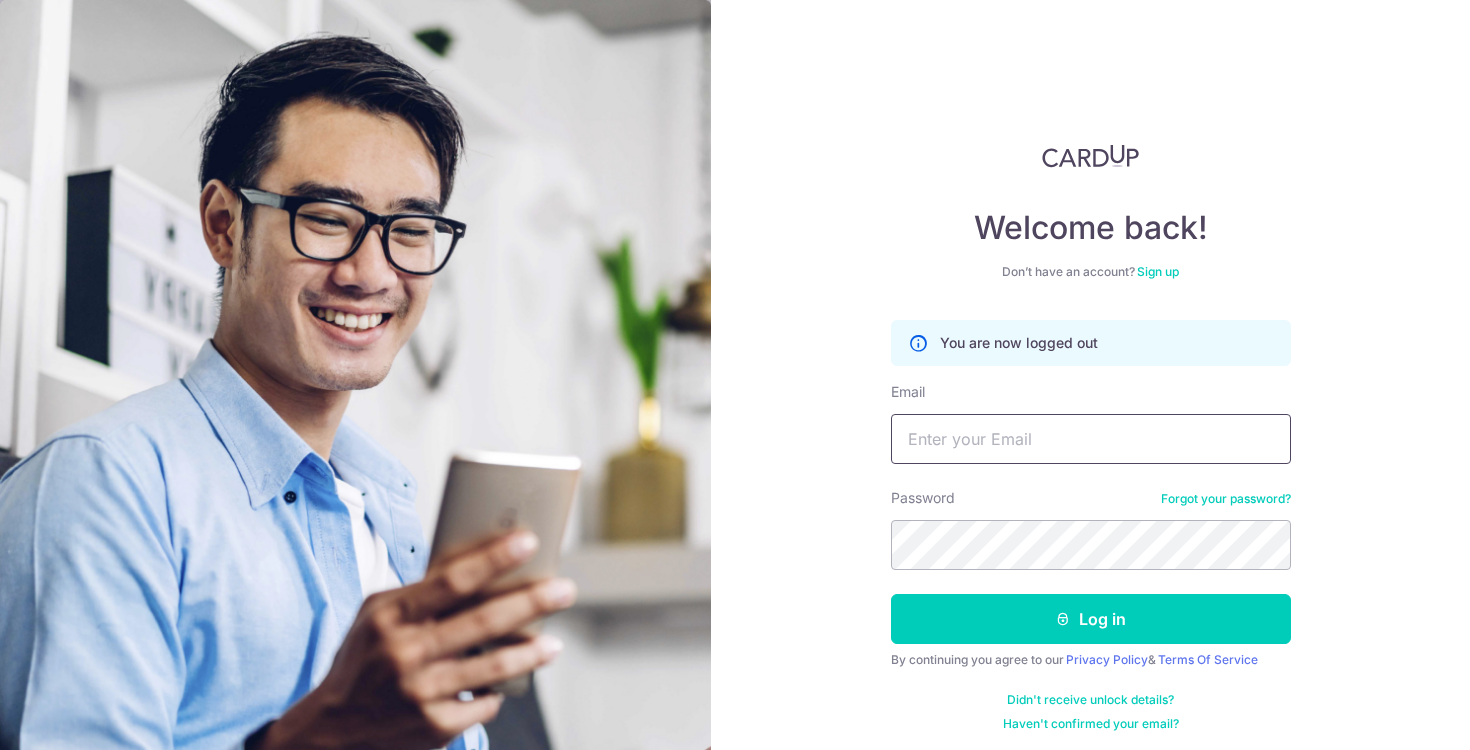 click on "Email" at bounding box center (1091, 439) 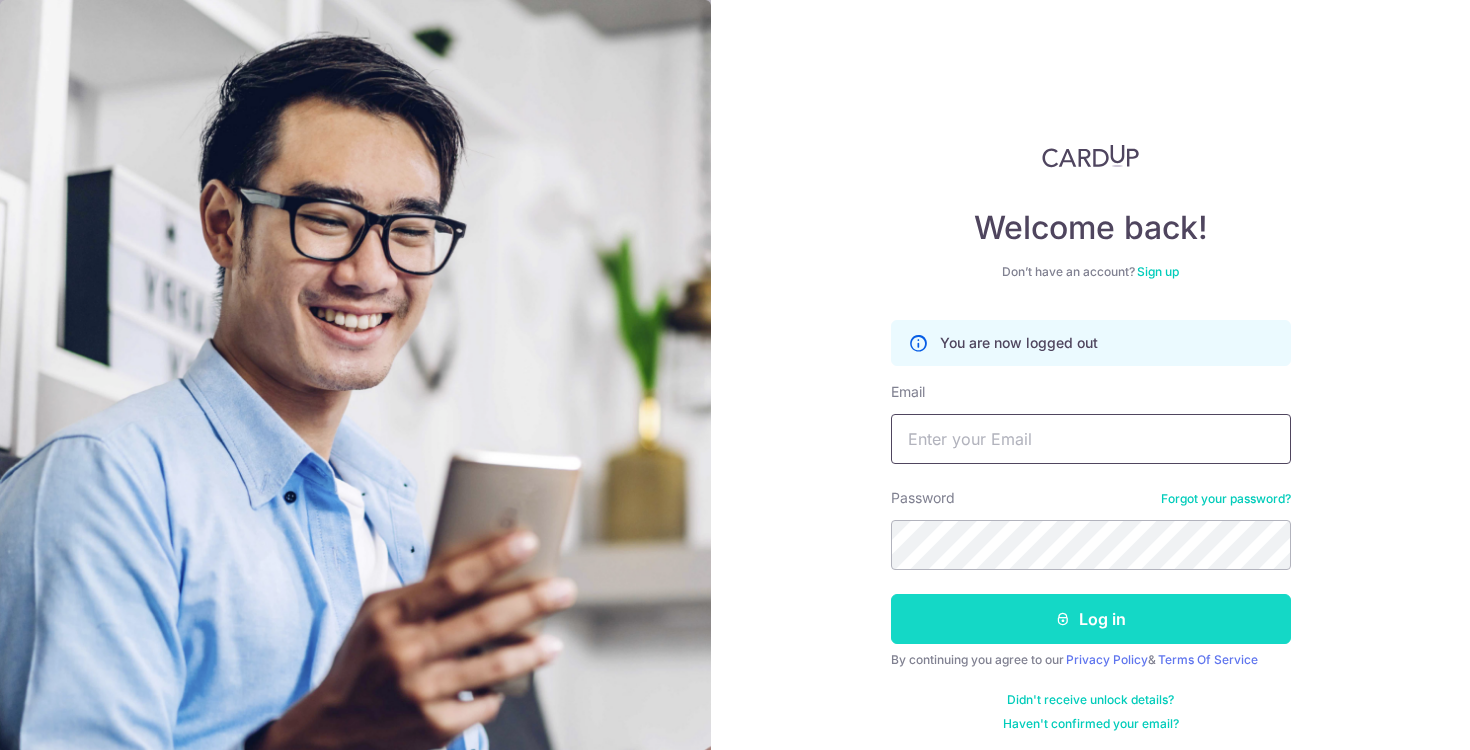 type on "[USERNAME]@[DOMAIN]" 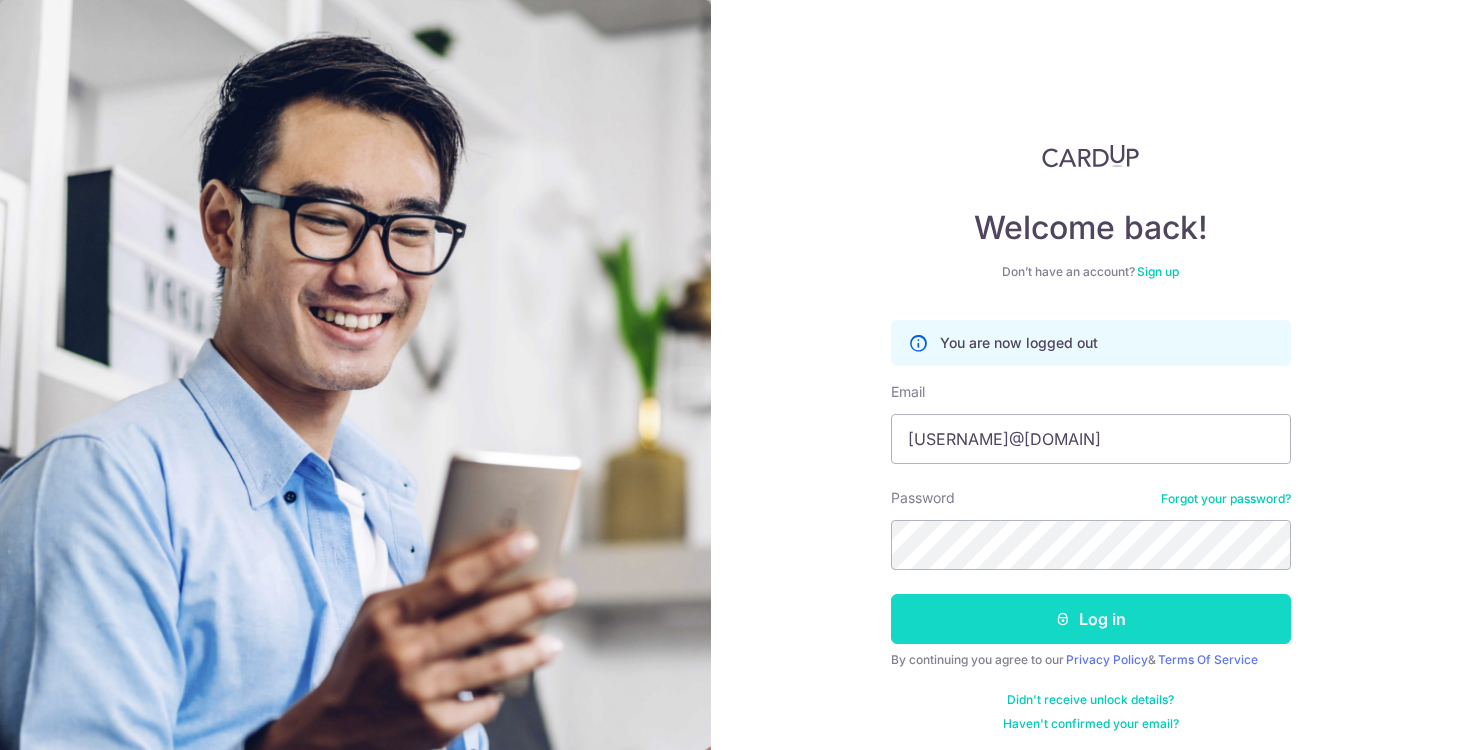 click on "Log in" at bounding box center (1091, 619) 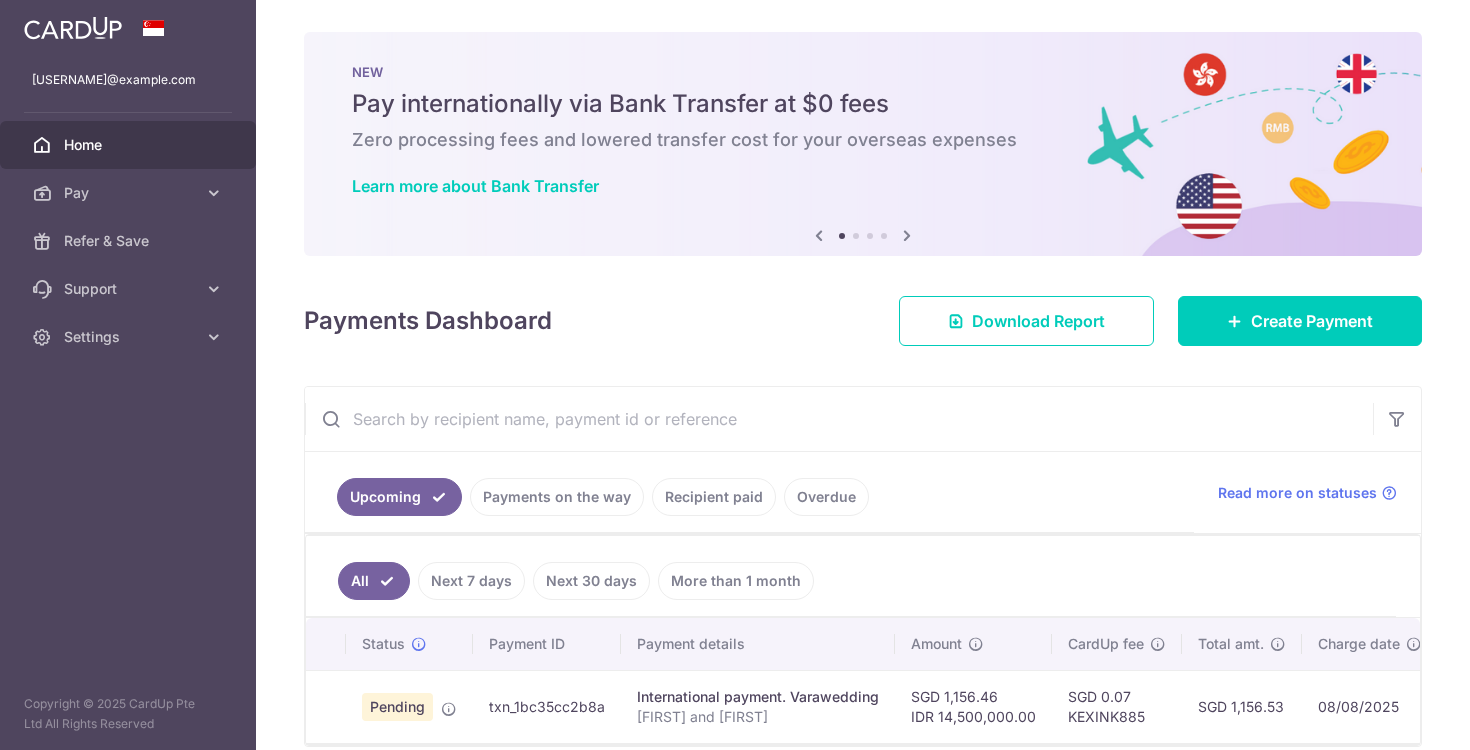 scroll, scrollTop: 0, scrollLeft: 0, axis: both 